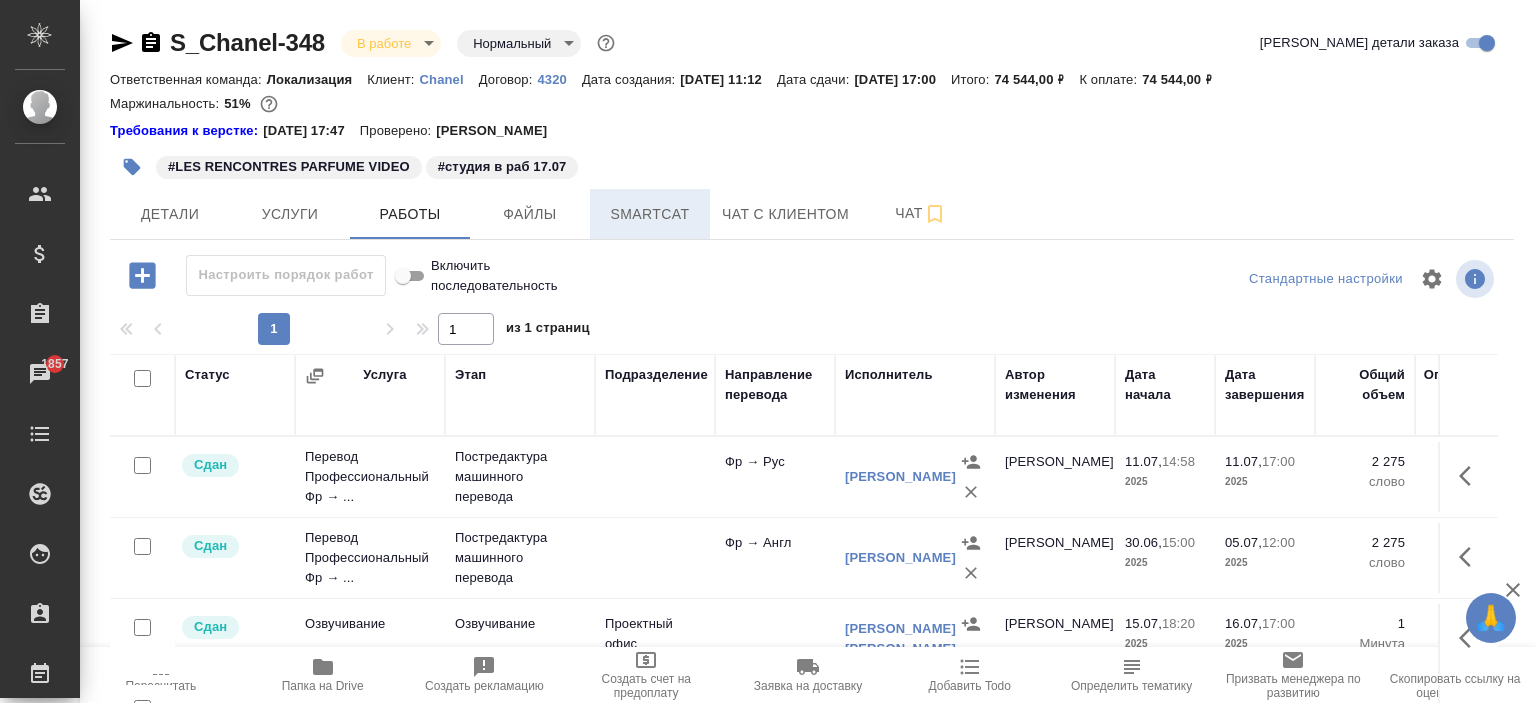 scroll, scrollTop: 0, scrollLeft: 0, axis: both 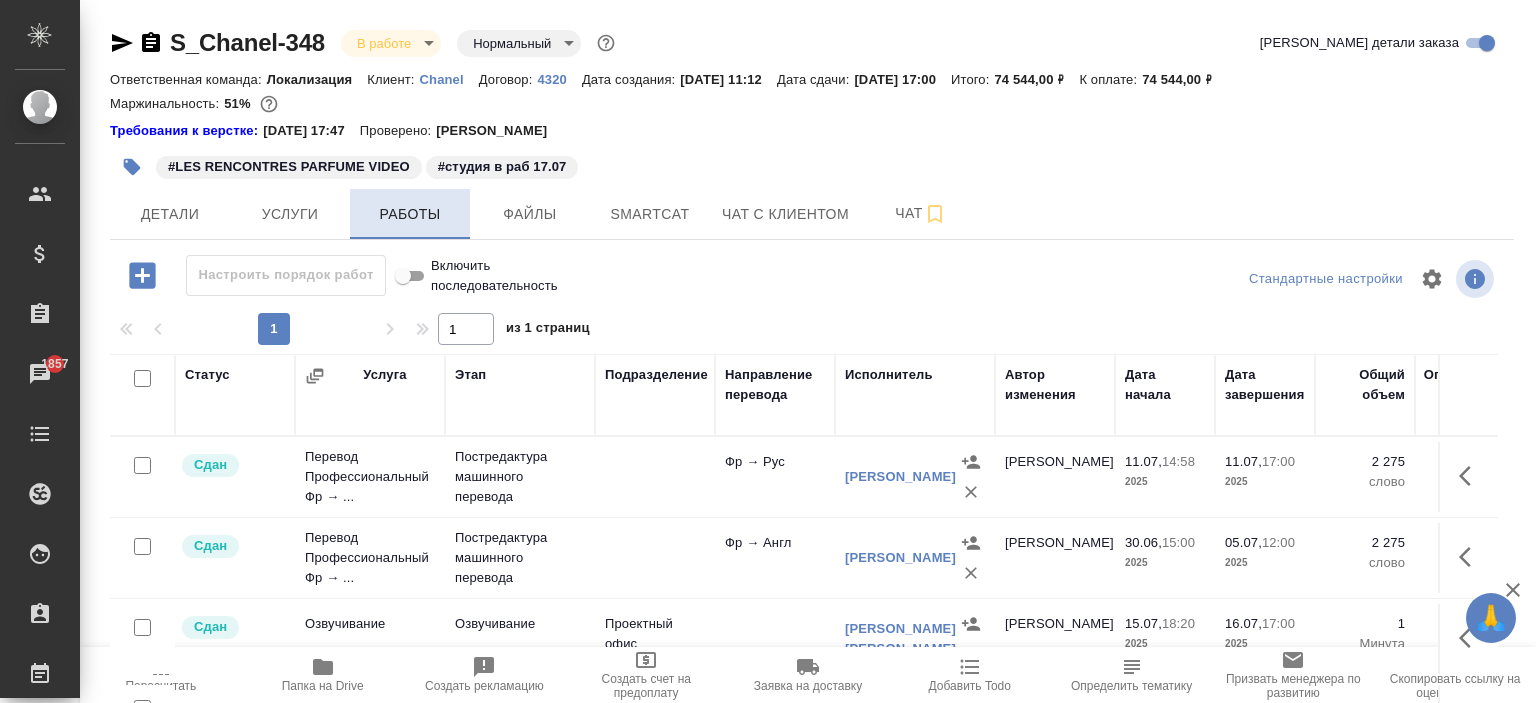 click on "Работы" at bounding box center (410, 214) 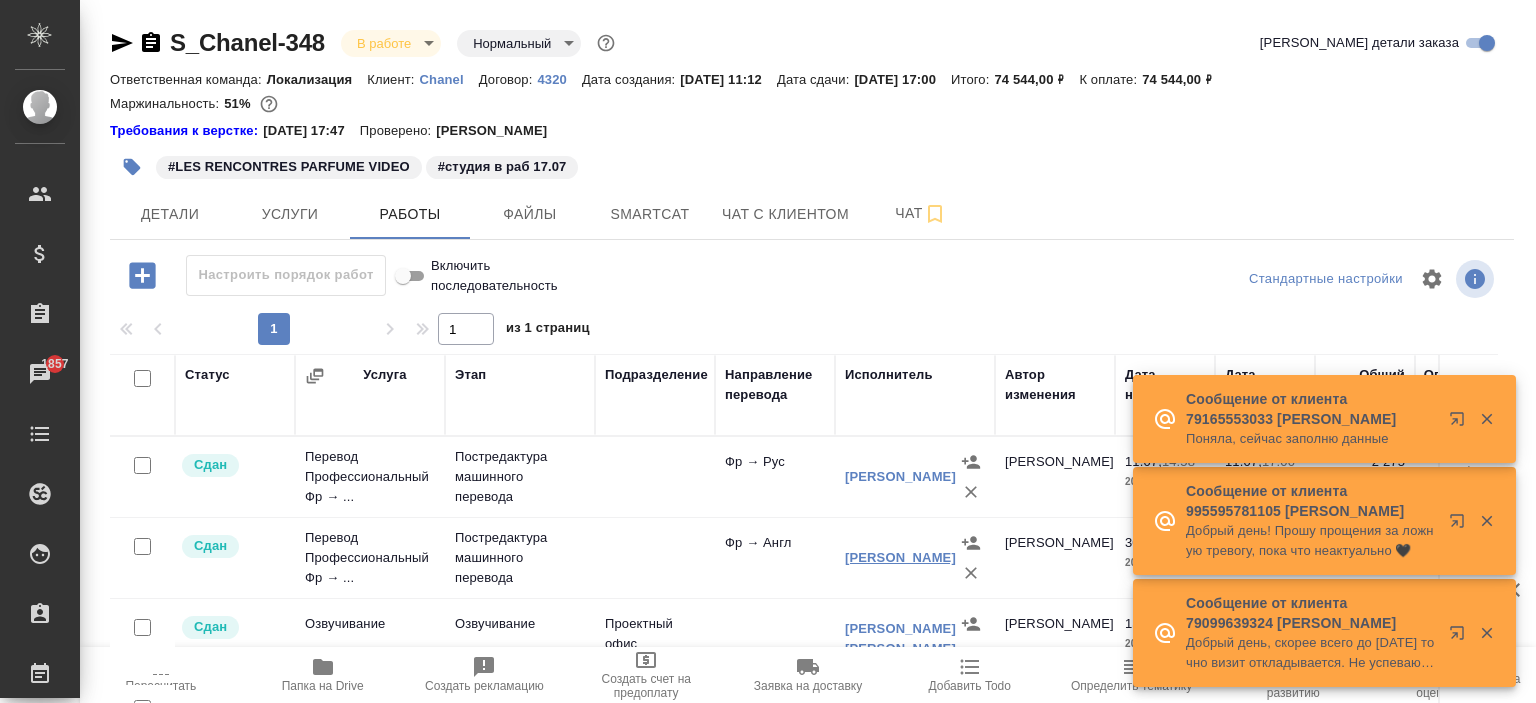 scroll, scrollTop: 152, scrollLeft: 0, axis: vertical 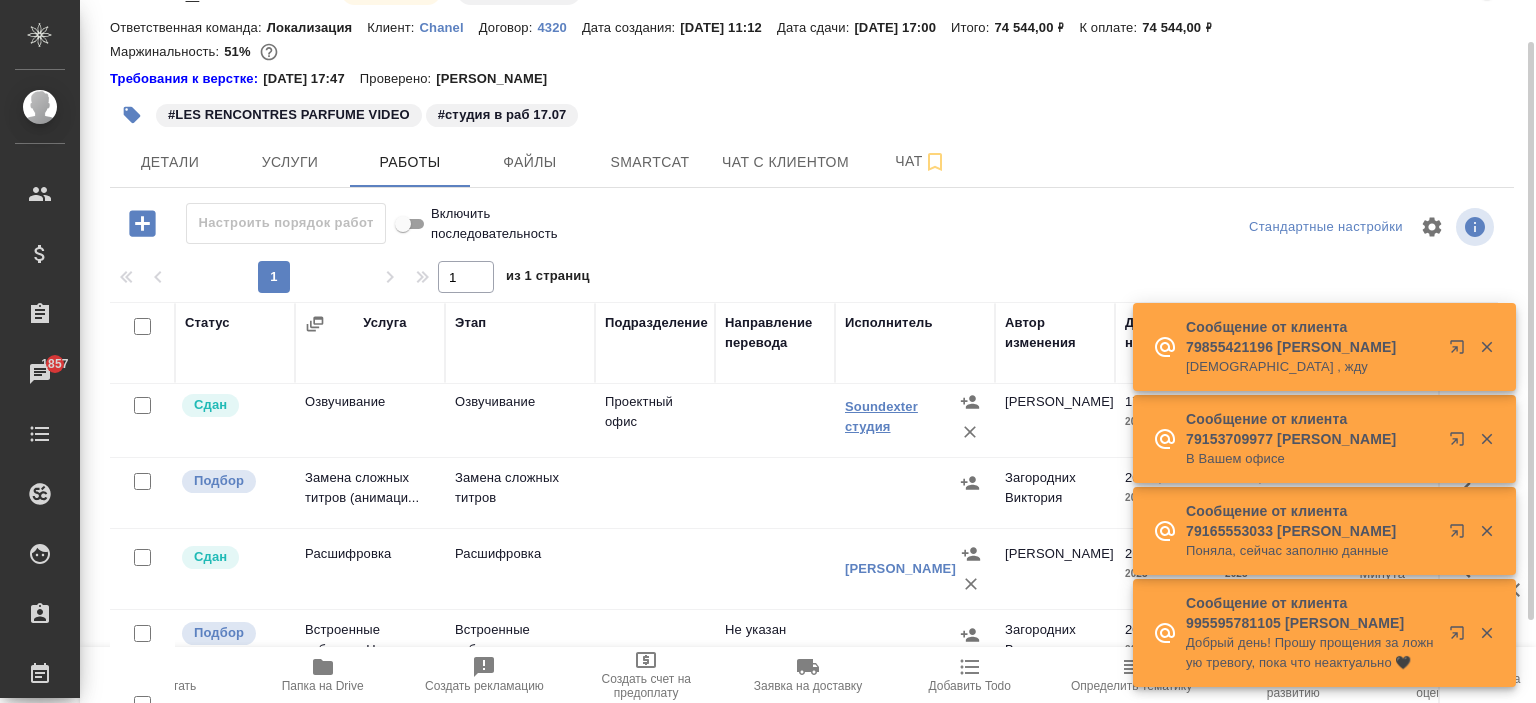 click on "Soundexter студия" at bounding box center [881, 416] 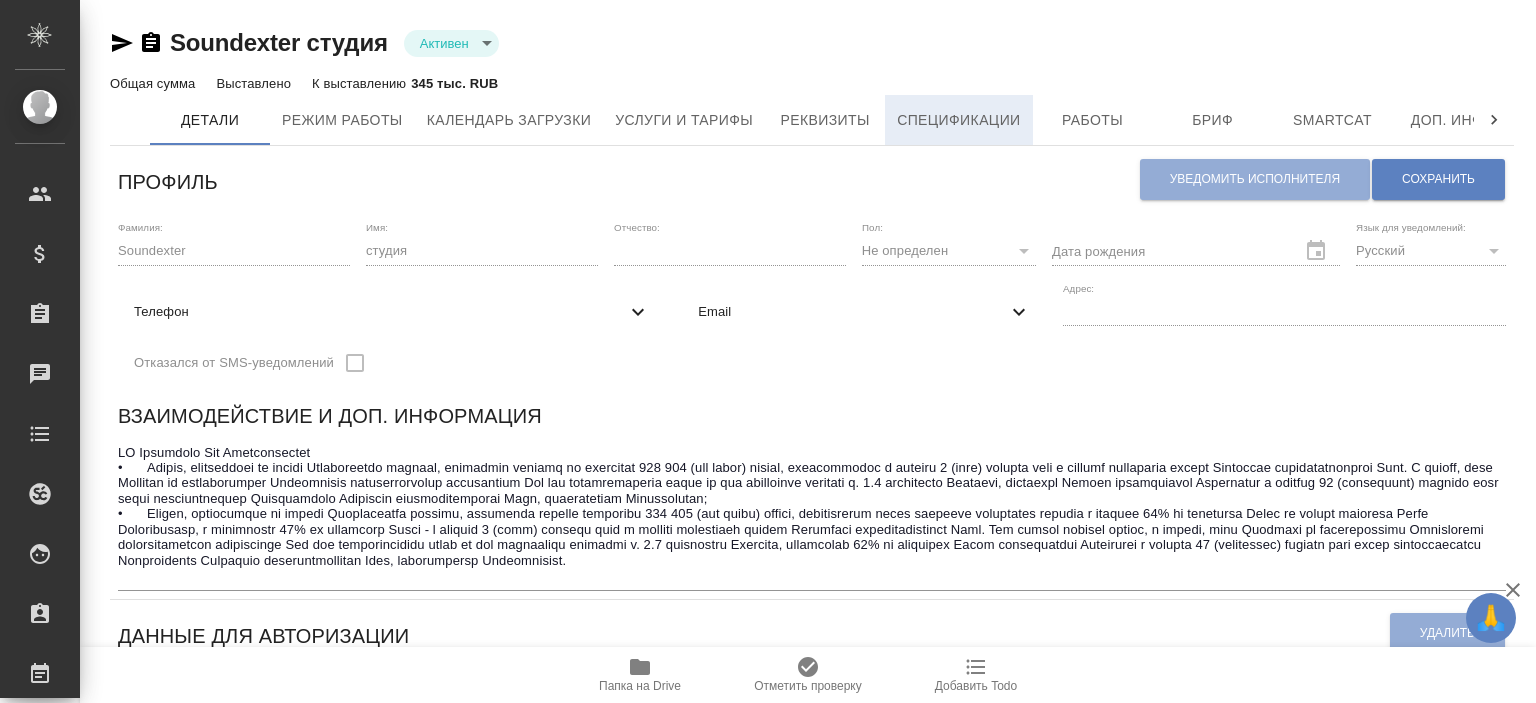 scroll, scrollTop: 0, scrollLeft: 0, axis: both 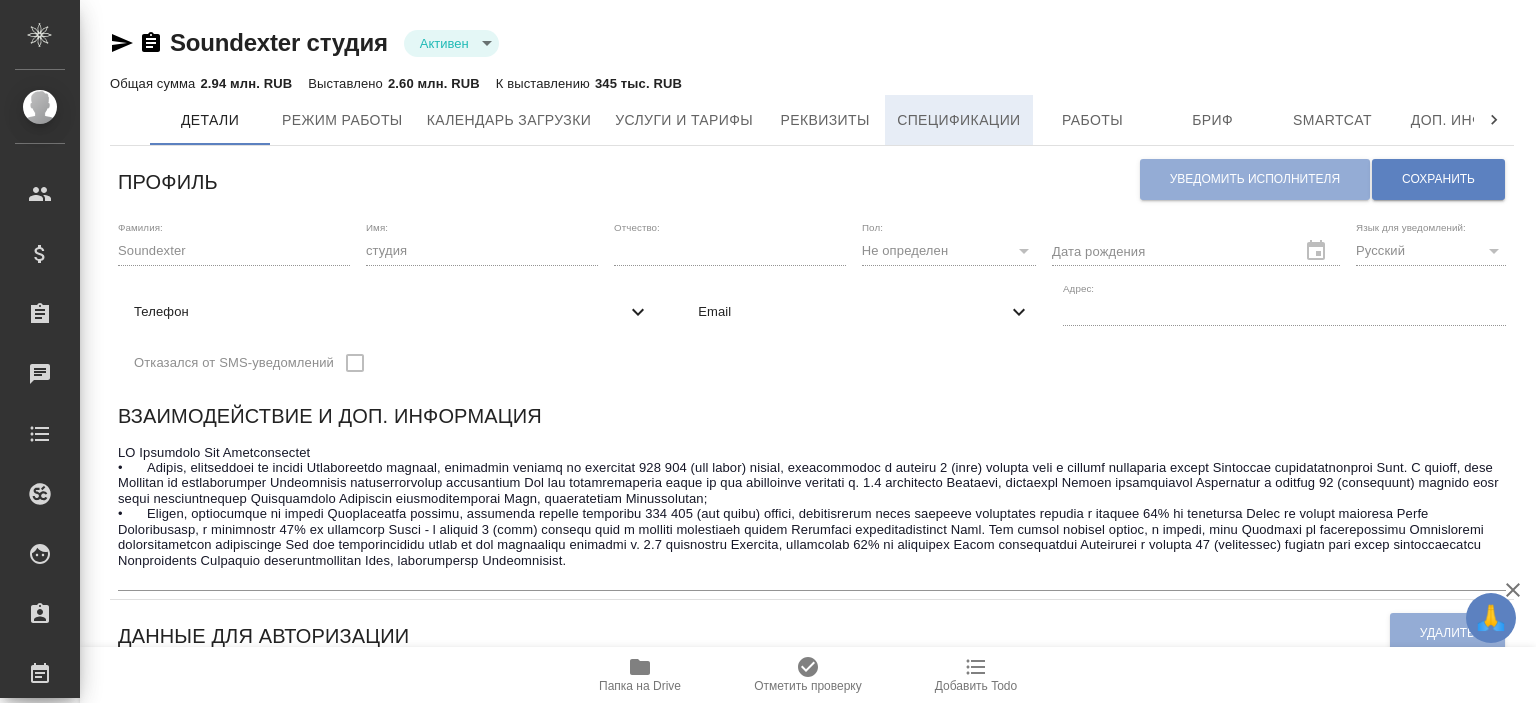 click on "Спецификации" at bounding box center (958, 120) 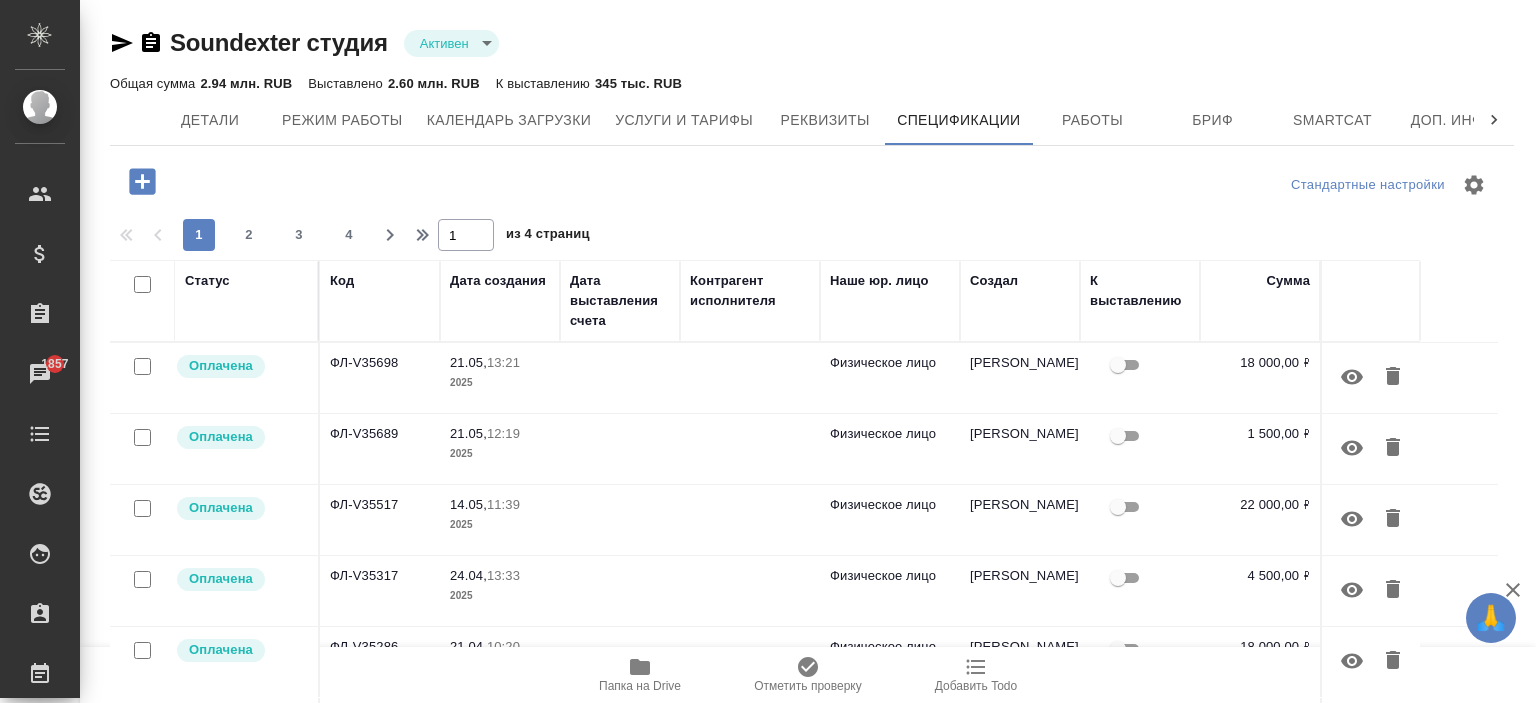 click 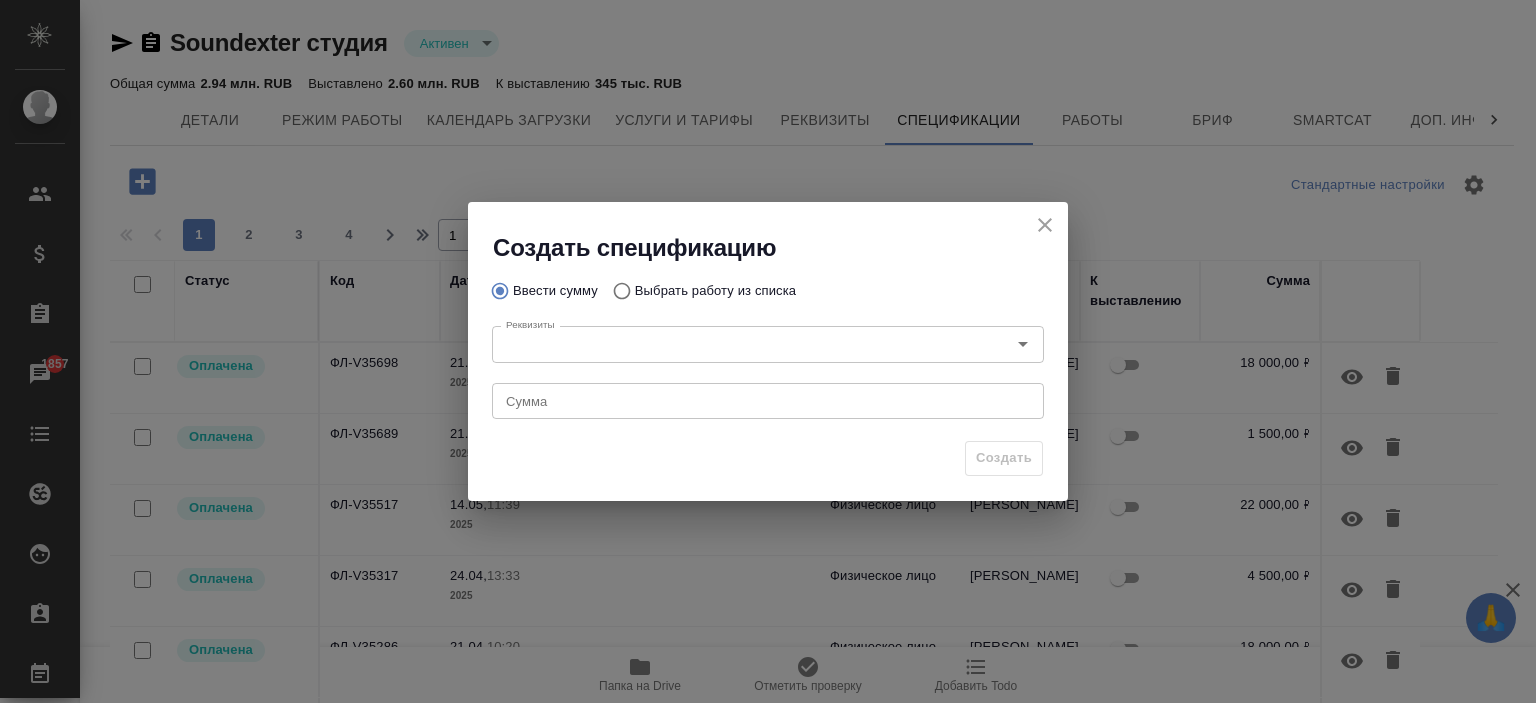 click on "Выбрать работу из списка" at bounding box center [715, 291] 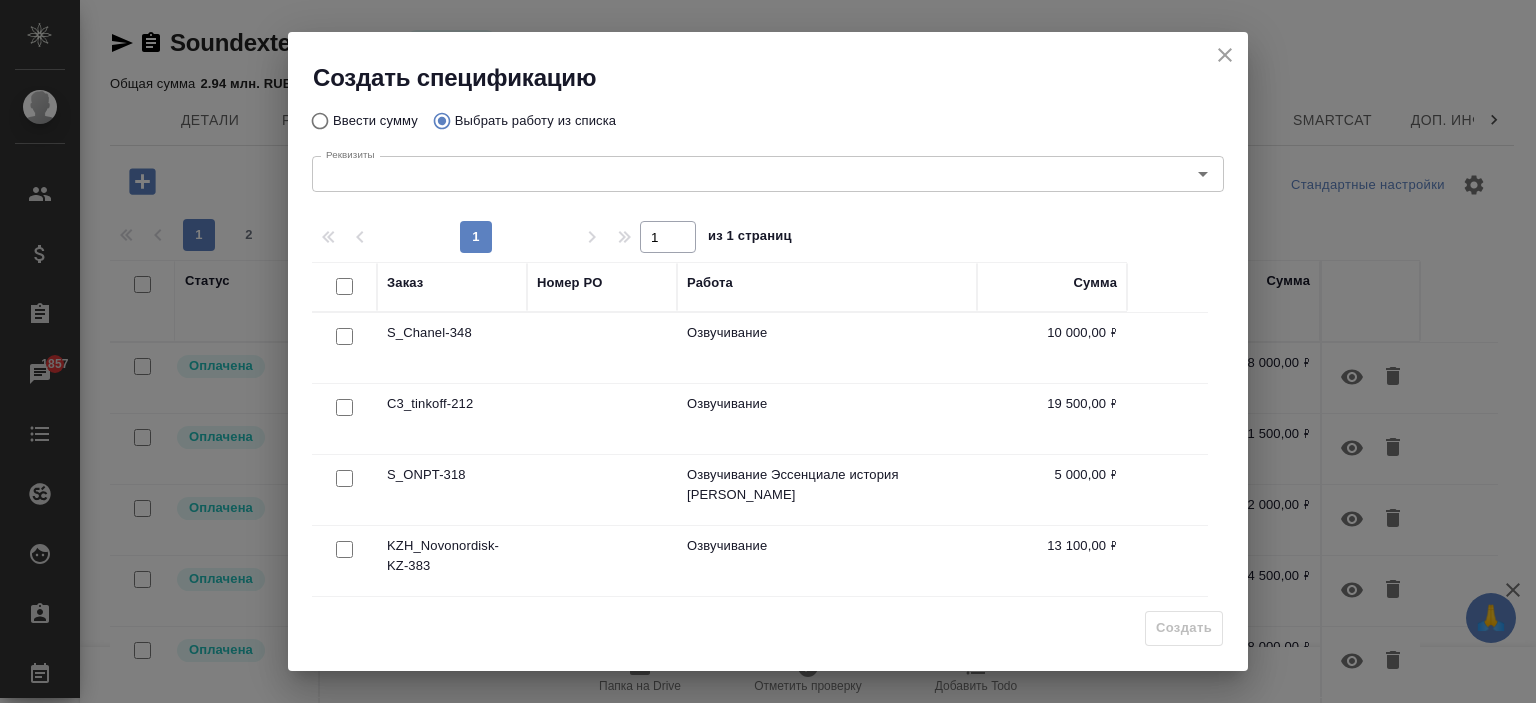 click at bounding box center (344, 337) 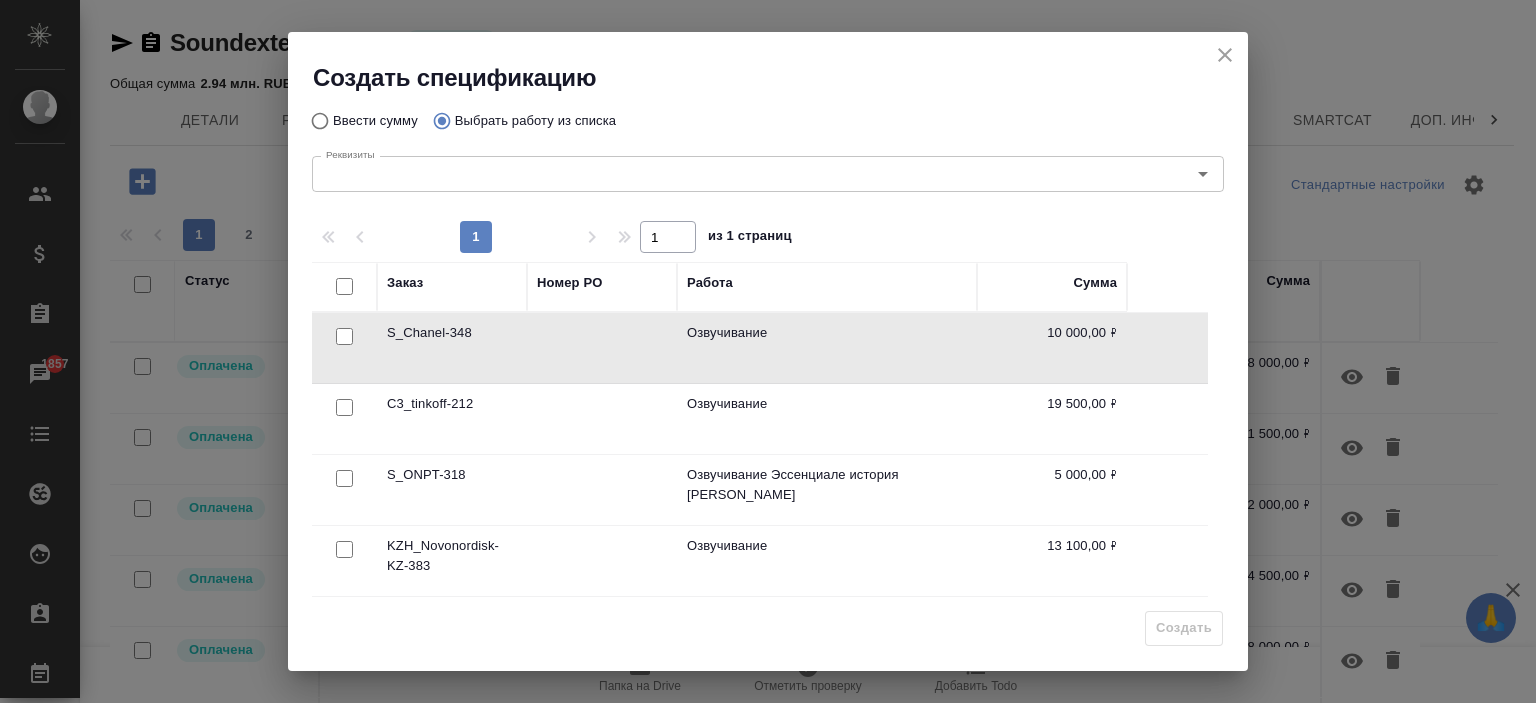 click at bounding box center (344, 337) 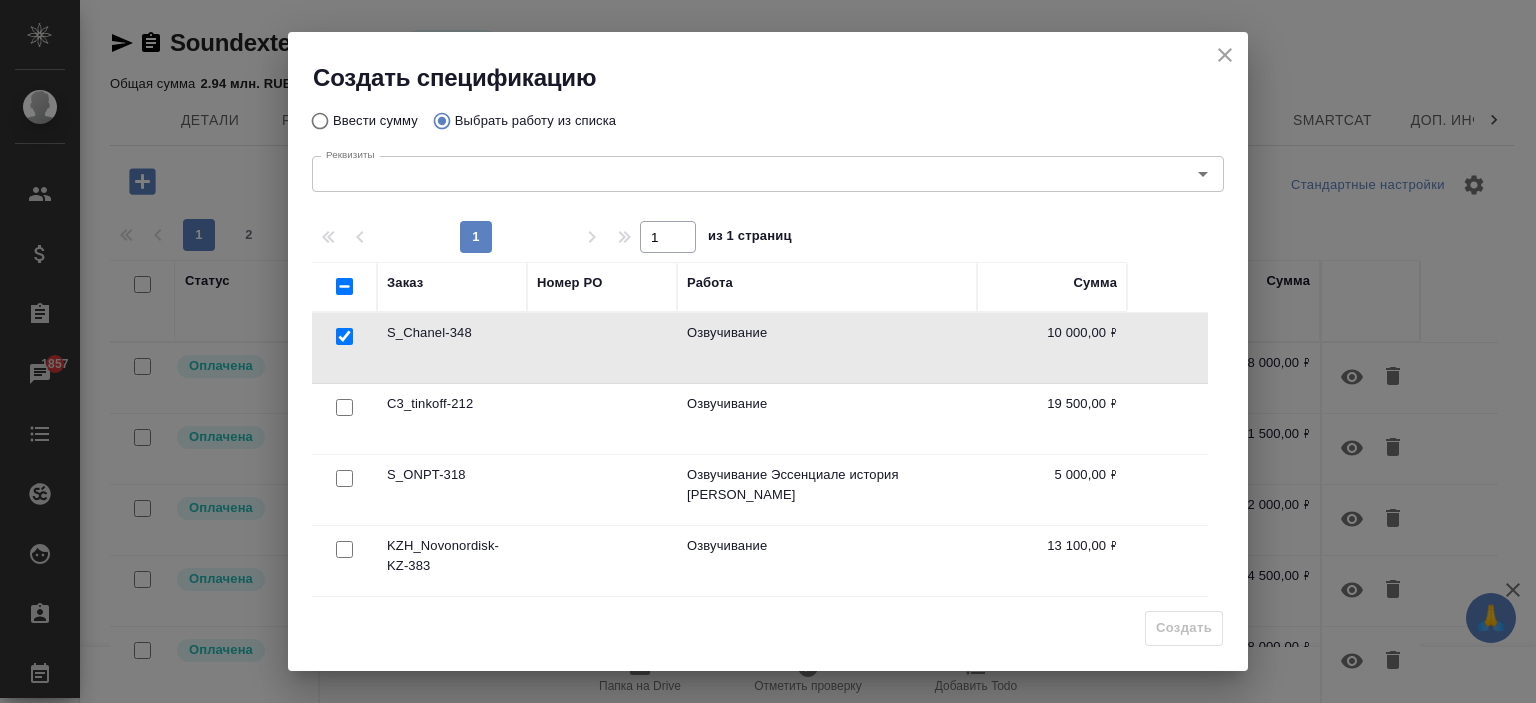 checkbox on "true" 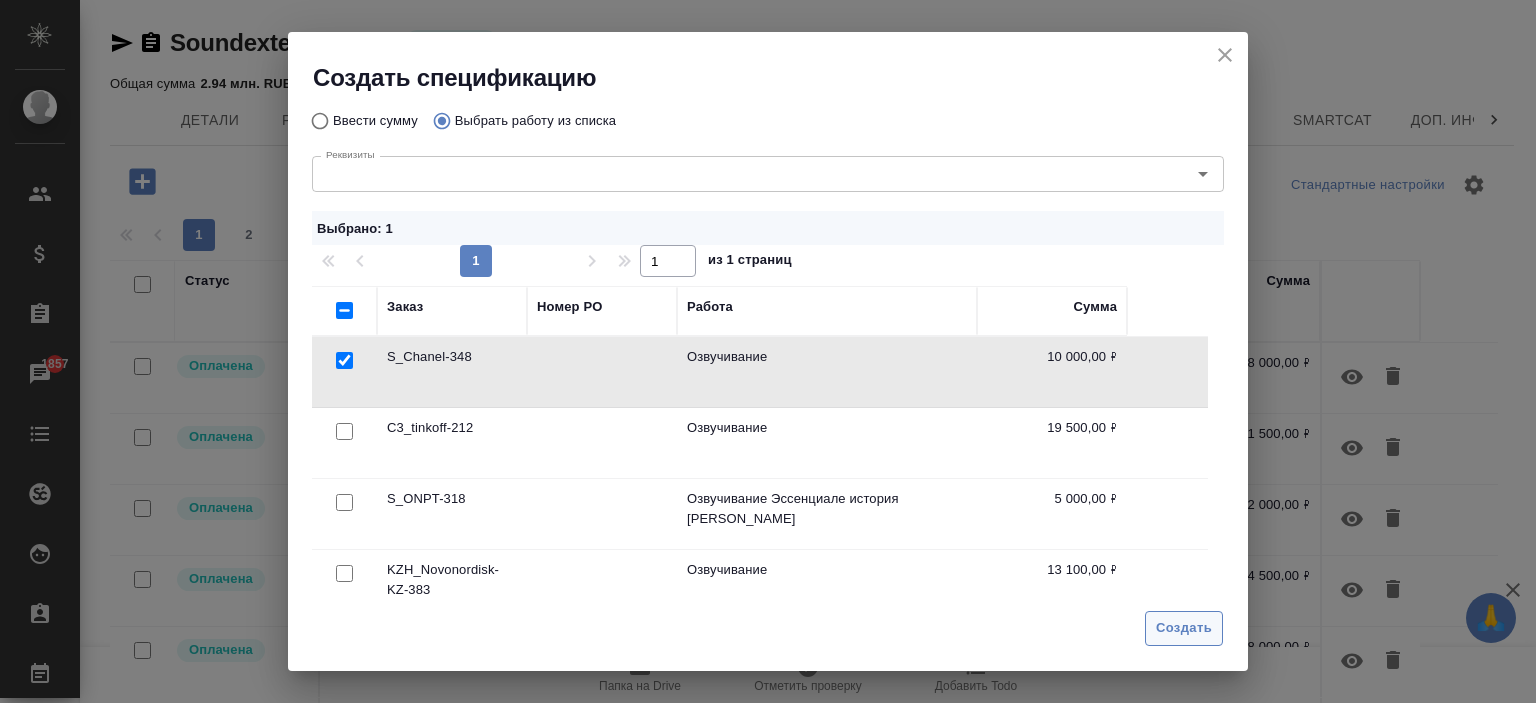click on "Создать" at bounding box center [1184, 628] 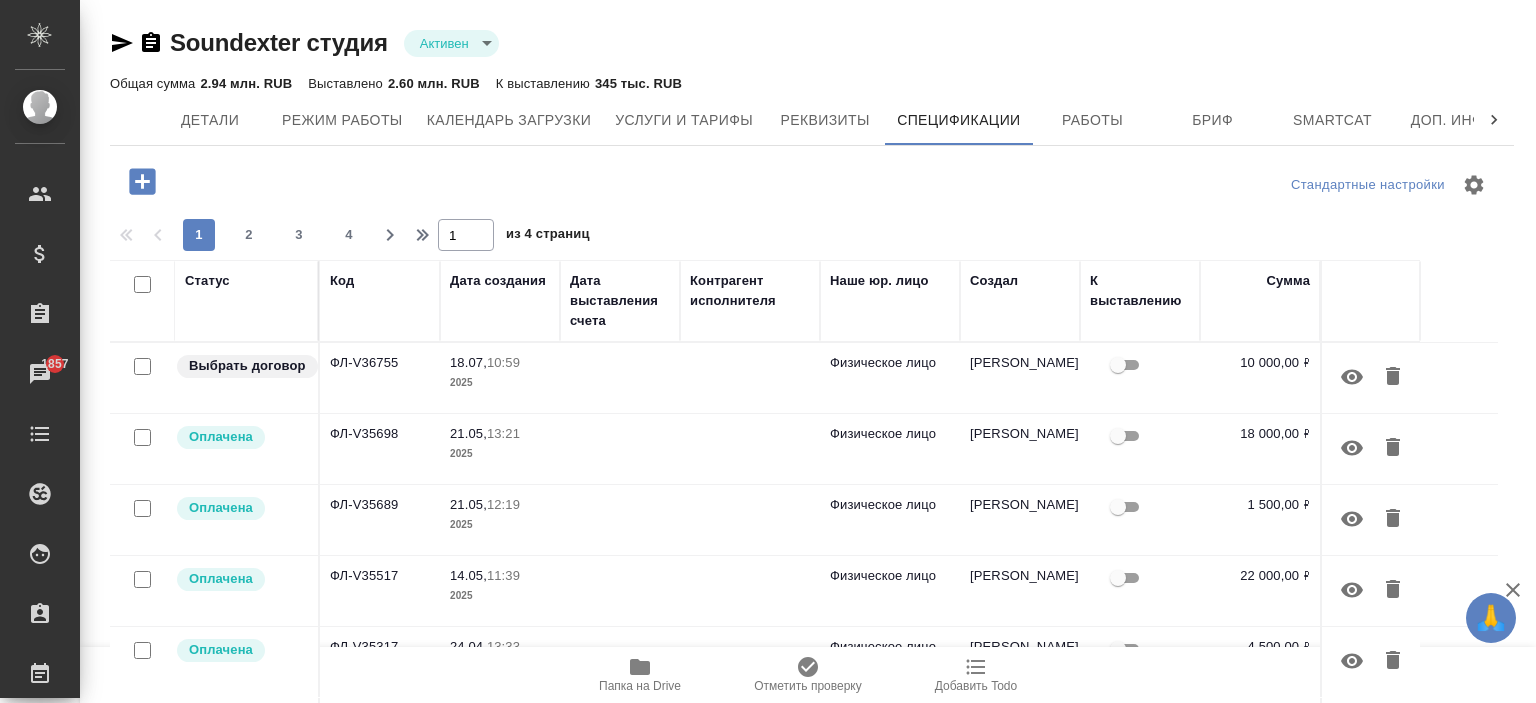 click on "ФЛ-V36755" at bounding box center (380, 378) 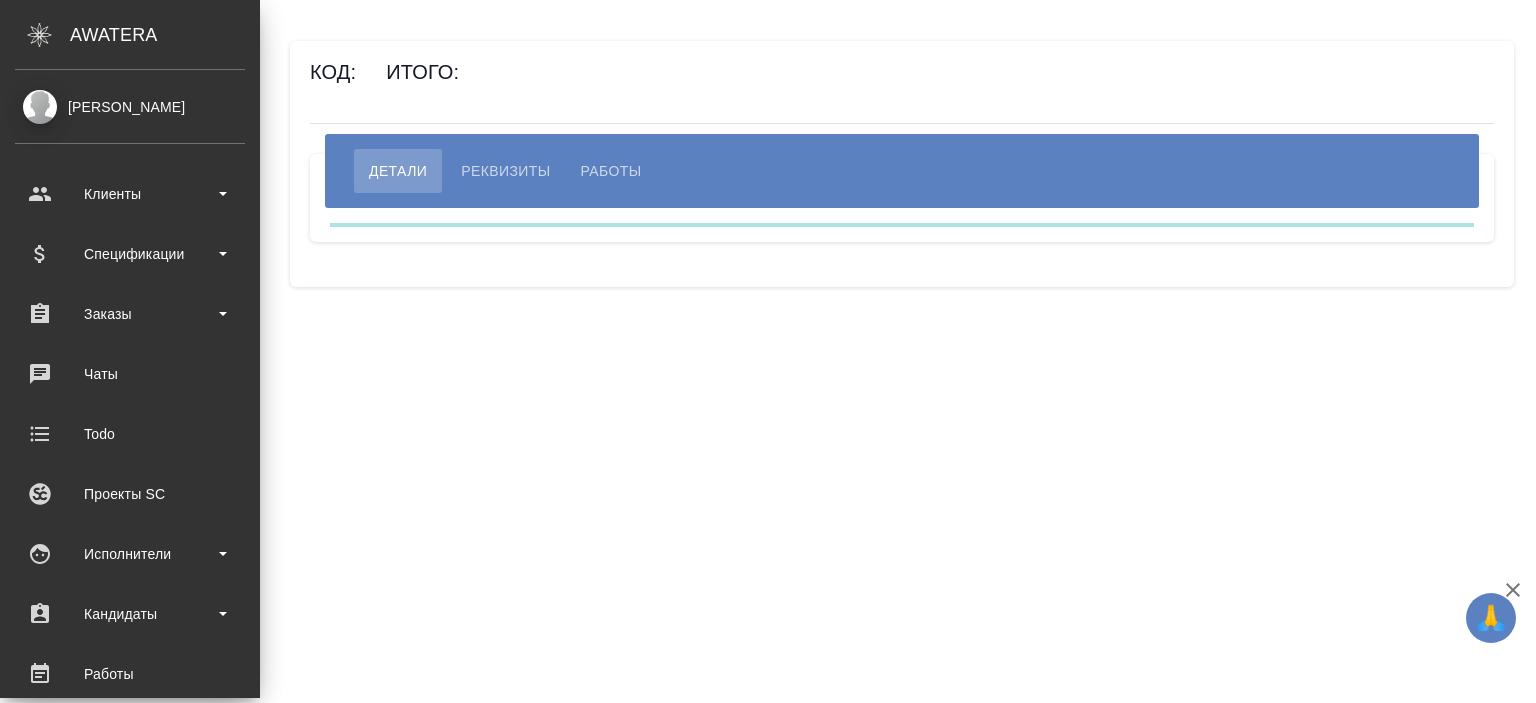scroll, scrollTop: 0, scrollLeft: 0, axis: both 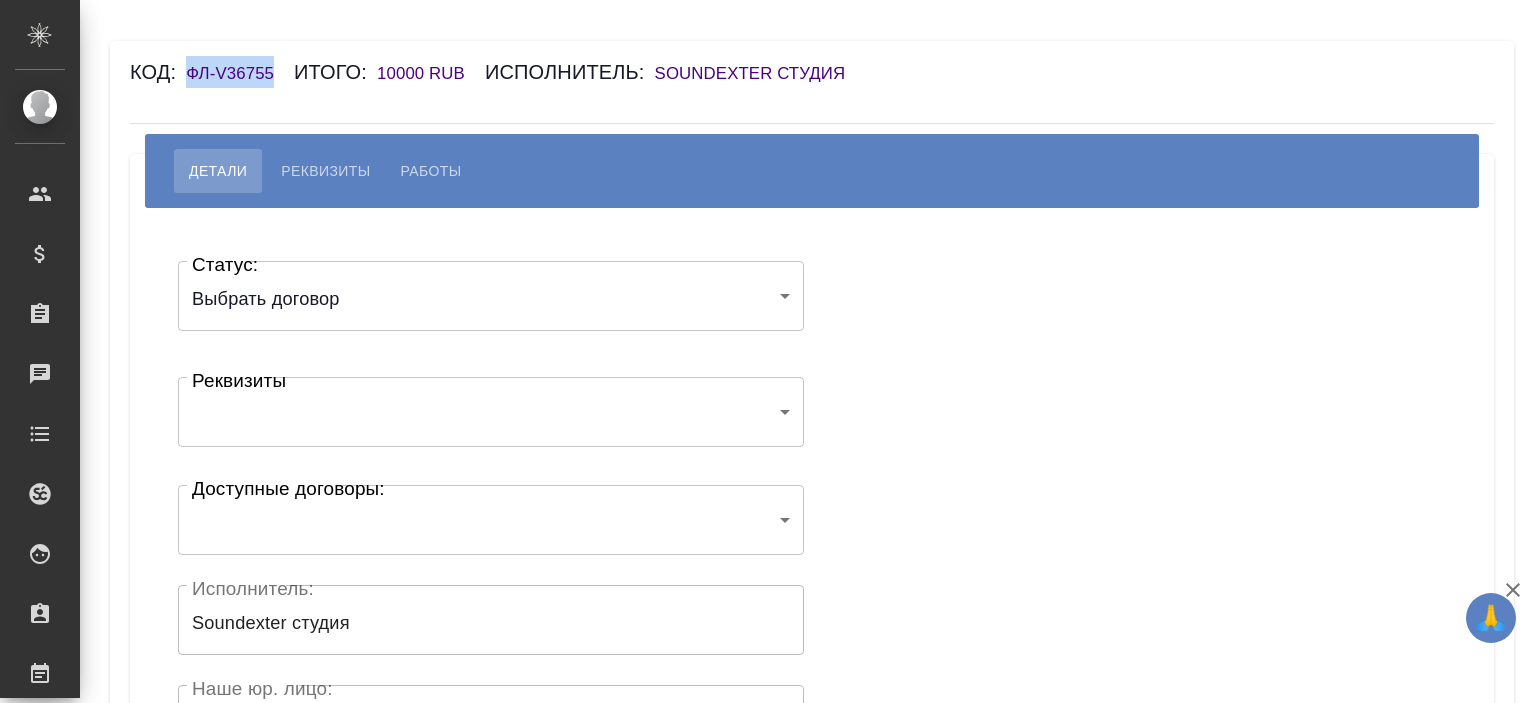 drag, startPoint x: 288, startPoint y: 73, endPoint x: 192, endPoint y: 87, distance: 97.015465 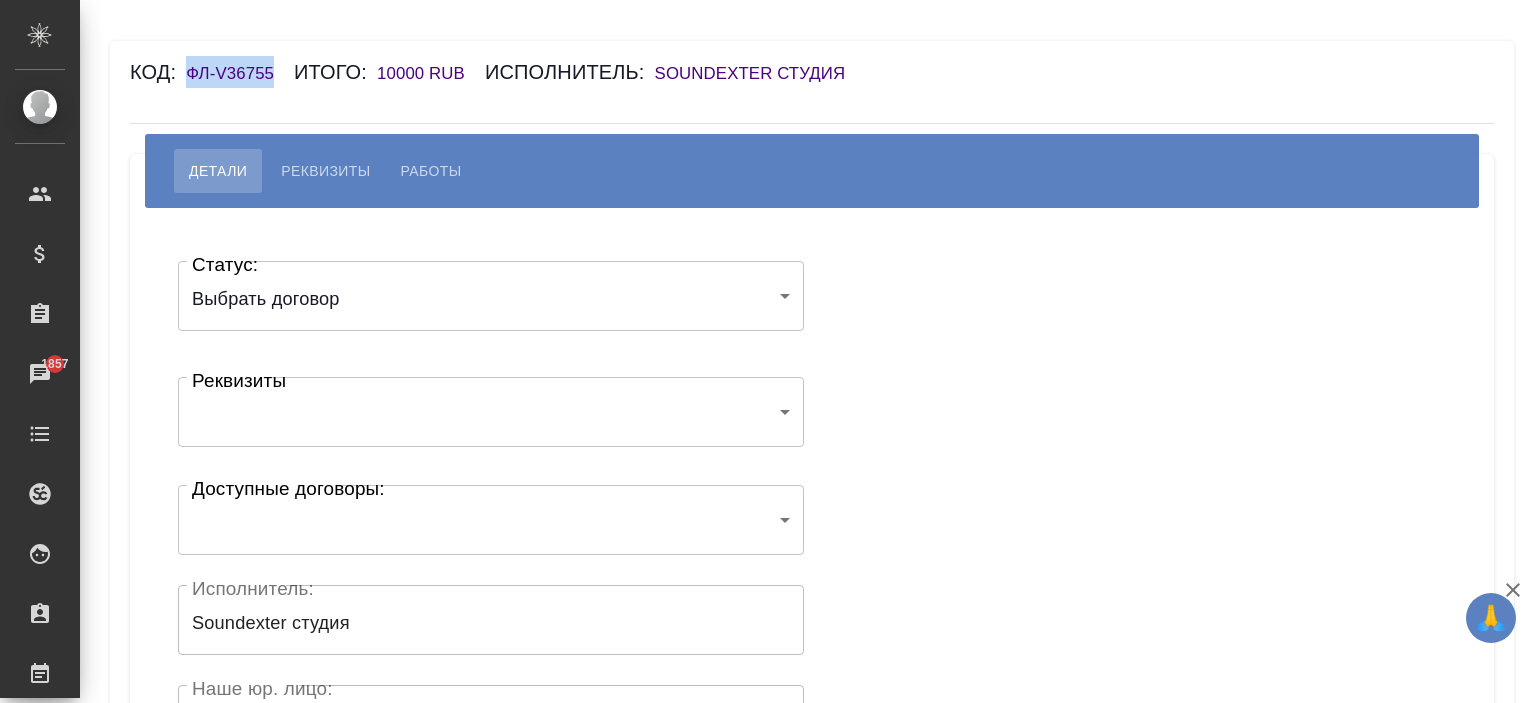 click on "🙏 .cls-1
fill:#fff;
AWATERA Ishkova Yuliya Клиенты Спецификации Заказы 1857 Чаты Todo Проекты SC Исполнители Кандидаты Работы Входящие заявки Заявки на доставку Рекламации Проекты процессинга Конференции Выйти Код: ФЛ-V36755 Итого: 10000 RUB Исполнитель: Soundexter студия Детали Реквизиты Работы Статус: Выбрать договор chooseContract Статус: Реквизиты ​ Реквизиты Доступные договоры: ​ Доступные договоры: Исполнитель: Soundexter студия Исполнитель: Наше юр. лицо: (ФЛ) Наше юр. лицо: Создал: Ишкова Юлия Создал: Скрыть от исполнителя выплату Сохранить .cls-1
fill:#fff;
AWATERA Ishkova Yuliya" at bounding box center [768, 351] 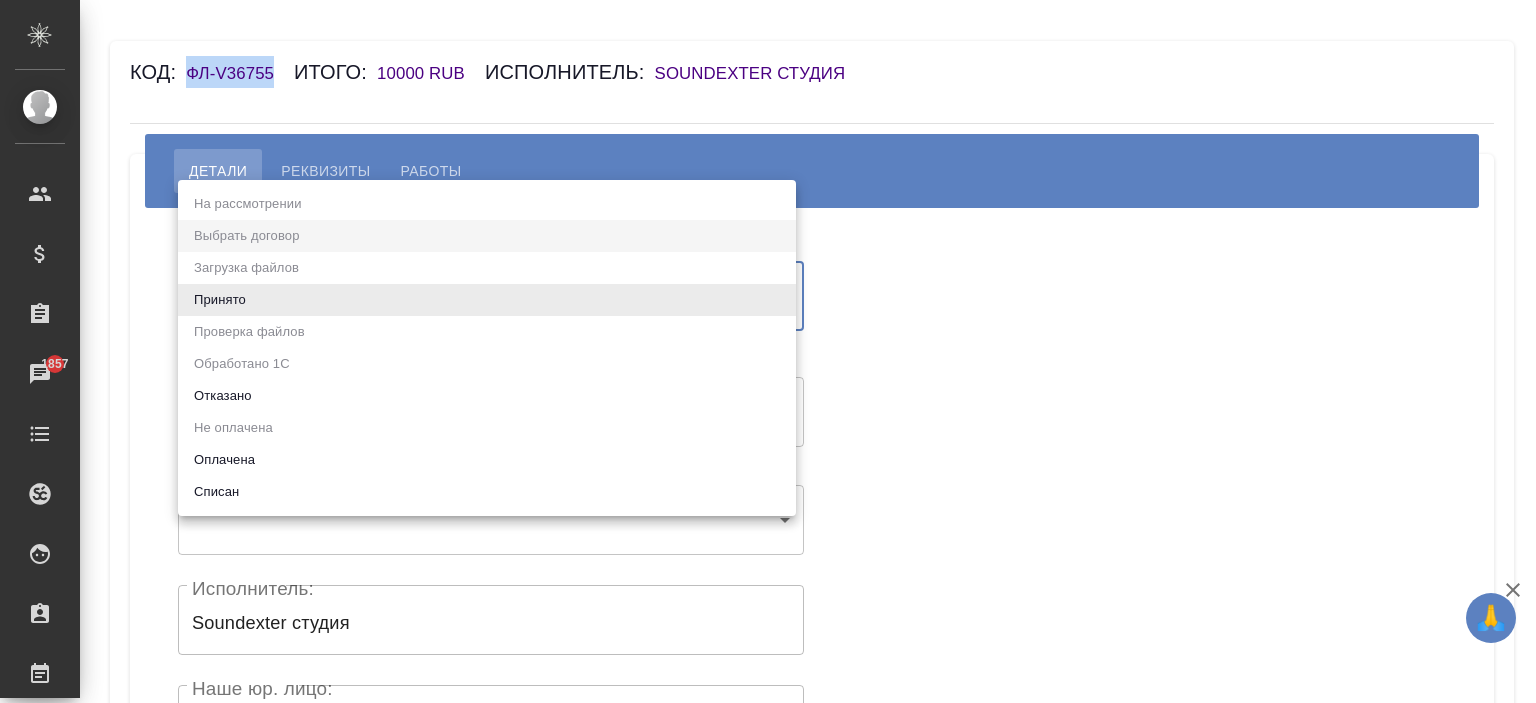 click on "Оплачена" at bounding box center [487, 460] 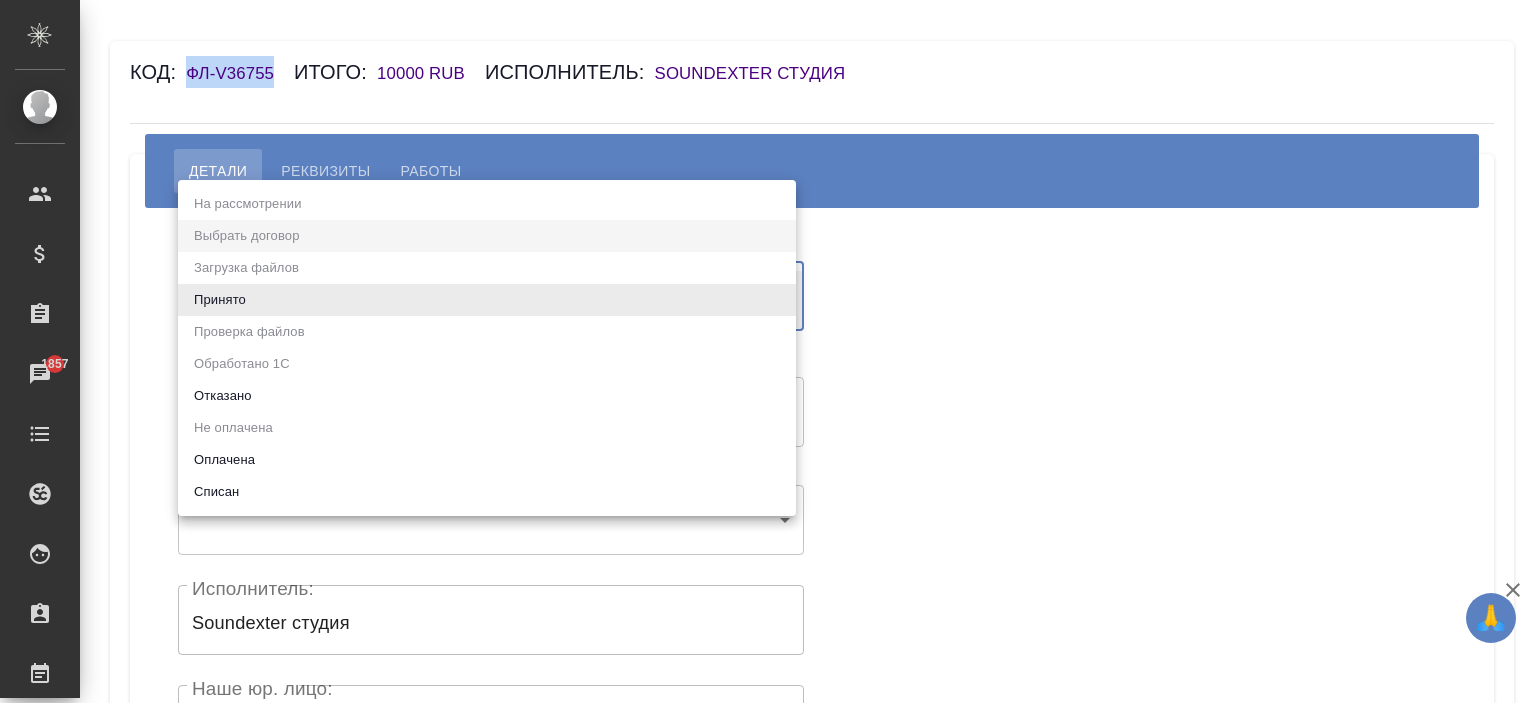 type on "payed" 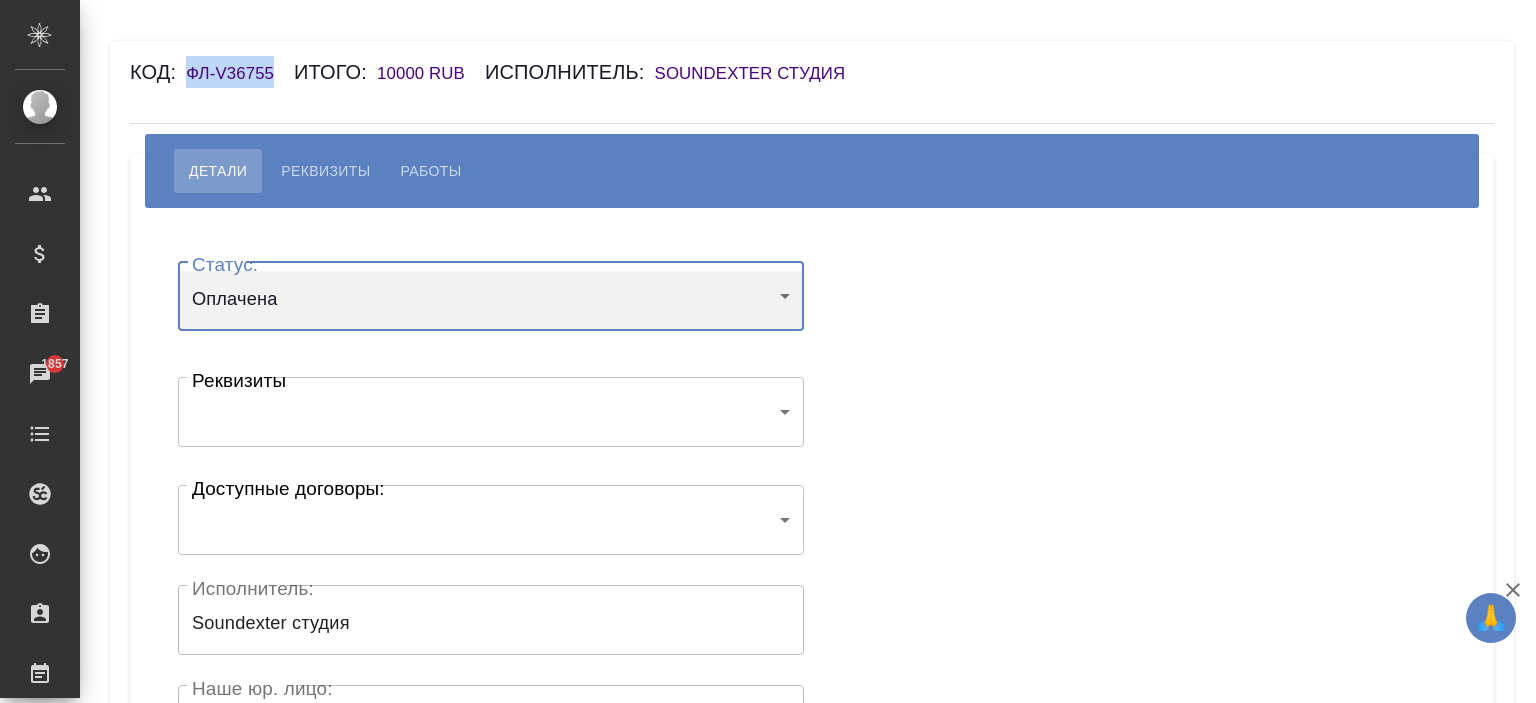 scroll, scrollTop: 400, scrollLeft: 0, axis: vertical 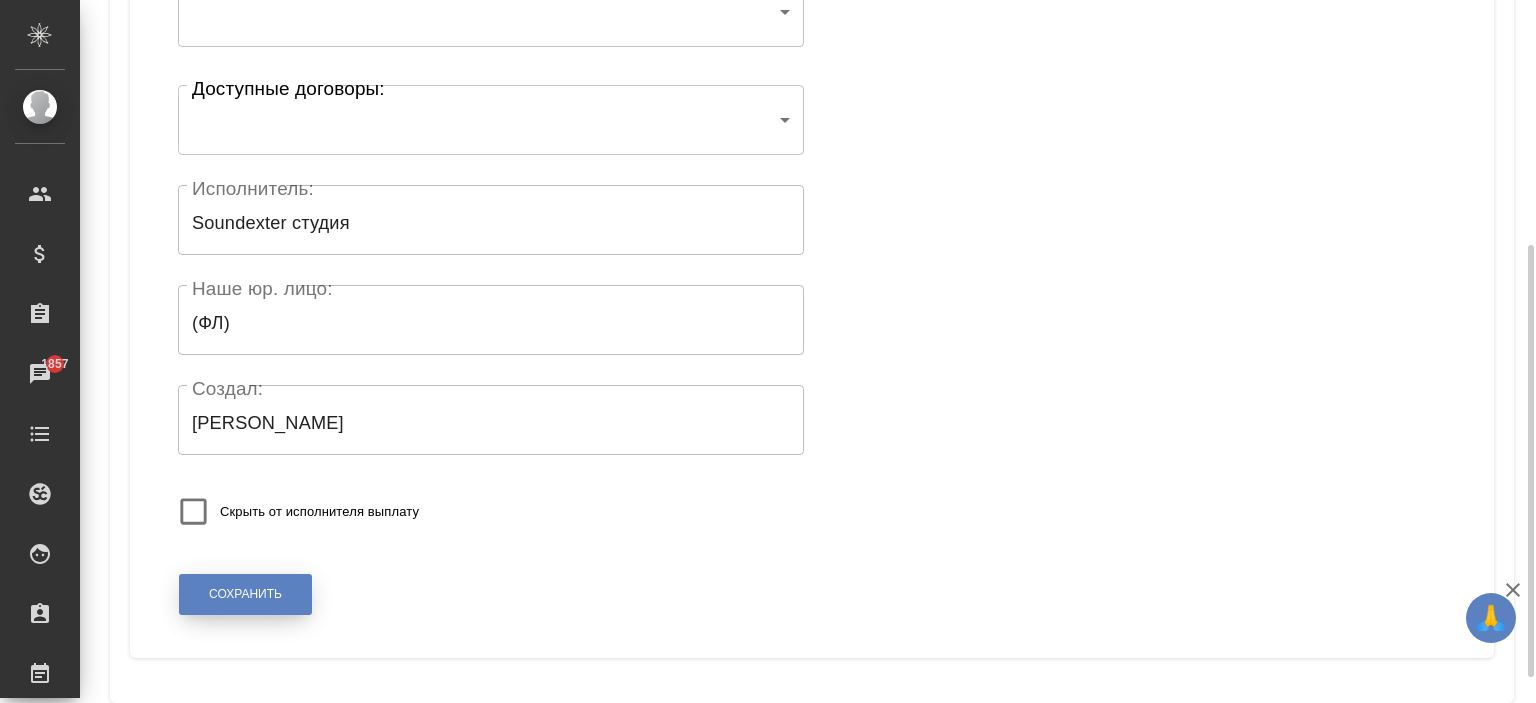 click on "Сохранить" at bounding box center [245, 594] 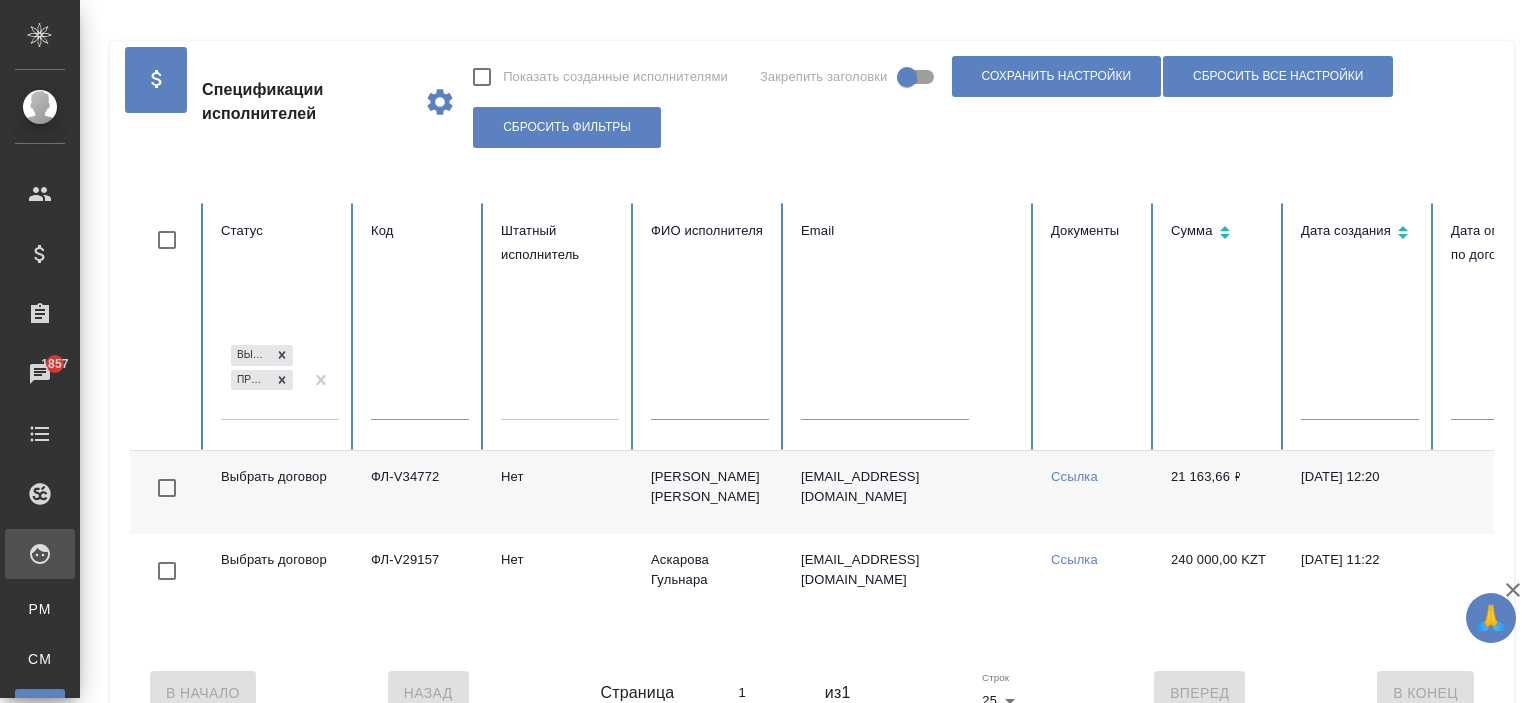 scroll, scrollTop: 0, scrollLeft: 0, axis: both 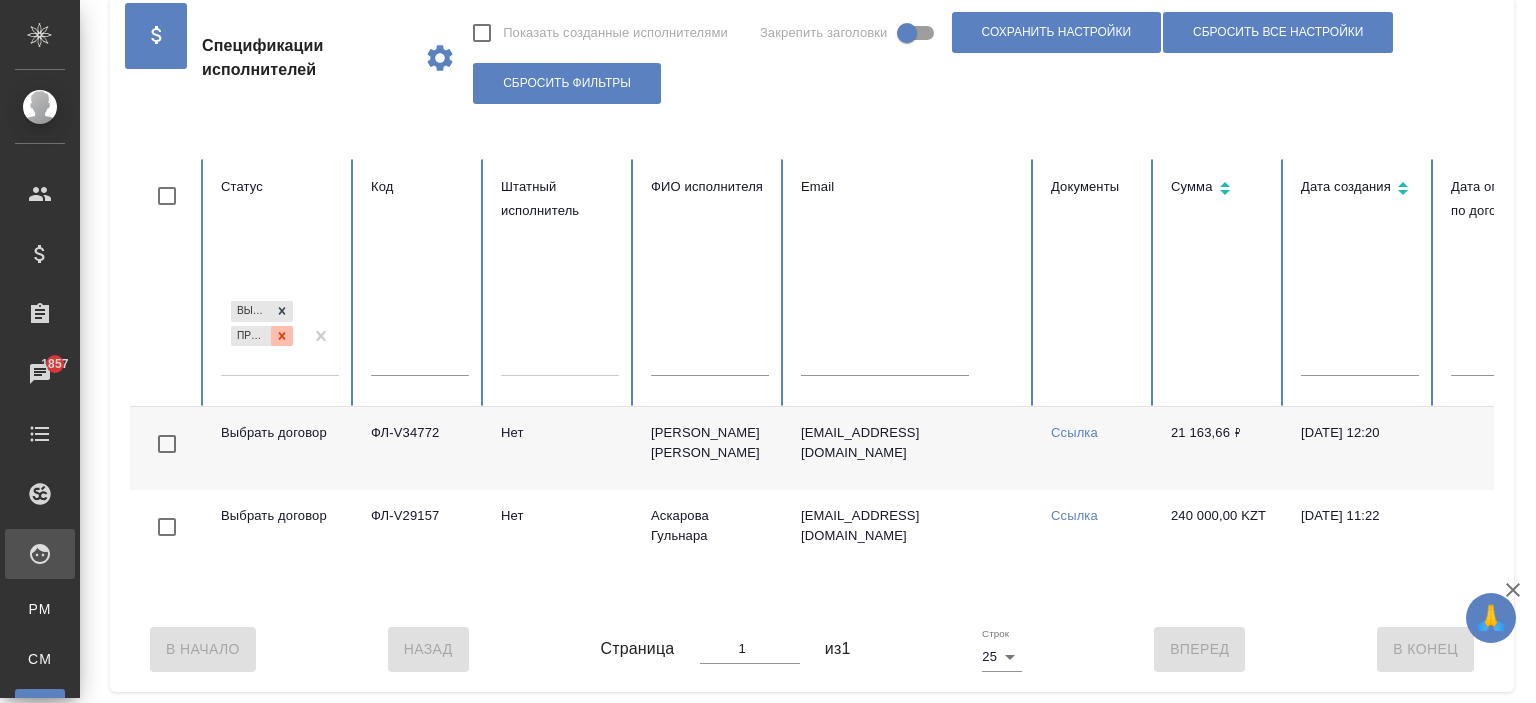click 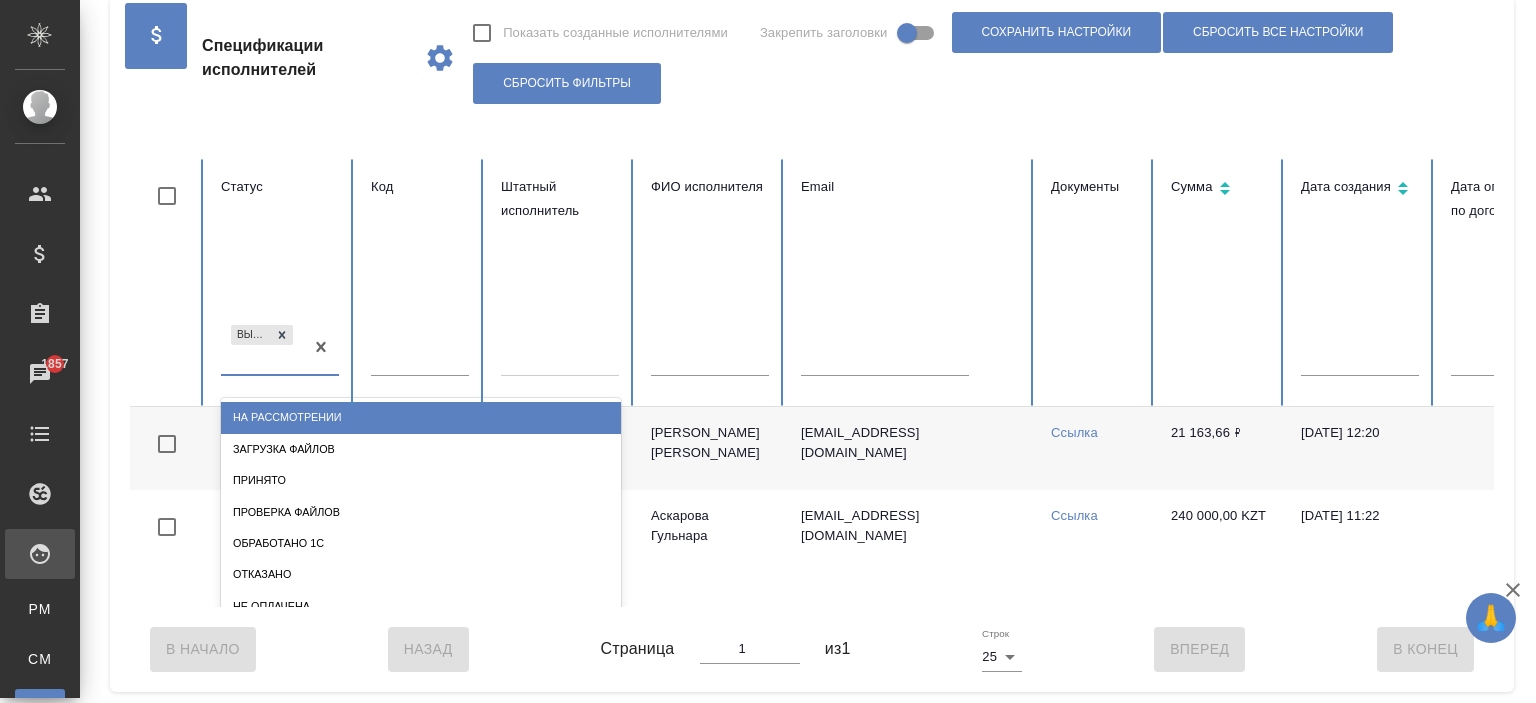 click on "Выбрать договор" at bounding box center (262, 348) 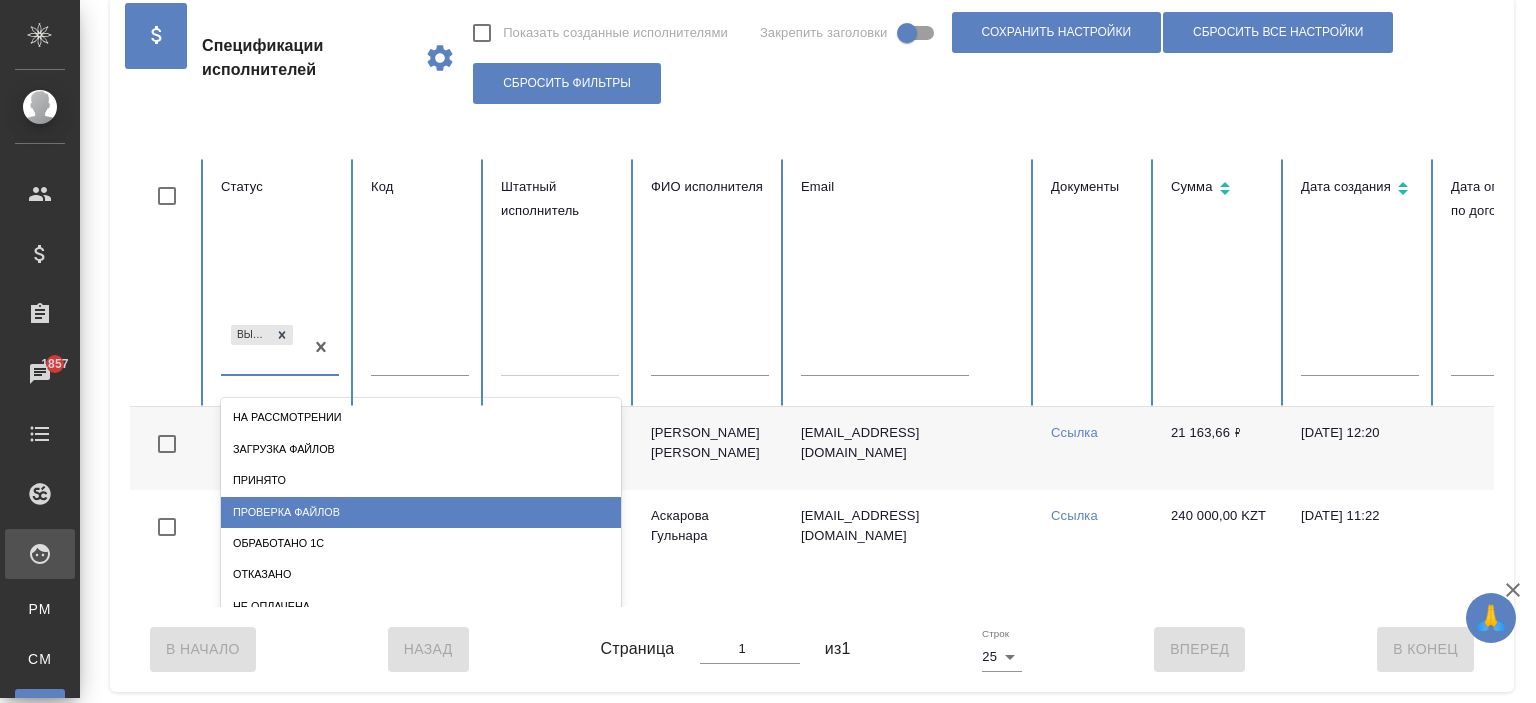 drag, startPoint x: 268, startPoint y: 480, endPoint x: 268, endPoint y: 500, distance: 20 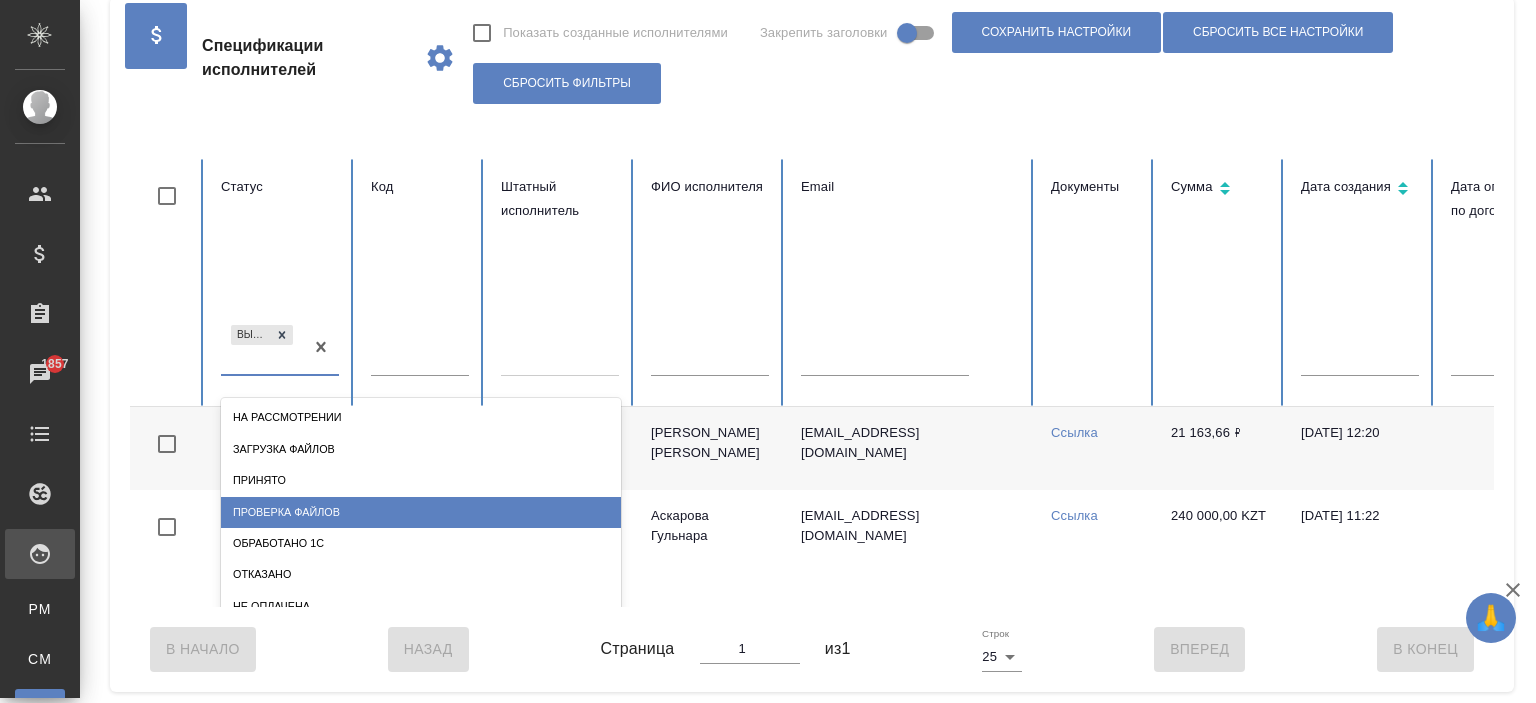 click on "Проверка файлов" at bounding box center (421, 512) 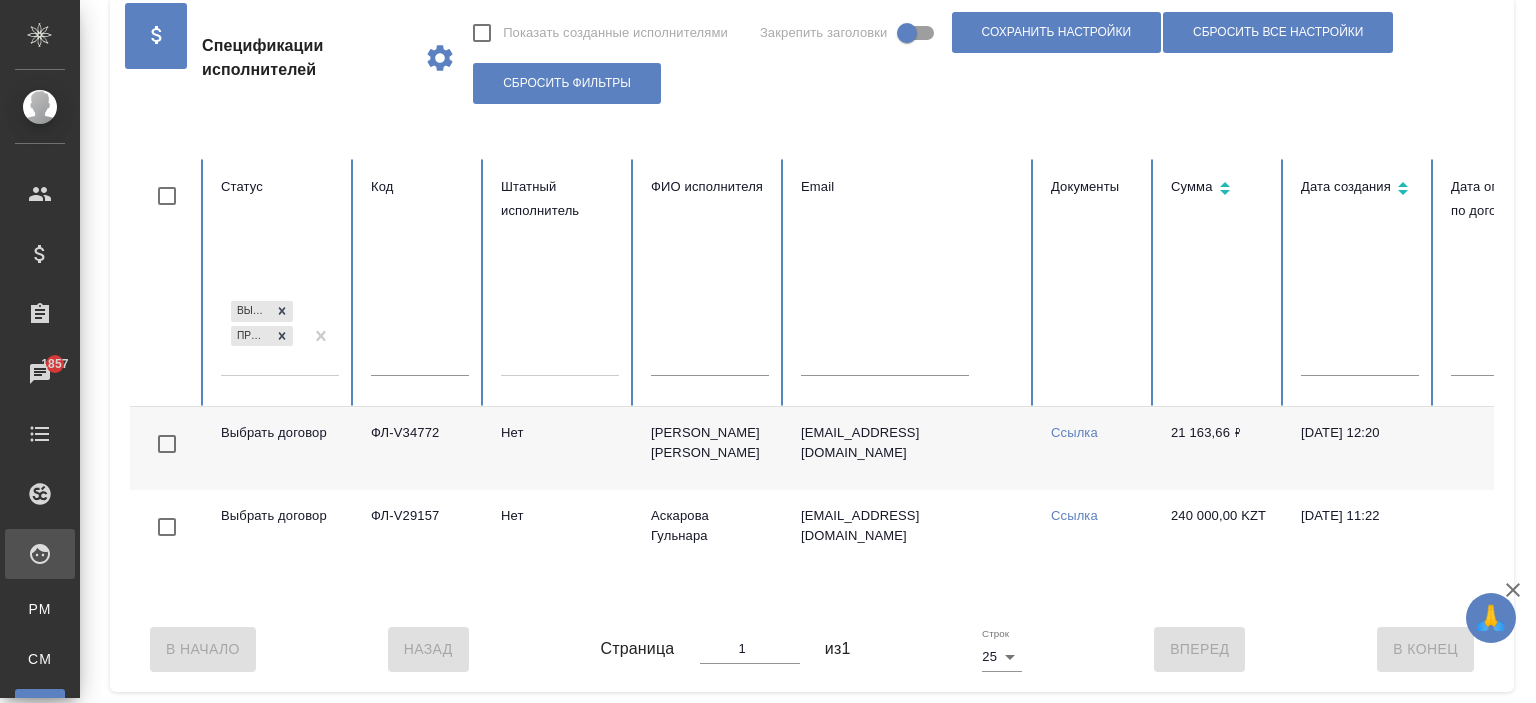 scroll, scrollTop: 200, scrollLeft: 0, axis: vertical 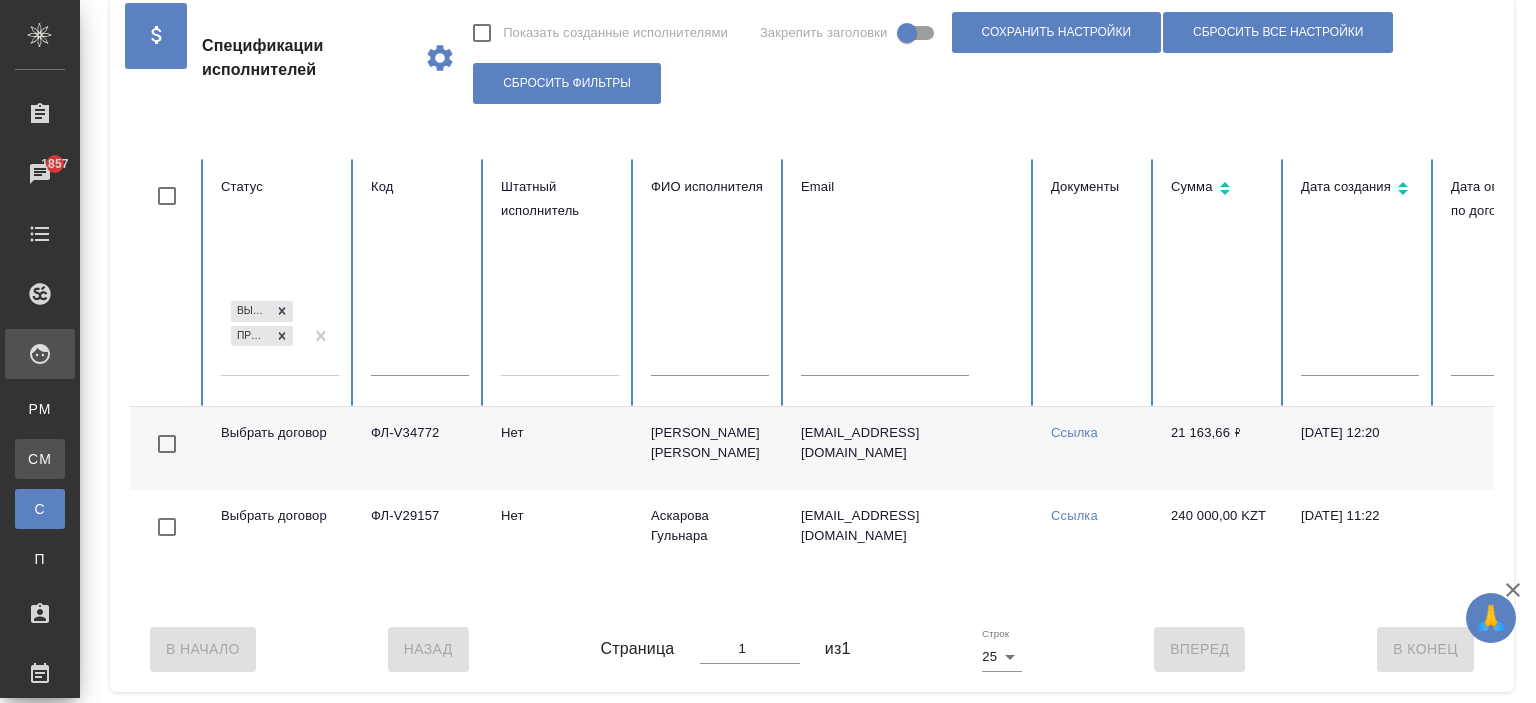click on "CM Для CM/VM" at bounding box center [40, 459] 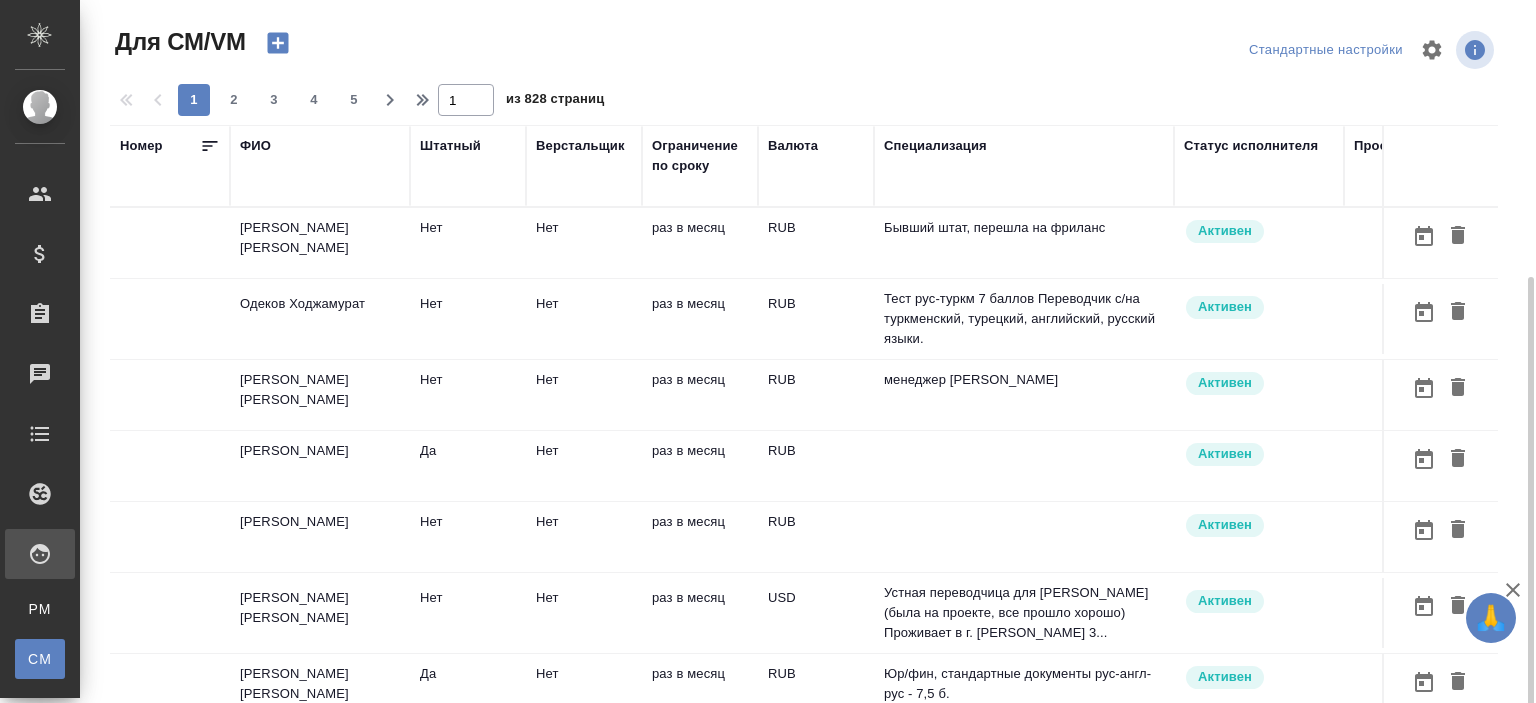scroll, scrollTop: 152, scrollLeft: 0, axis: vertical 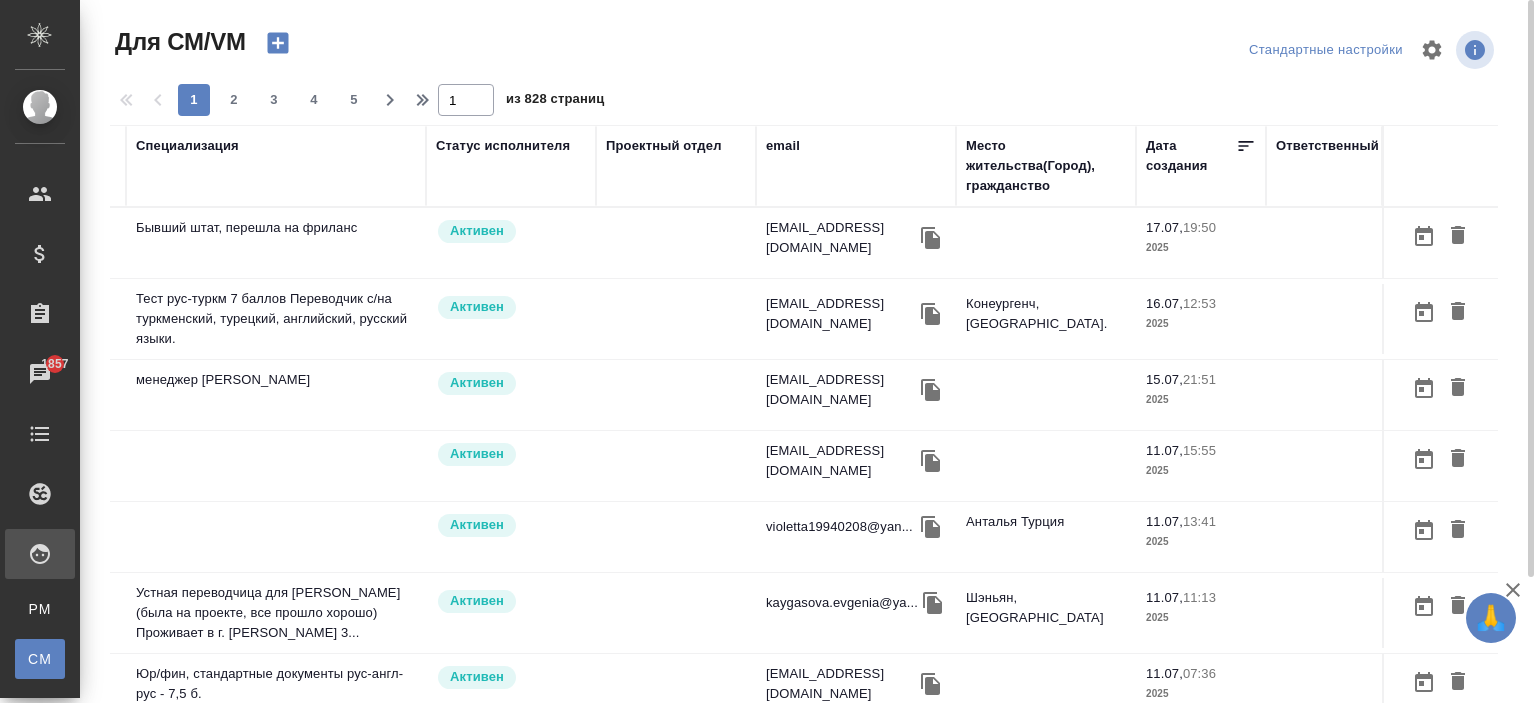 click on "email" at bounding box center (783, 146) 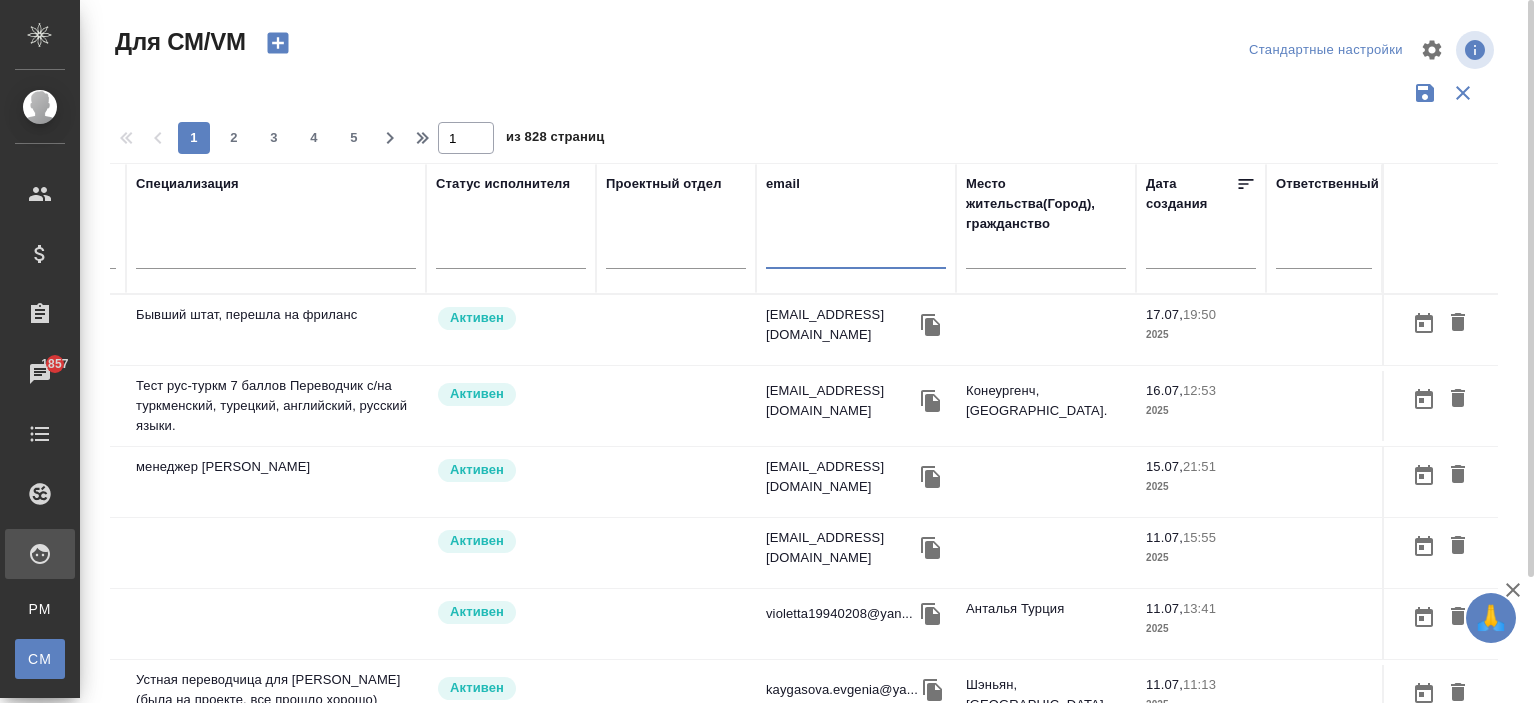 paste on "[EMAIL_ADDRESS][DOMAIN_NAME]" 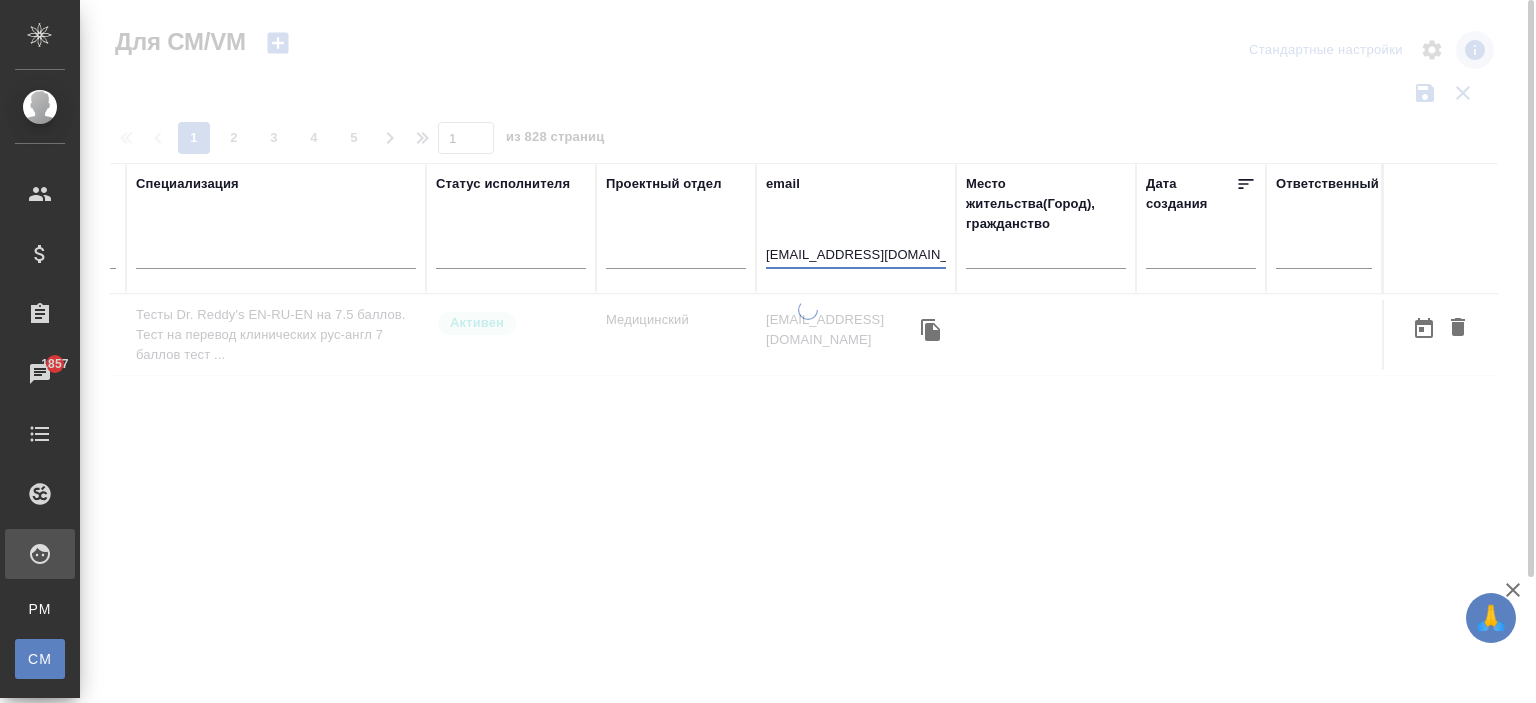 scroll, scrollTop: 0, scrollLeft: 748, axis: horizontal 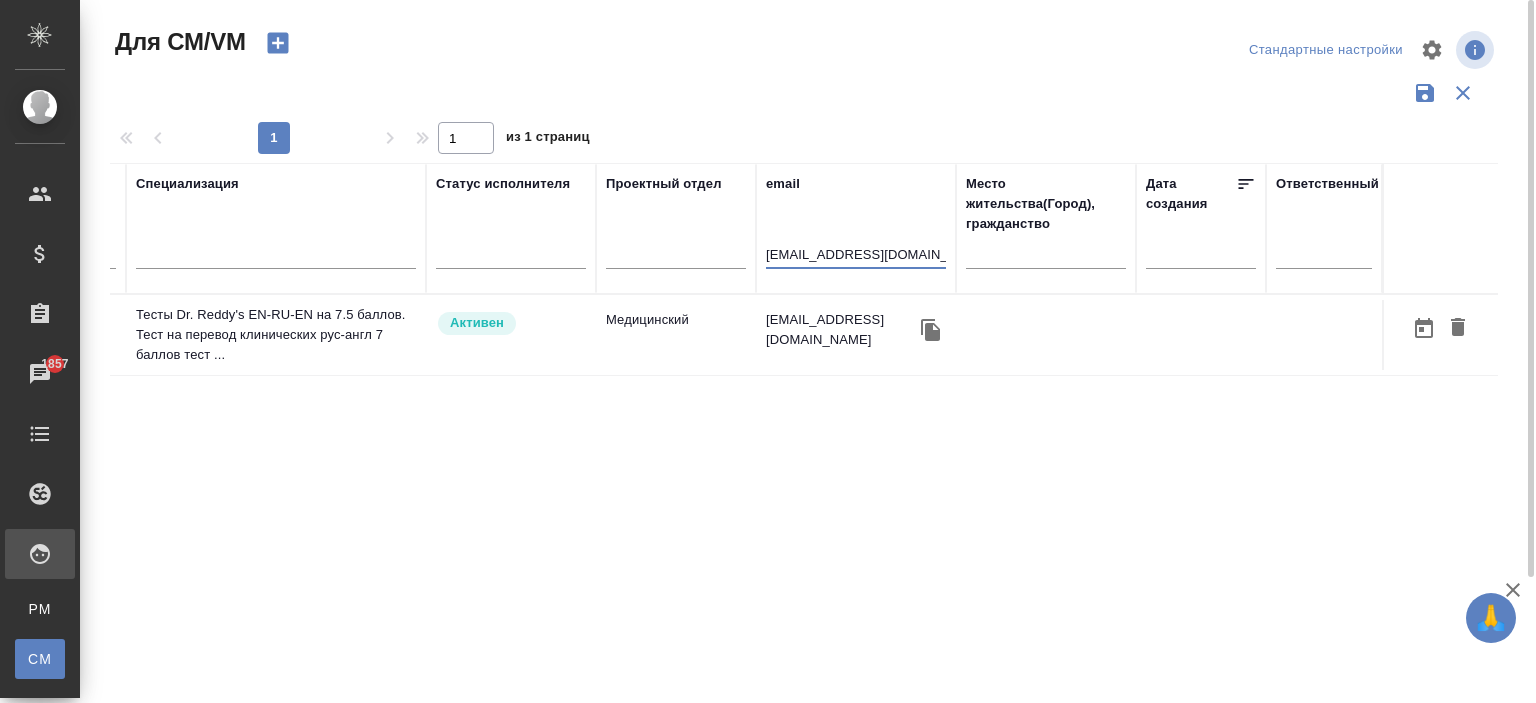 type on "[EMAIL_ADDRESS][DOMAIN_NAME]" 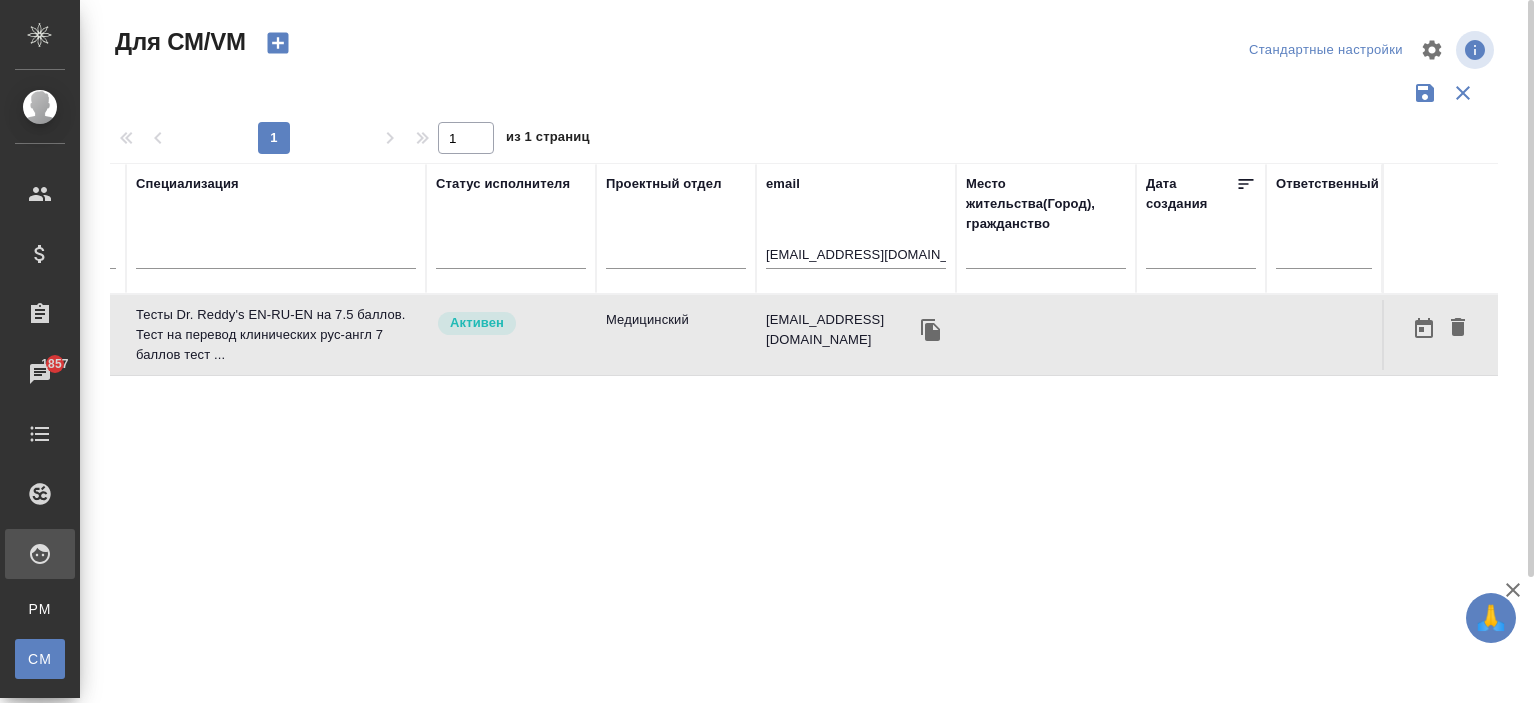click on "[EMAIL_ADDRESS][DOMAIN_NAME]" at bounding box center (856, 335) 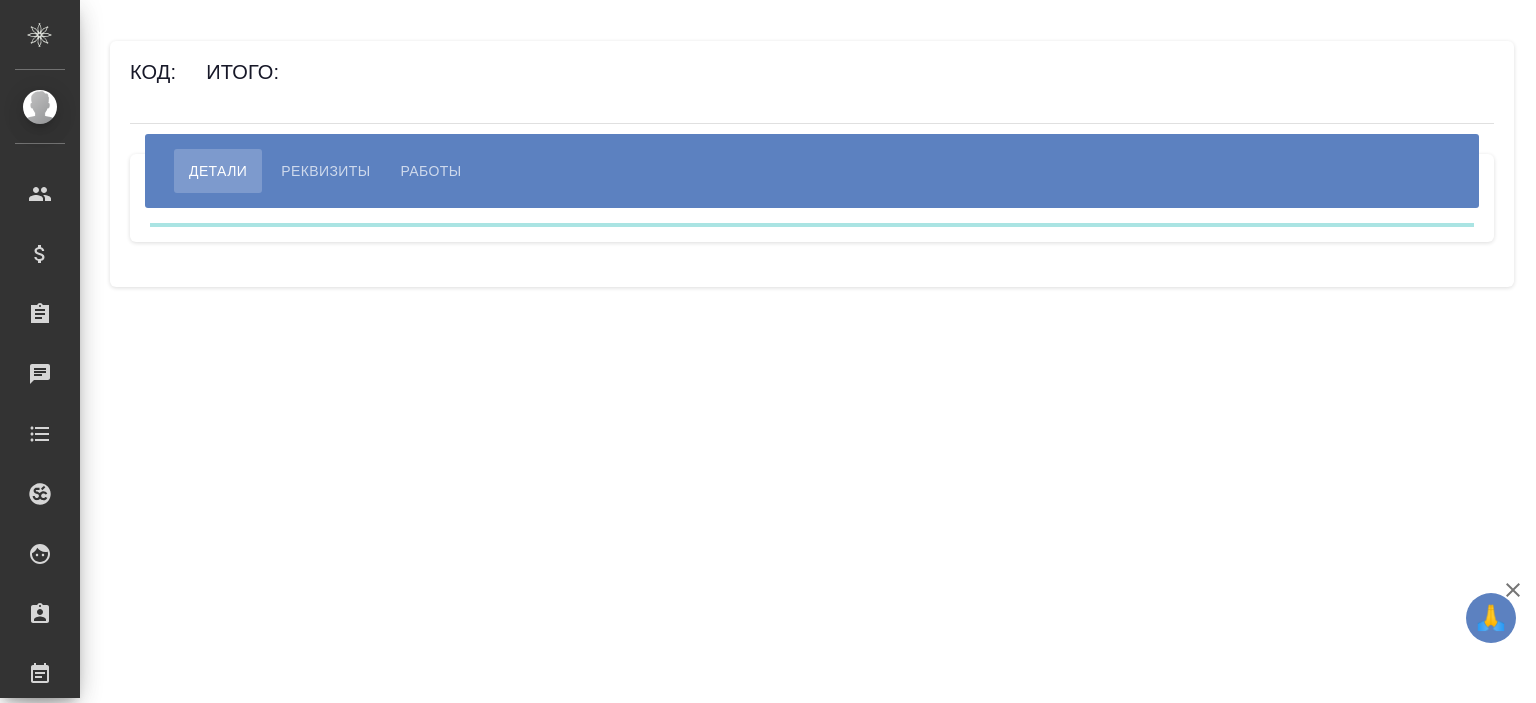 scroll, scrollTop: 0, scrollLeft: 0, axis: both 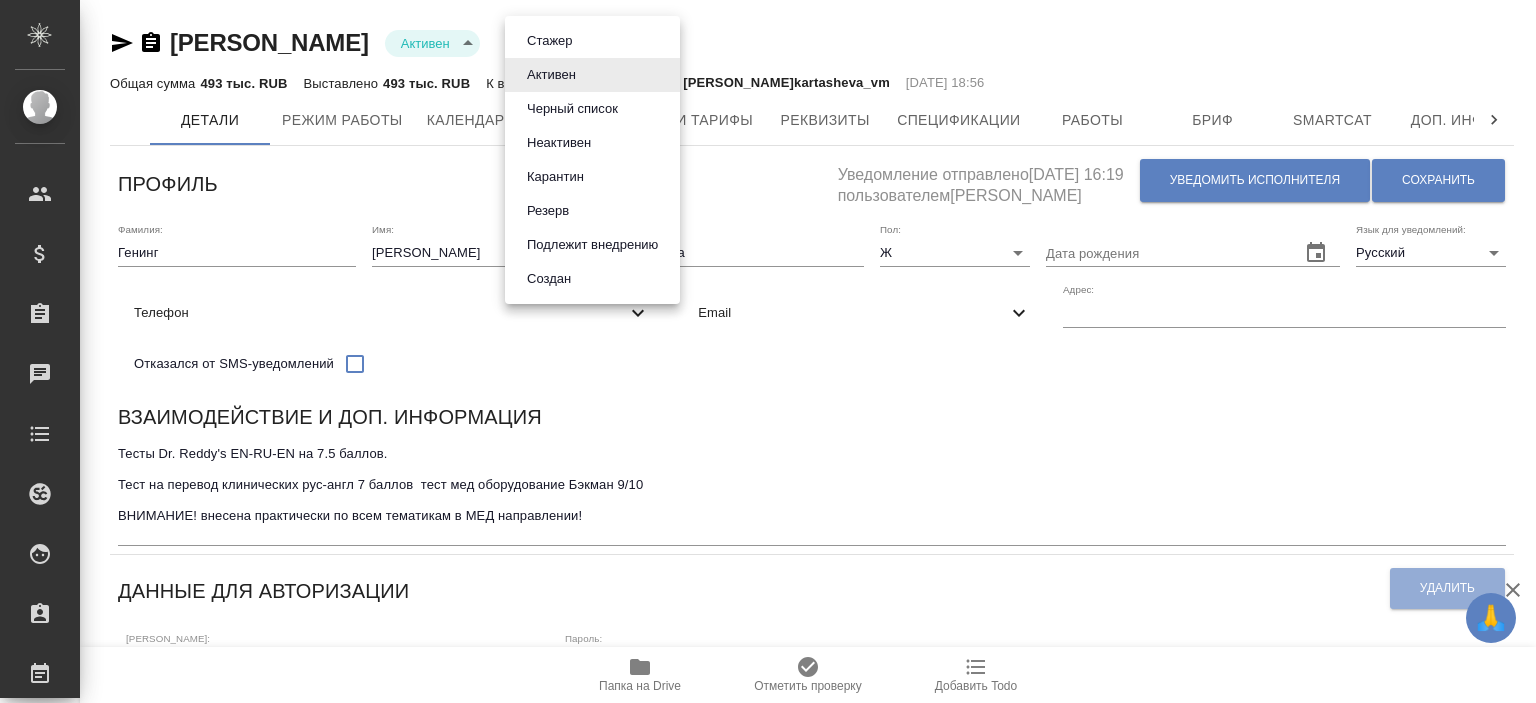 drag, startPoint x: 506, startPoint y: 39, endPoint x: 332, endPoint y: 24, distance: 174.64536 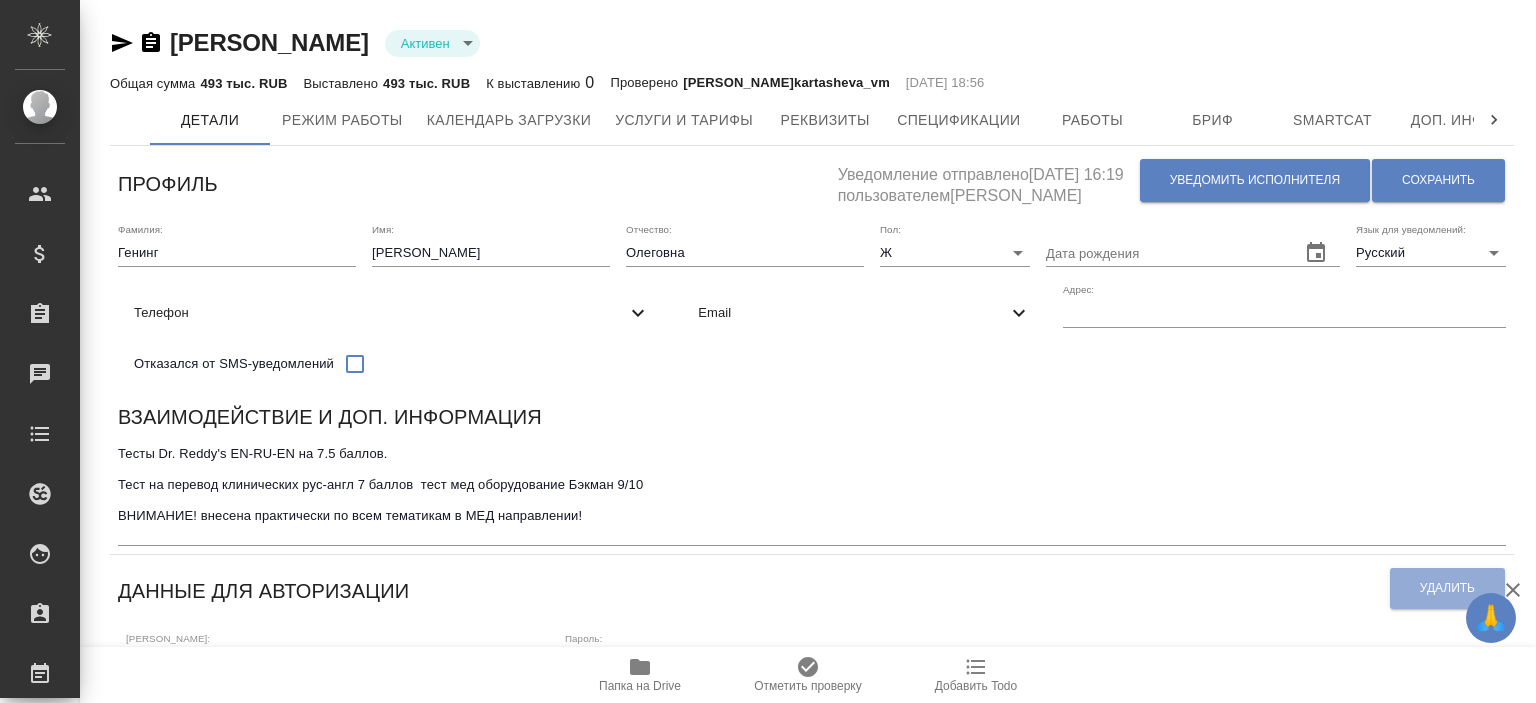 click on "Стажер [PERSON_NAME] список Неактивен Карантин Резерв Подлежит внедрению Создан" at bounding box center (768, 351) 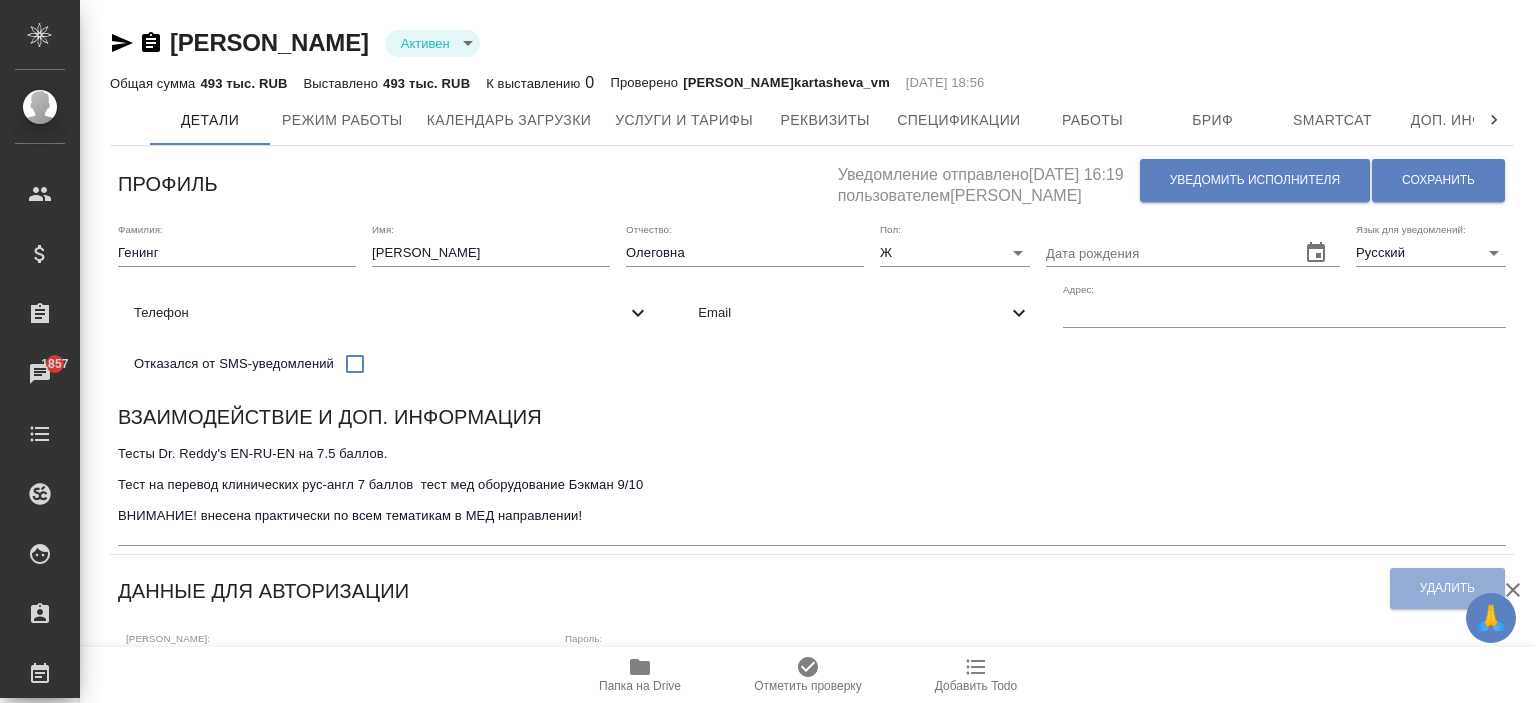 drag, startPoint x: 494, startPoint y: 42, endPoint x: 176, endPoint y: 43, distance: 318.0016 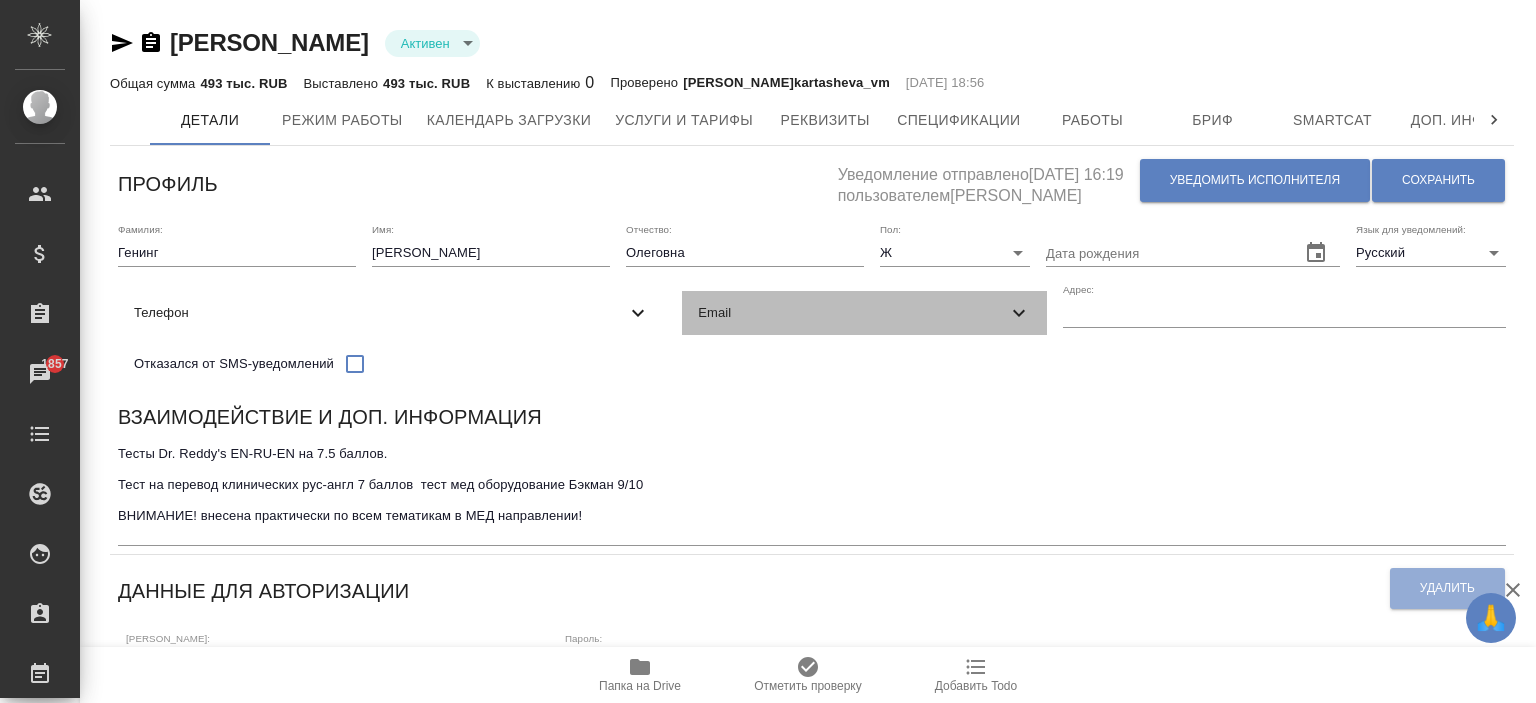 click on "Email" at bounding box center (864, 313) 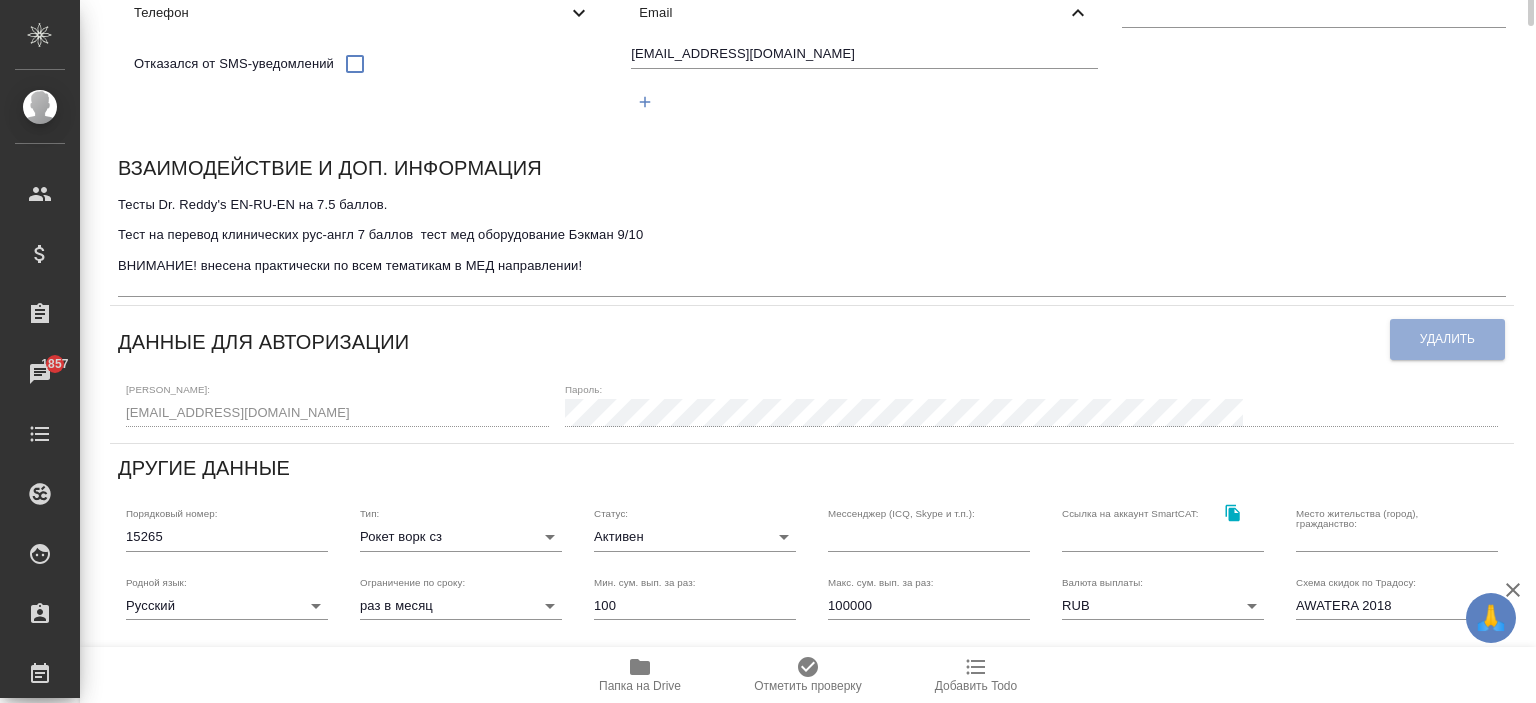 scroll, scrollTop: 0, scrollLeft: 0, axis: both 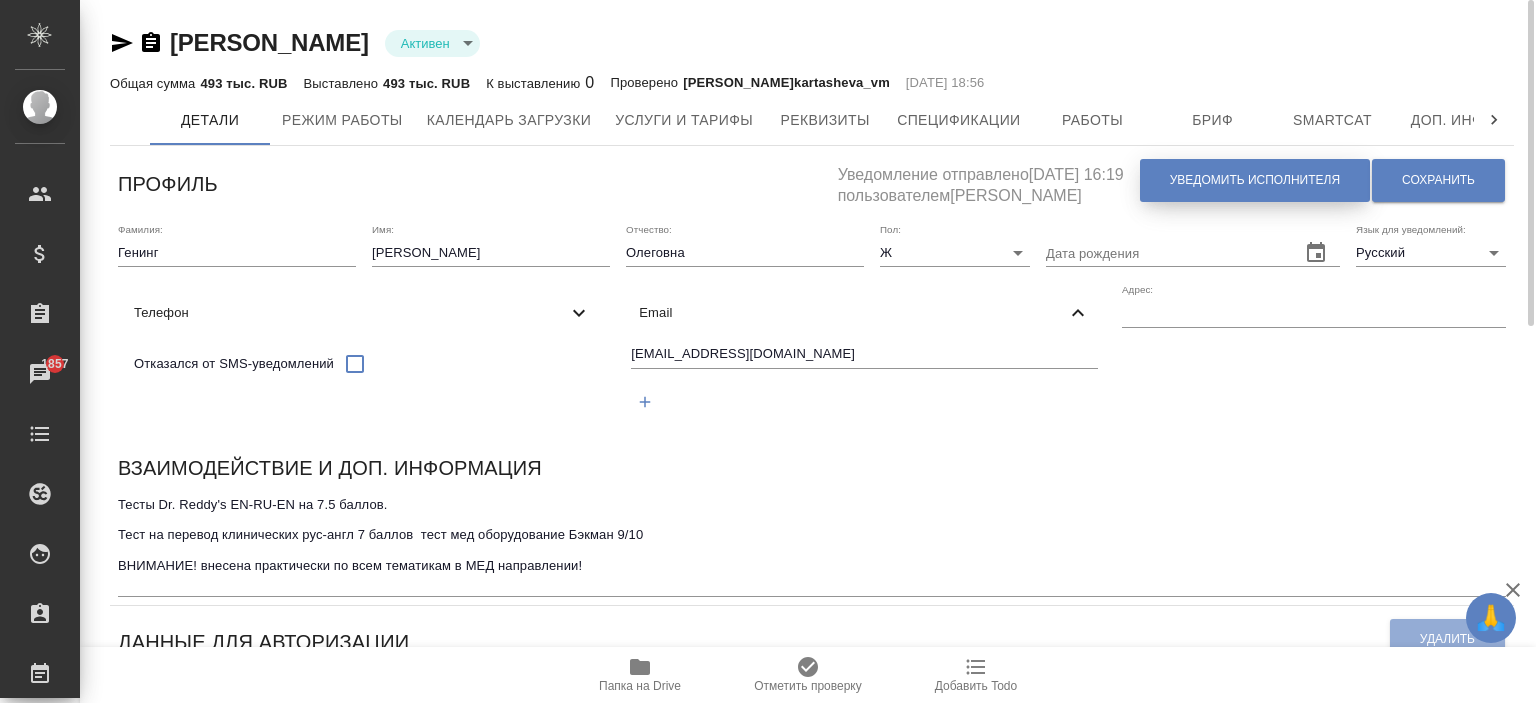 click on "Уведомить исполнителя" at bounding box center (1255, 180) 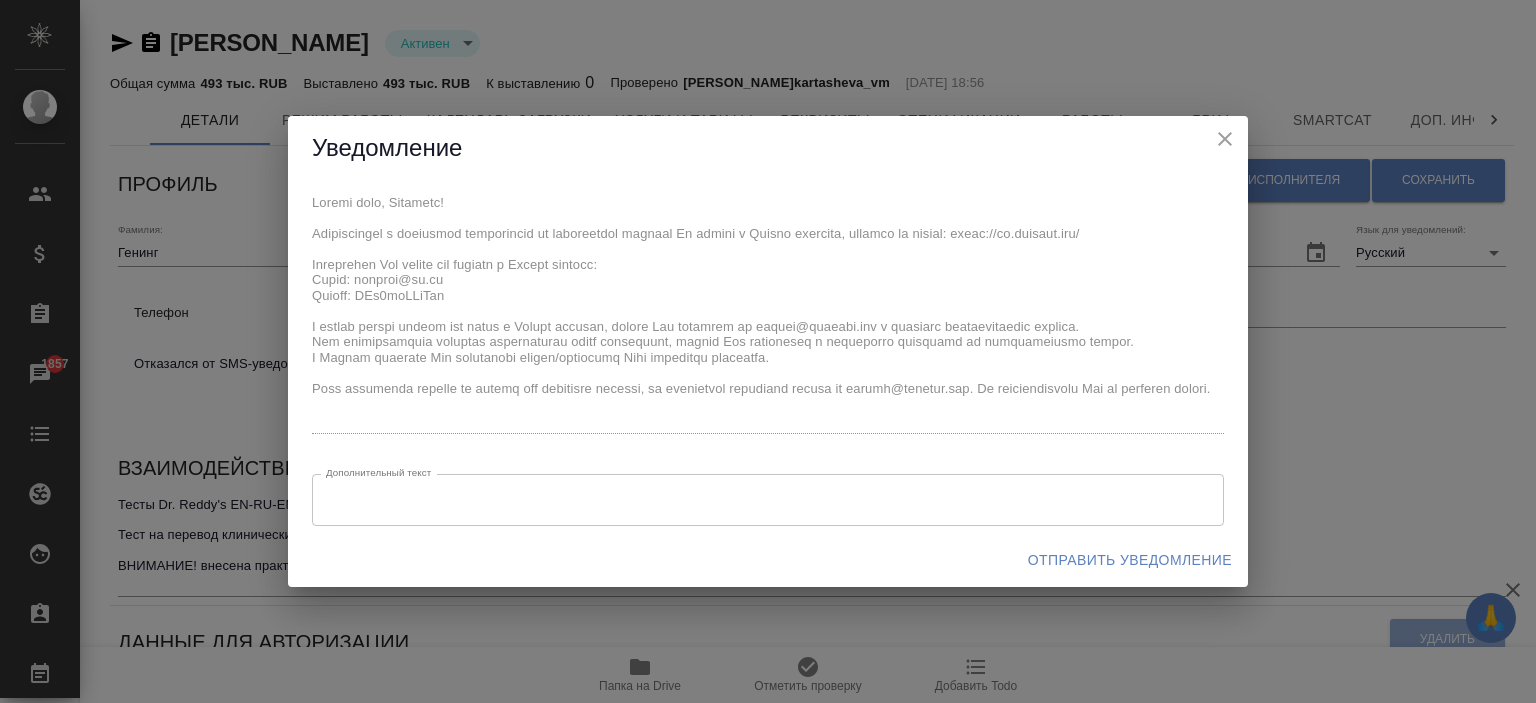 click on "Уведомление x Дополнительный текст x Дополнительный текст Отправить уведомление" at bounding box center (768, 351) 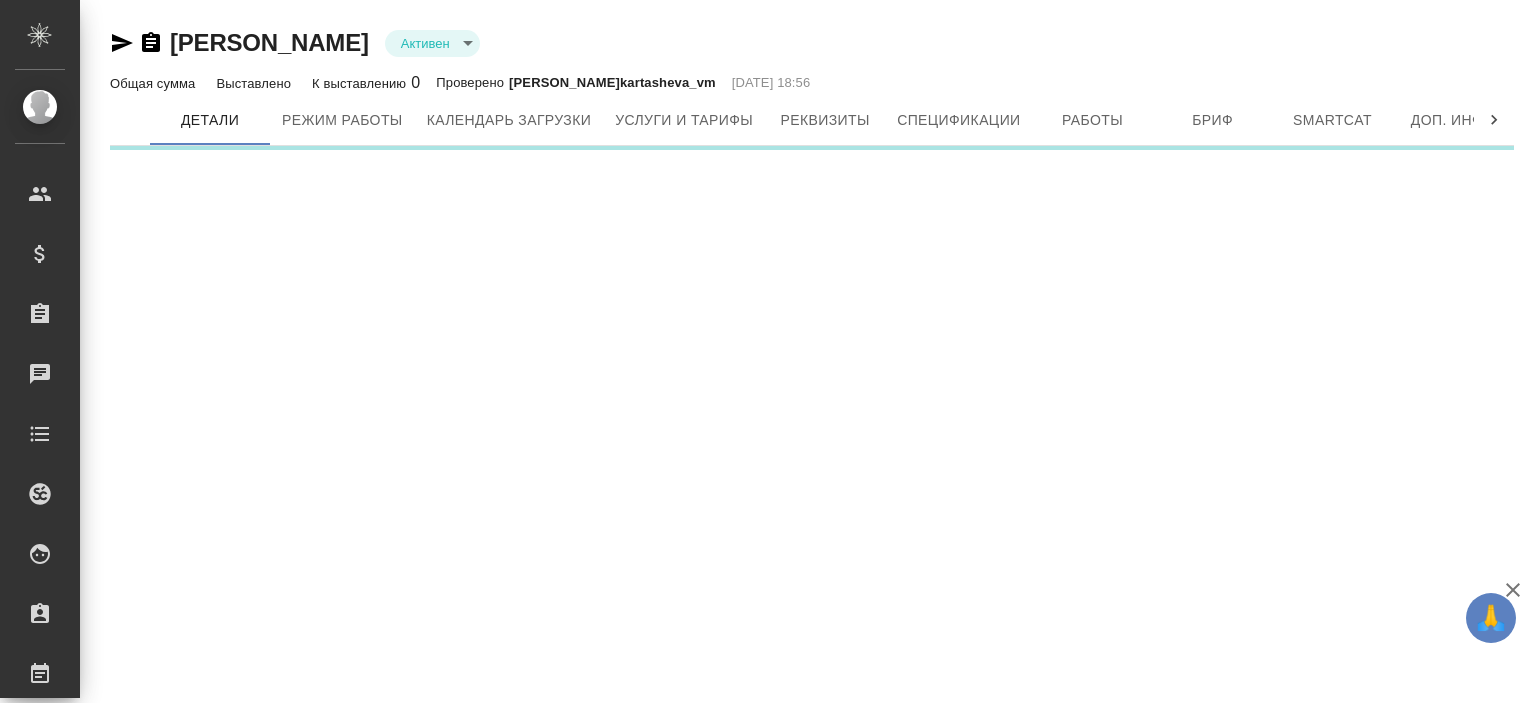 scroll, scrollTop: 0, scrollLeft: 0, axis: both 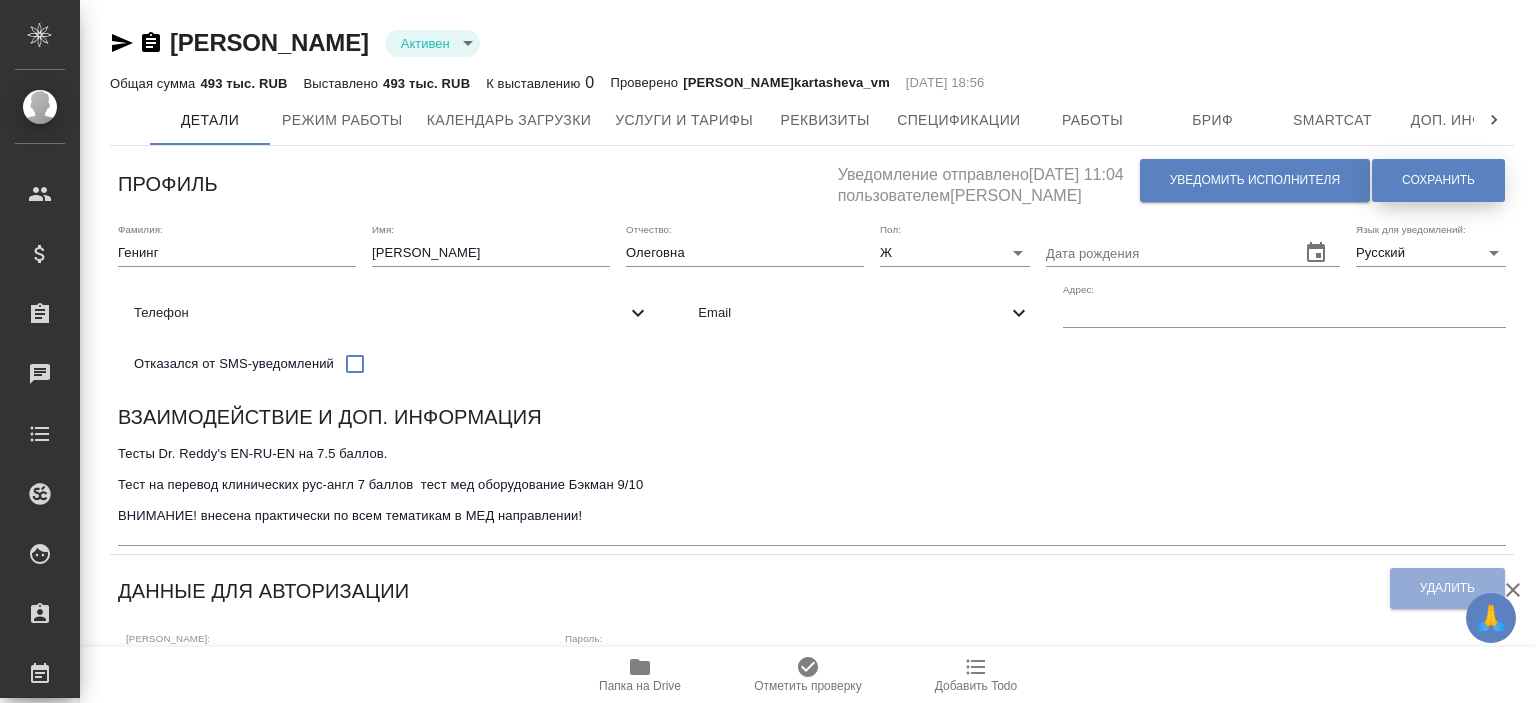 click on "Сохранить" at bounding box center (1438, 180) 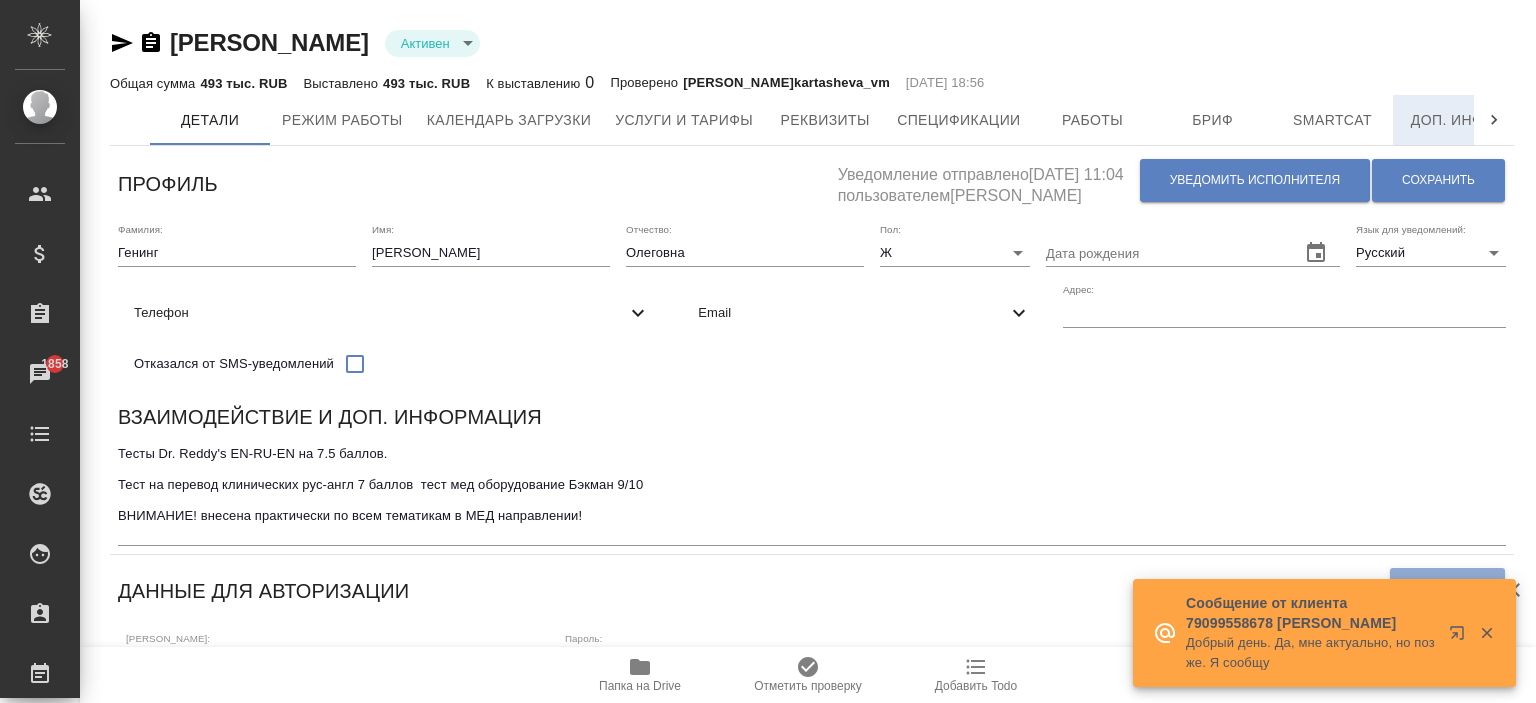drag, startPoint x: 1470, startPoint y: 21, endPoint x: 1406, endPoint y: 109, distance: 108.81177 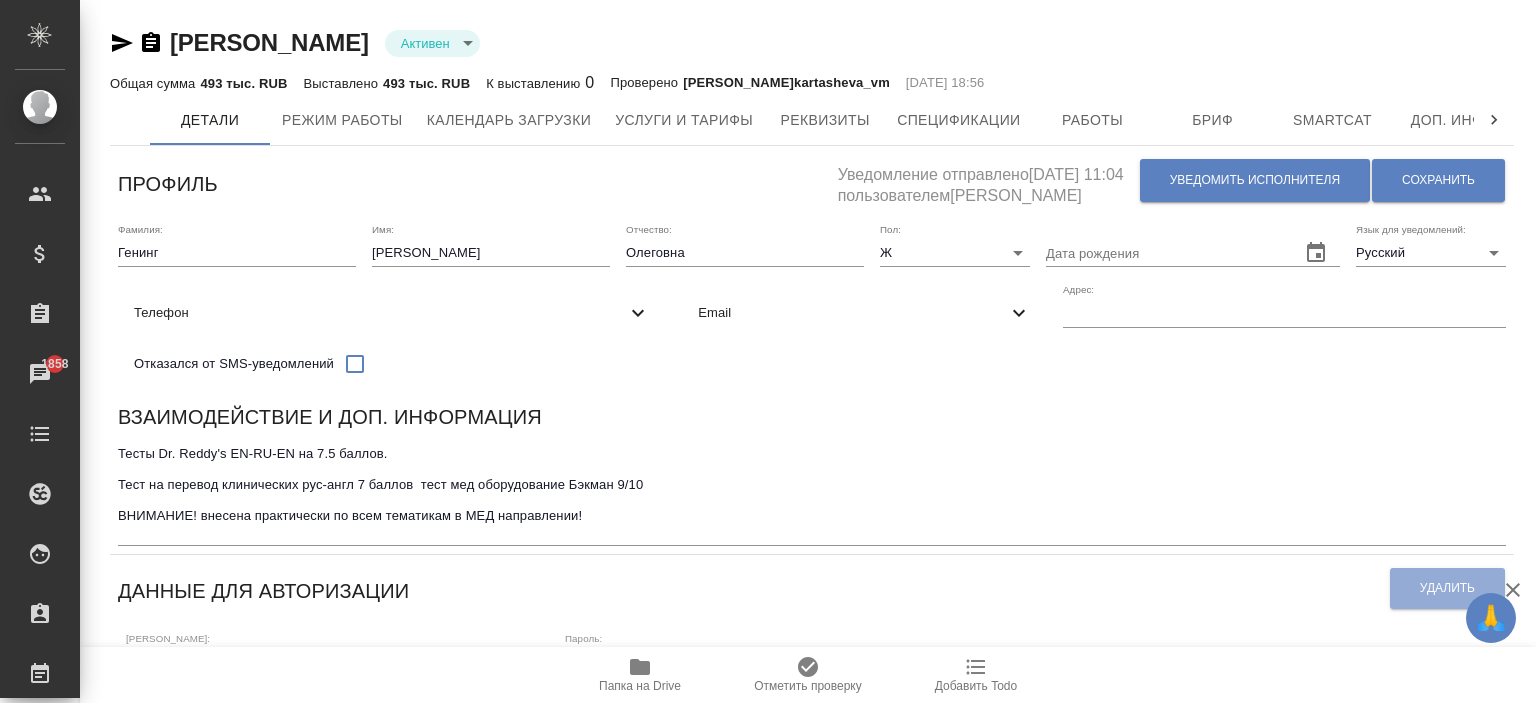 click on "Папка на Drive" at bounding box center [640, 686] 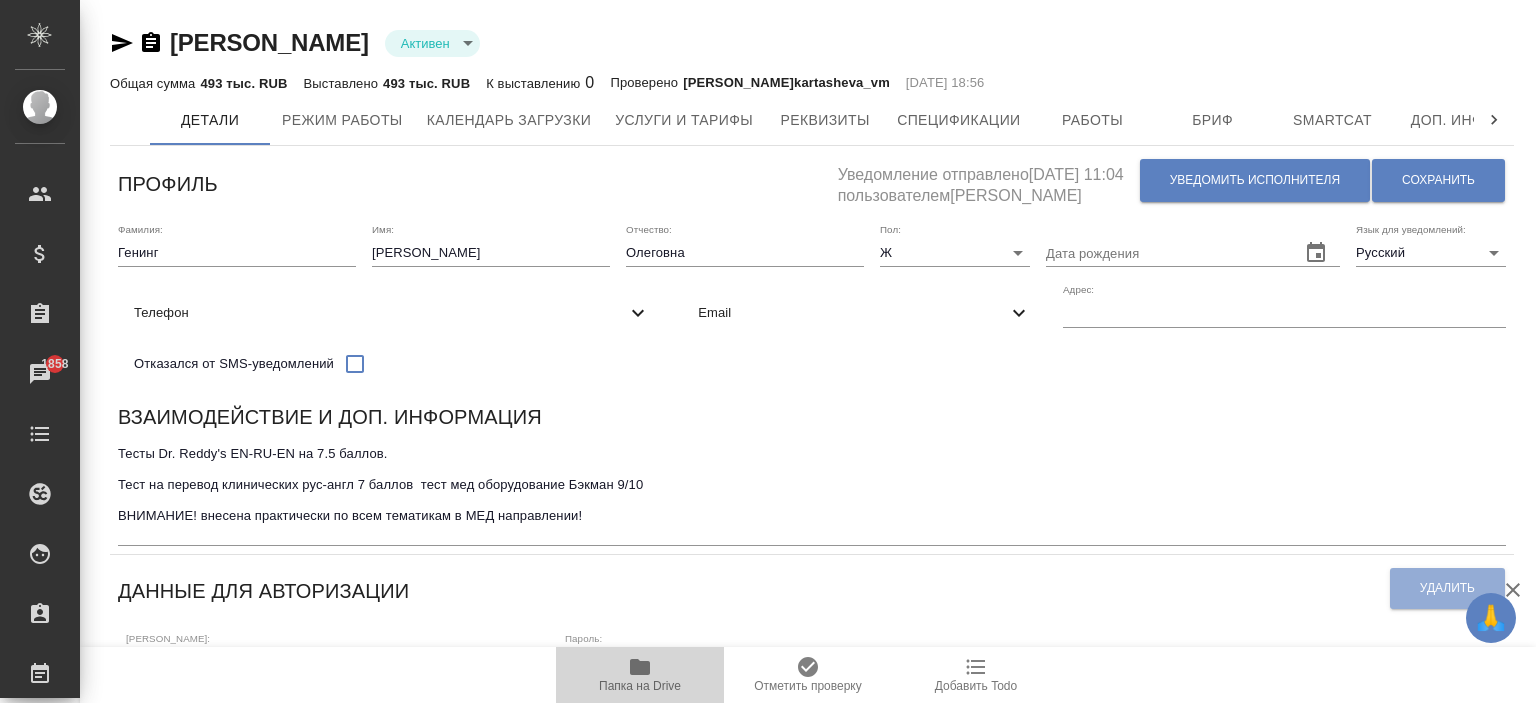 click 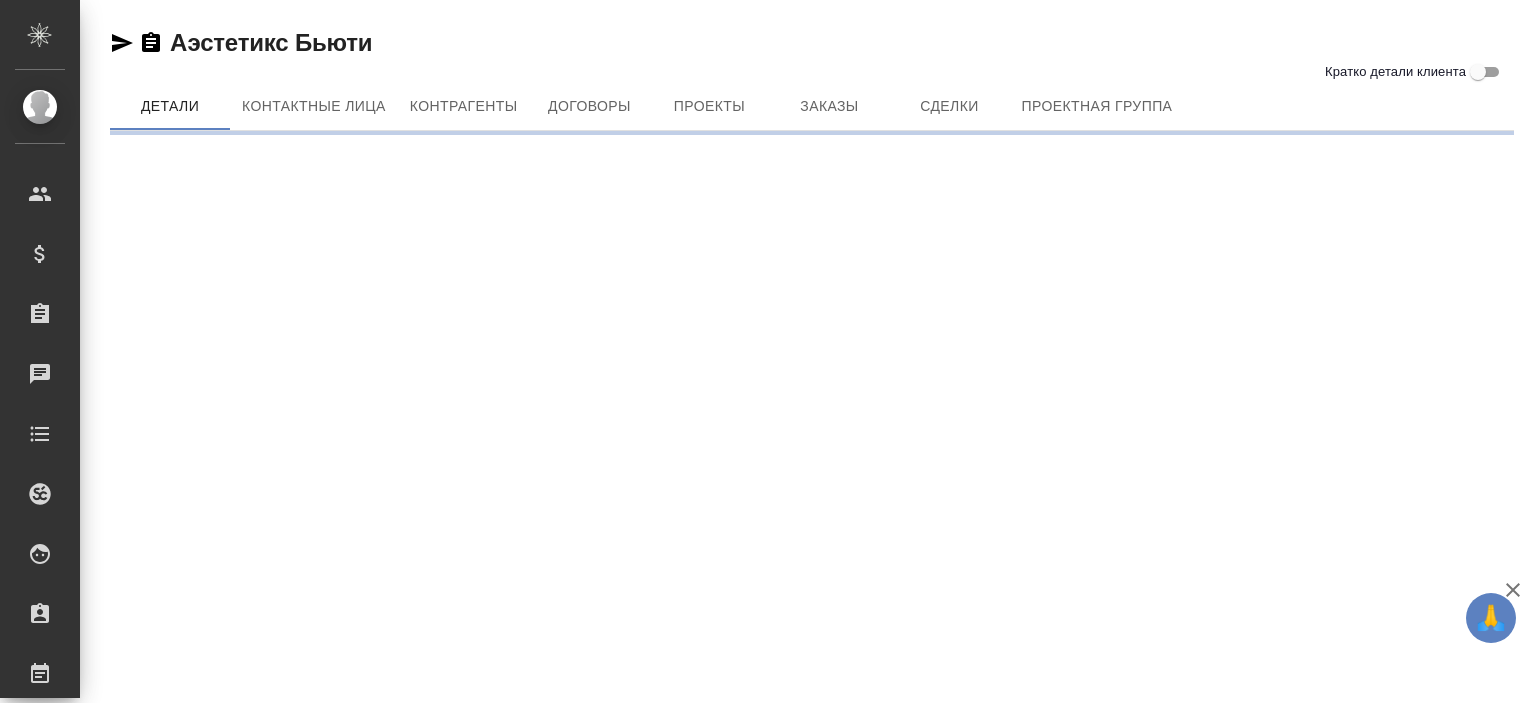 scroll, scrollTop: 0, scrollLeft: 0, axis: both 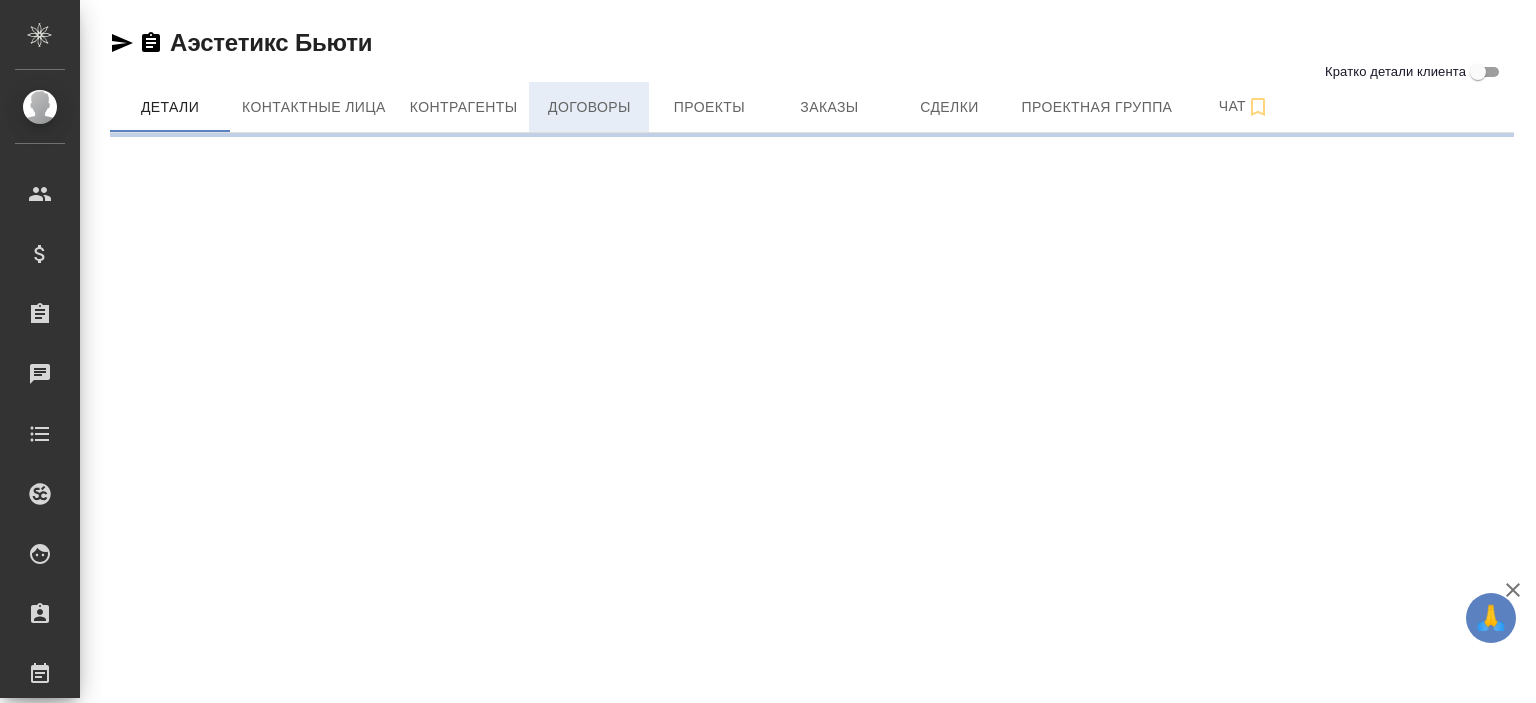click on "Договоры" at bounding box center [589, 107] 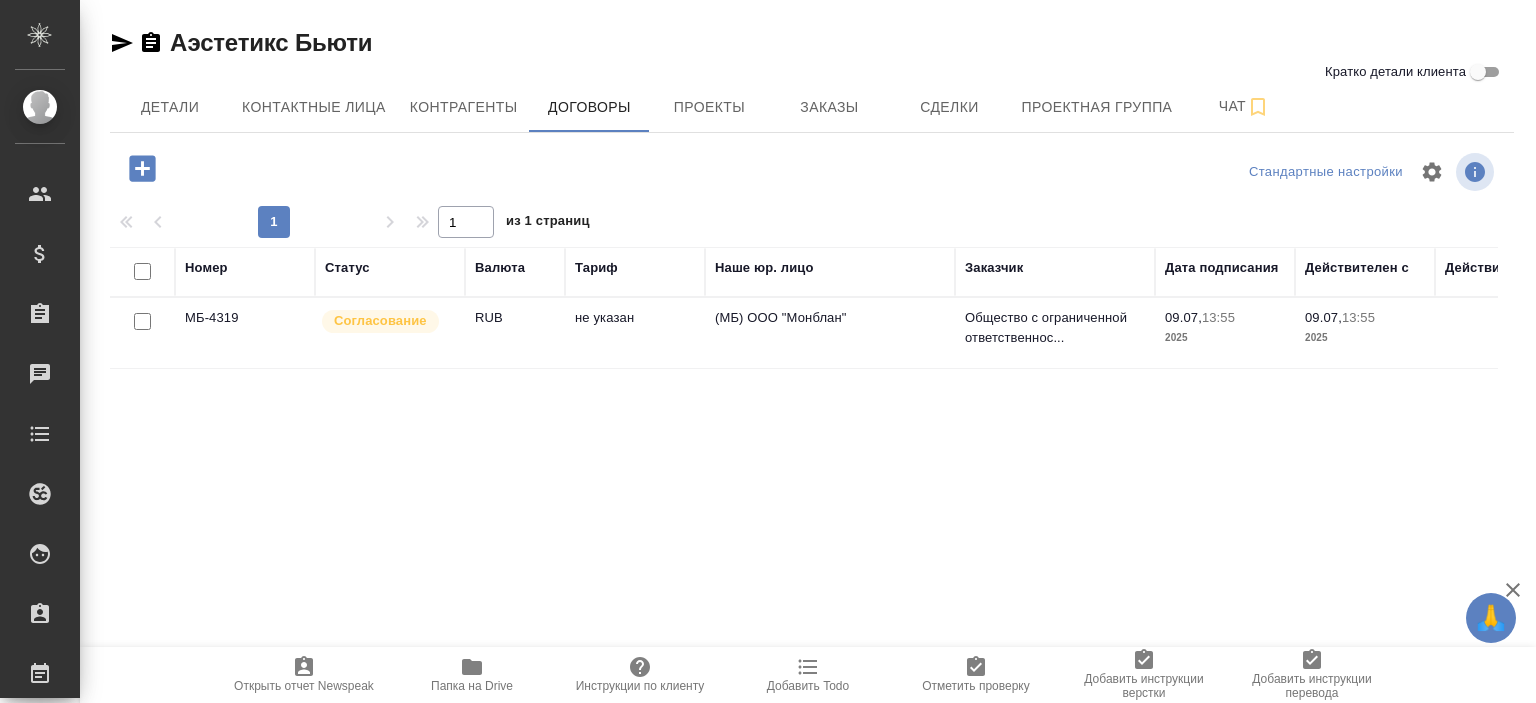 click on "МБ-4319" at bounding box center (245, 333) 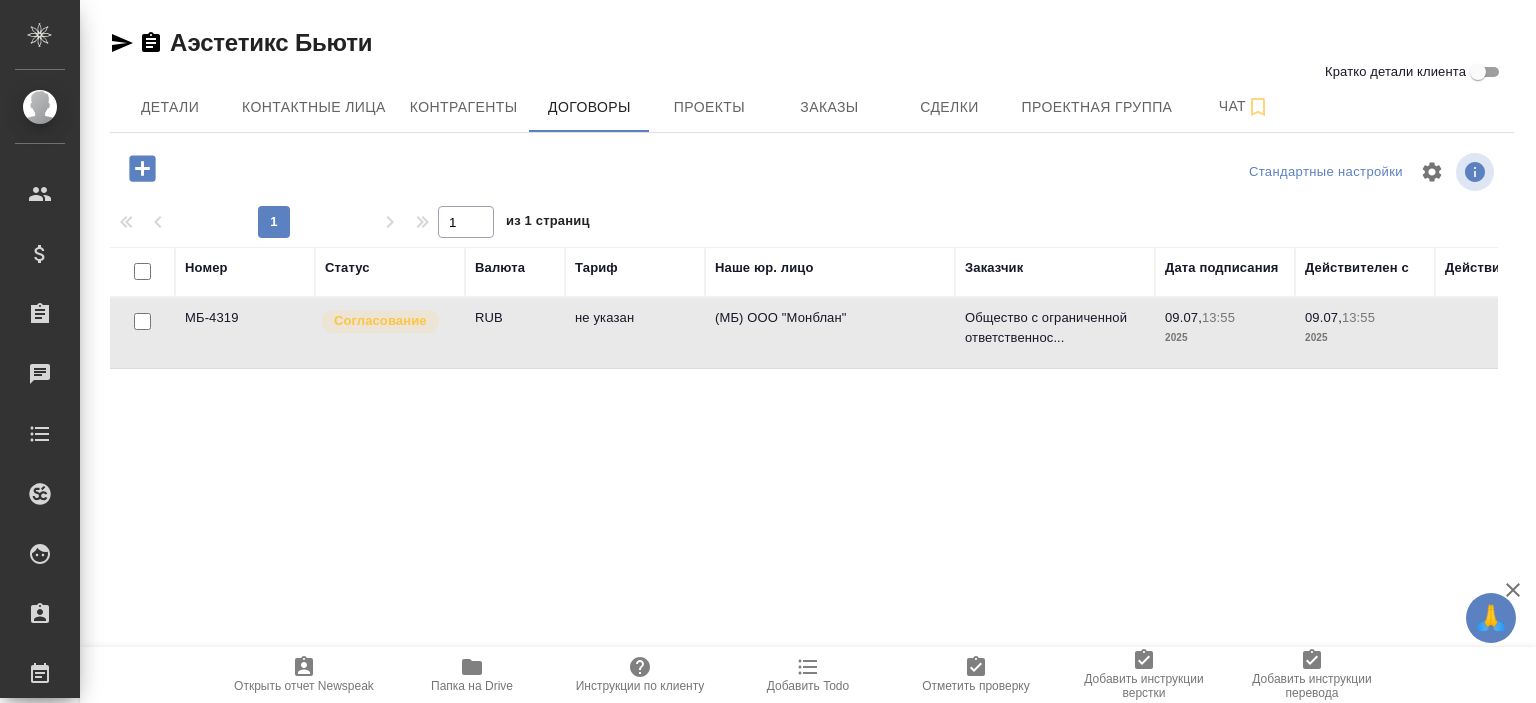 click on "МБ-4319" at bounding box center [245, 333] 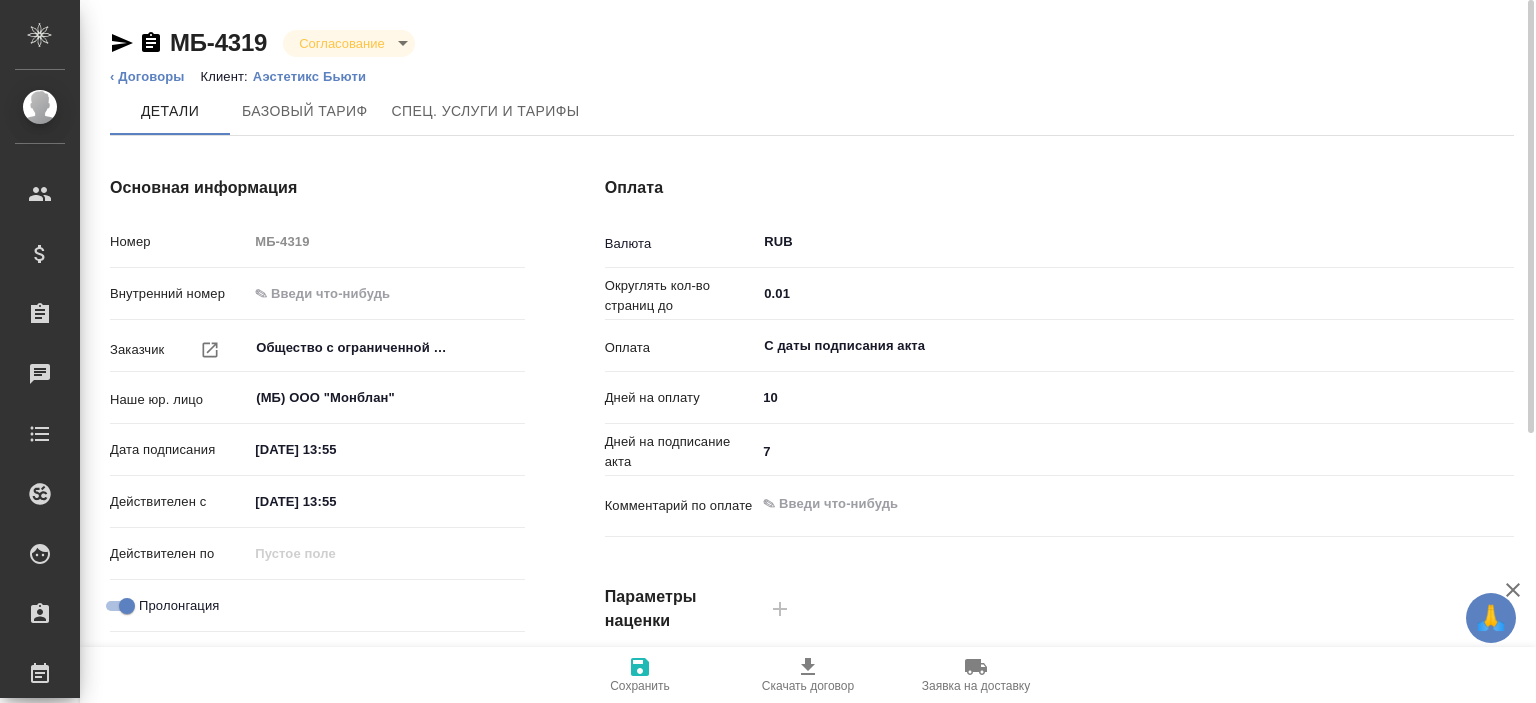 scroll, scrollTop: 0, scrollLeft: 0, axis: both 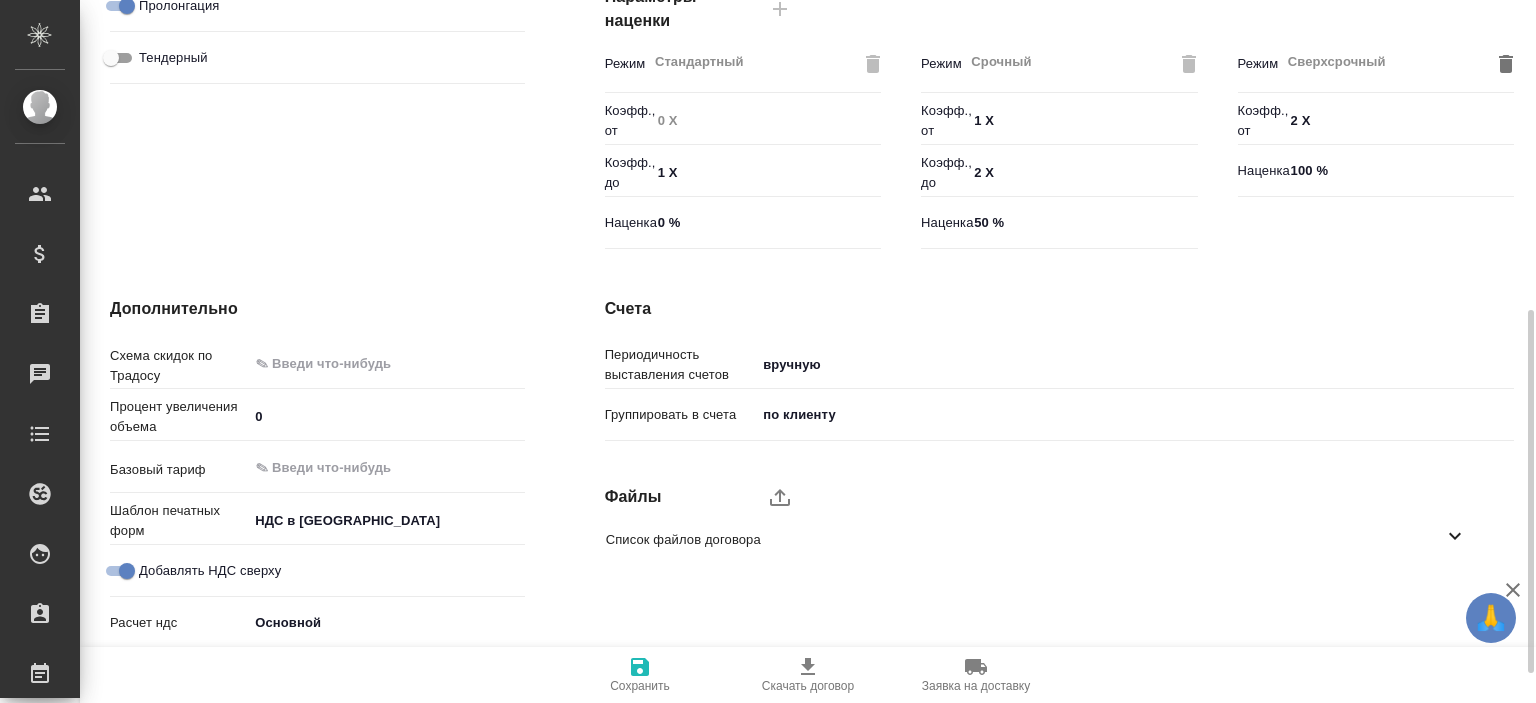 click at bounding box center (780, 497) 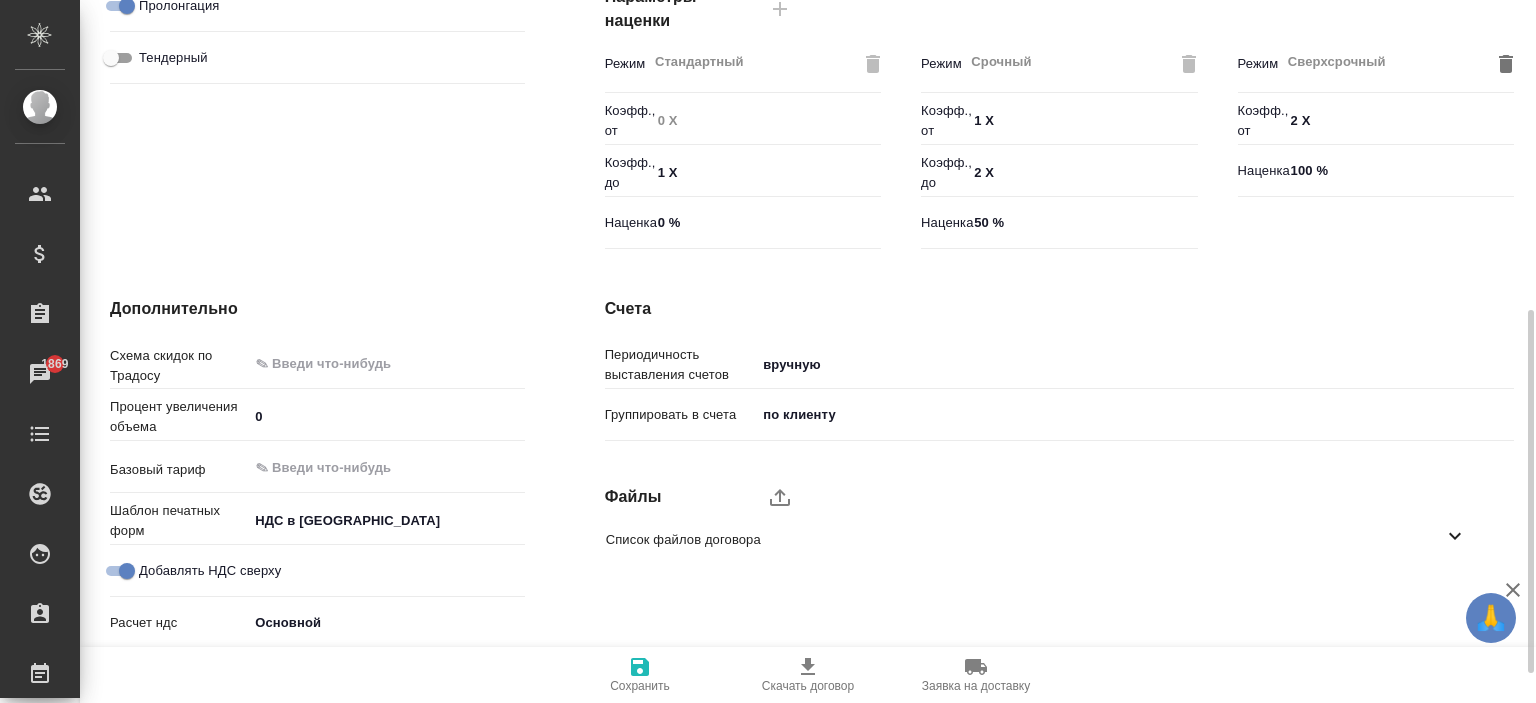 scroll, scrollTop: 657, scrollLeft: 0, axis: vertical 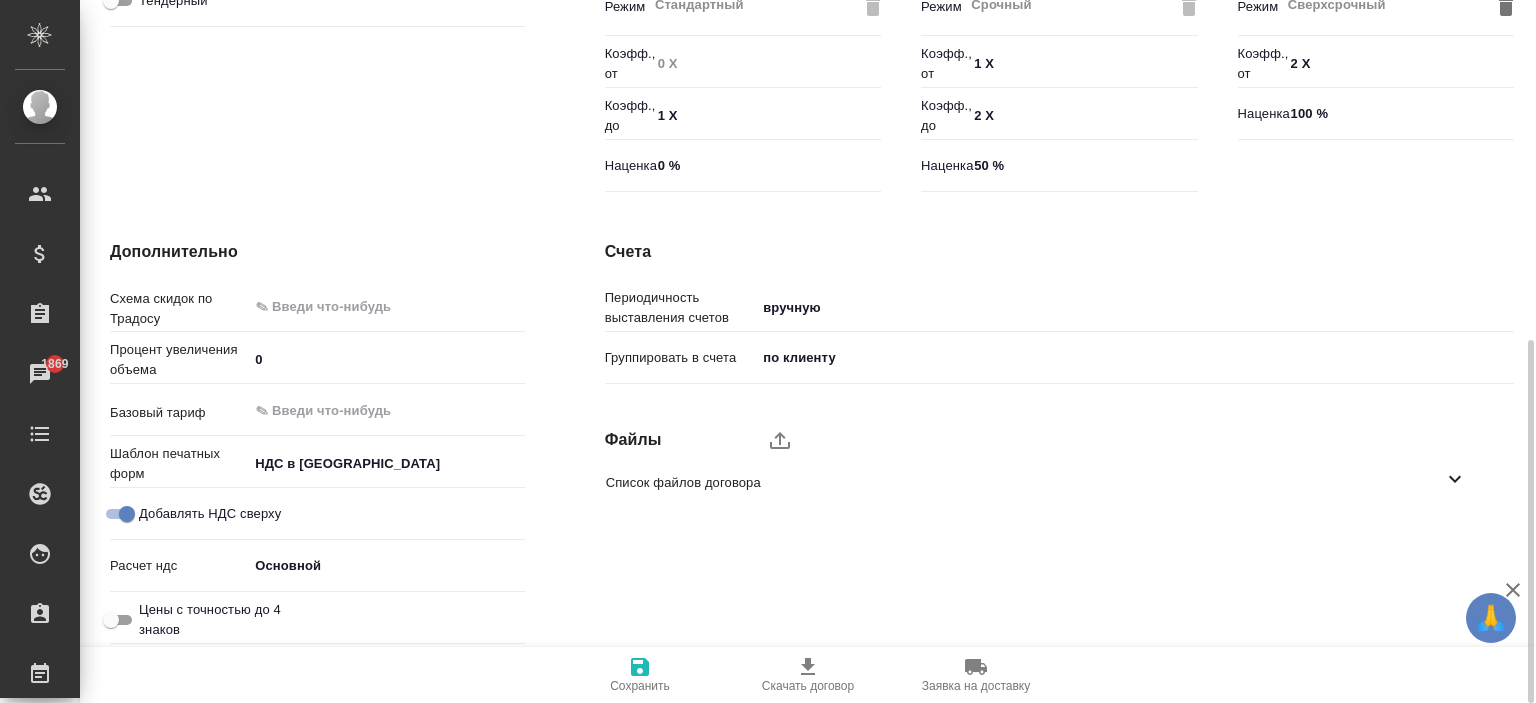 click on "Список файлов договора" at bounding box center [1024, 483] 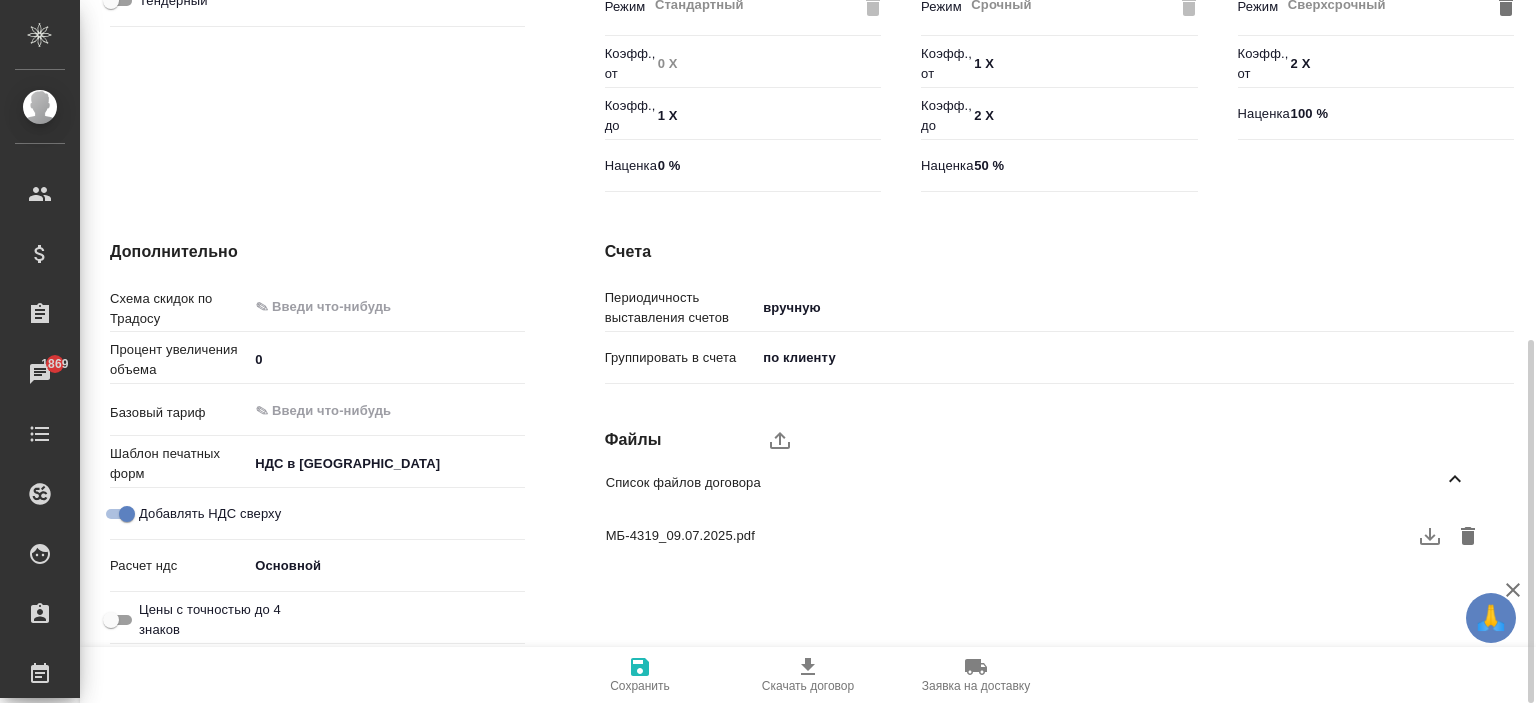 click 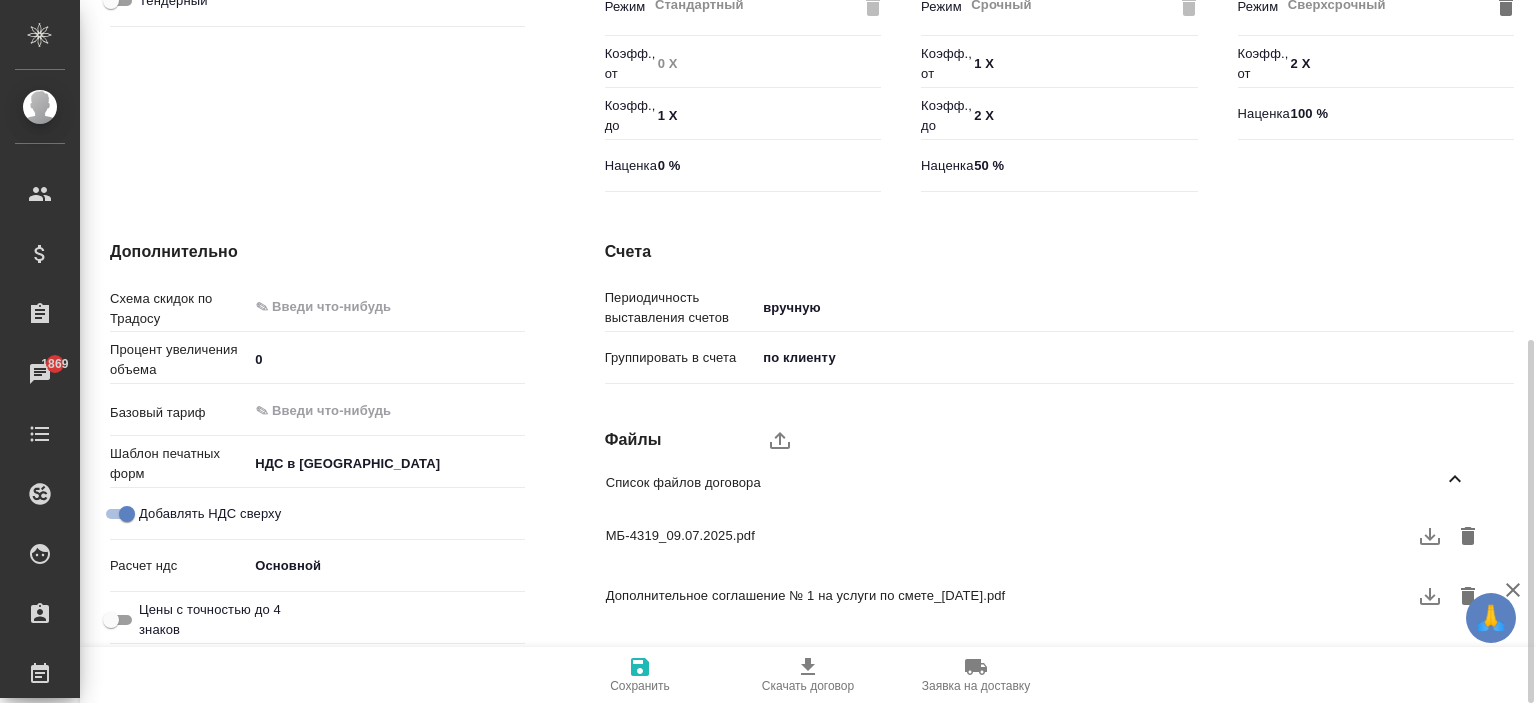 click 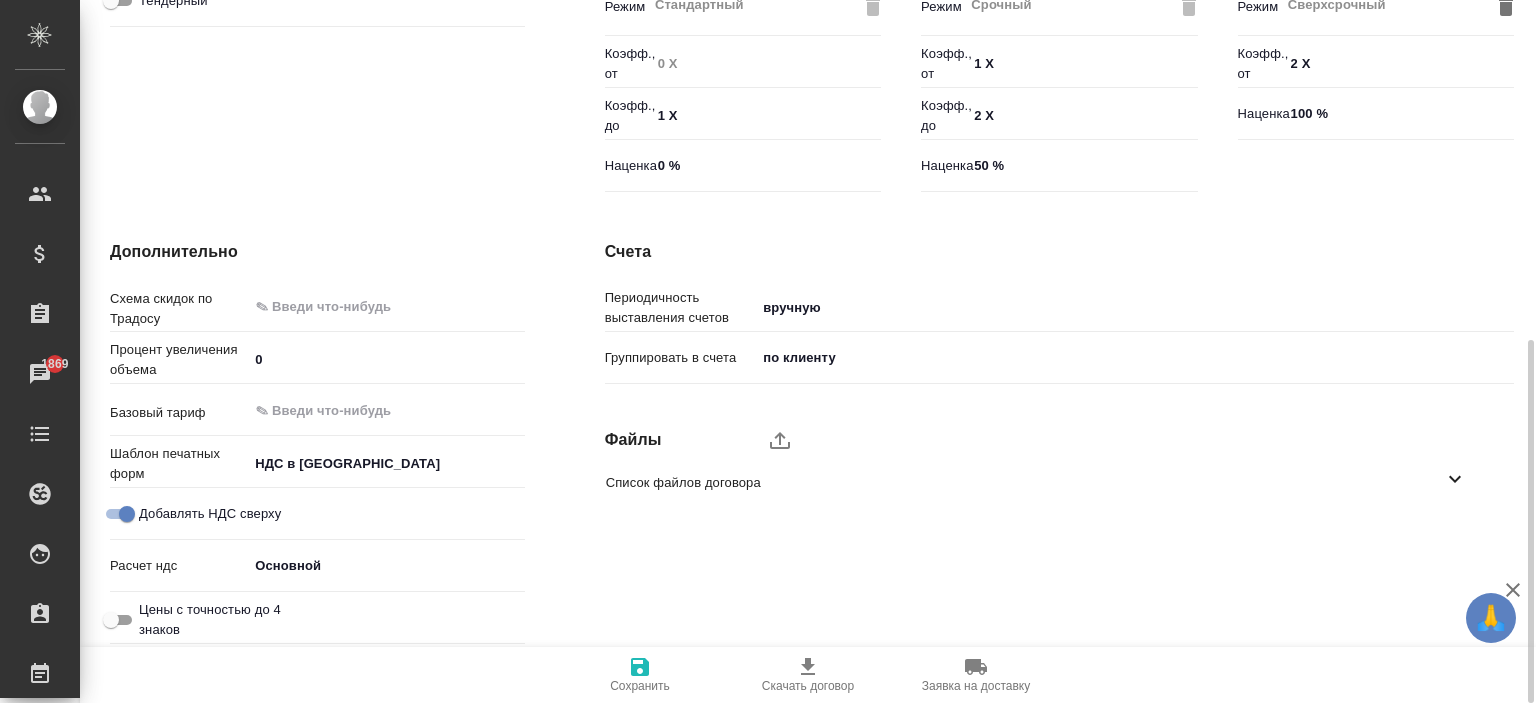 scroll, scrollTop: 0, scrollLeft: 0, axis: both 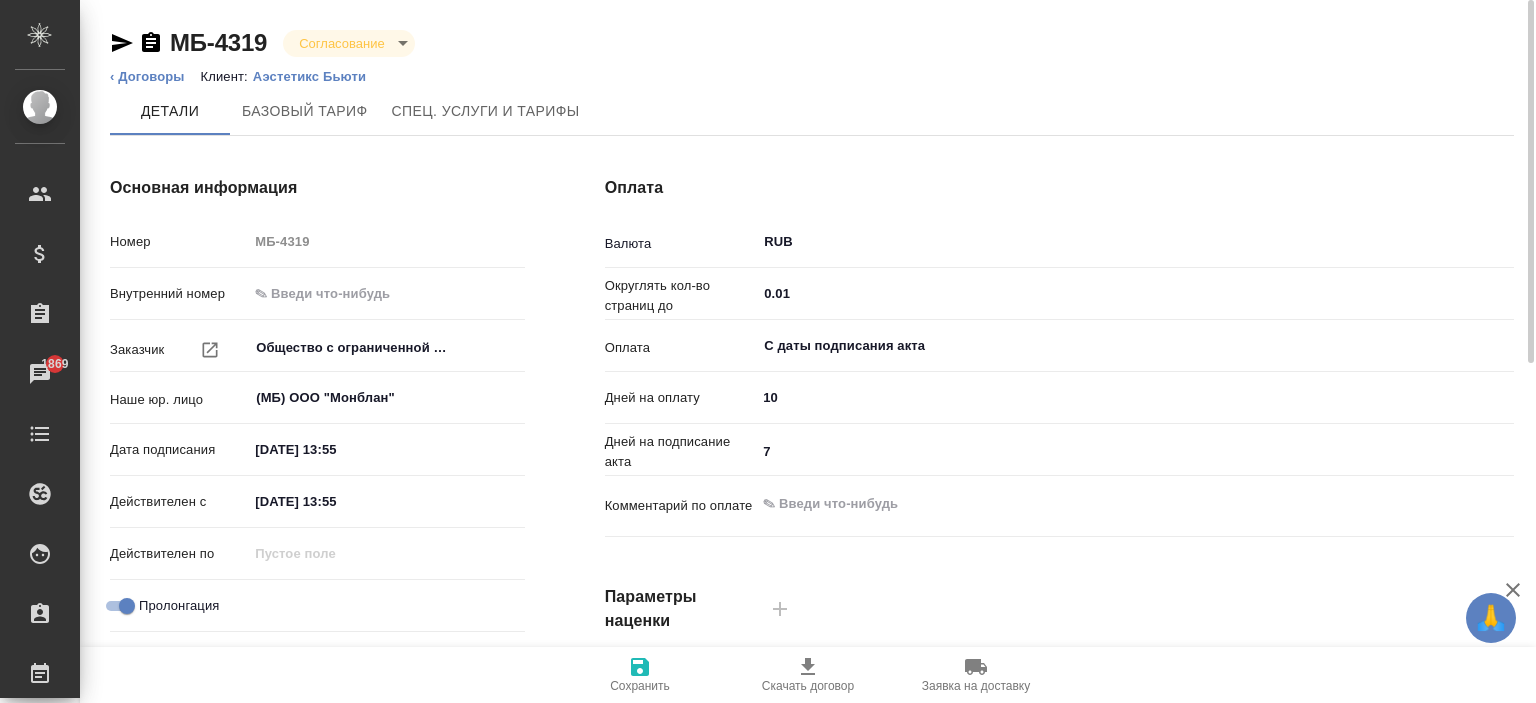 click on "🙏 .cls-1
fill:#fff;
AWATERA Ishkova Yuliya Клиенты Спецификации Заказы 1869 Чаты Todo Проекты SC Исполнители Кандидаты Работы Входящие заявки Заявки на доставку Рекламации Проекты процессинга Конференции Выйти МБ-4319 Согласование confirmation ‹ Договоры Клиент: Аэстетикс Бьюти Детали Базовый тариф Спец. услуги и тарифы Основная информация Номер МБ-4319 Внутренний номер Заказчик Общество с ограниченной ответственностью «Аэстетикс Бьюти Групп» ​ Наше юр. лицо (МБ) ООО "Монблан" ​ Дата подписания 09.07.2025 13:55 Действителен с 09.07.2025 13:55 Действителен по Пролонгация Тендерный" at bounding box center (768, 351) 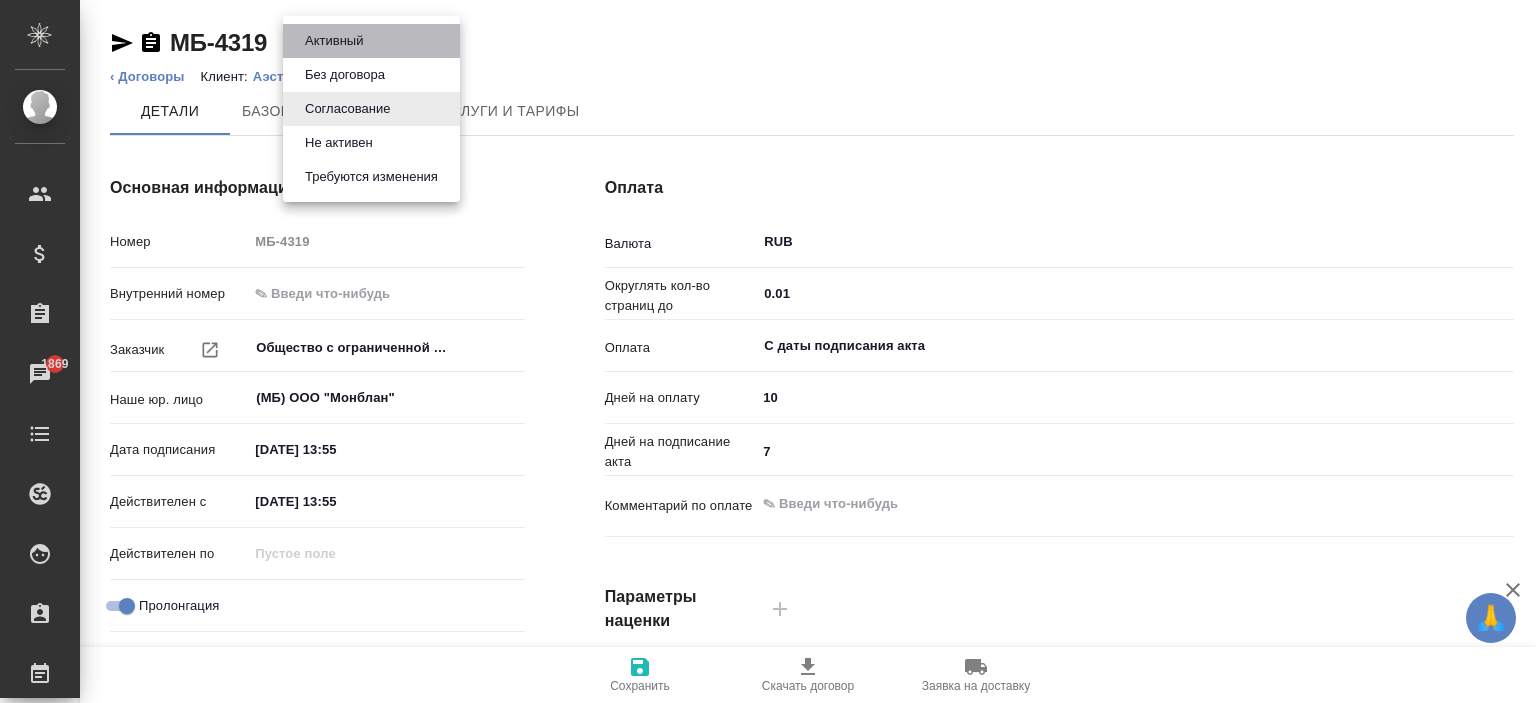 click on "Активный" at bounding box center (334, 41) 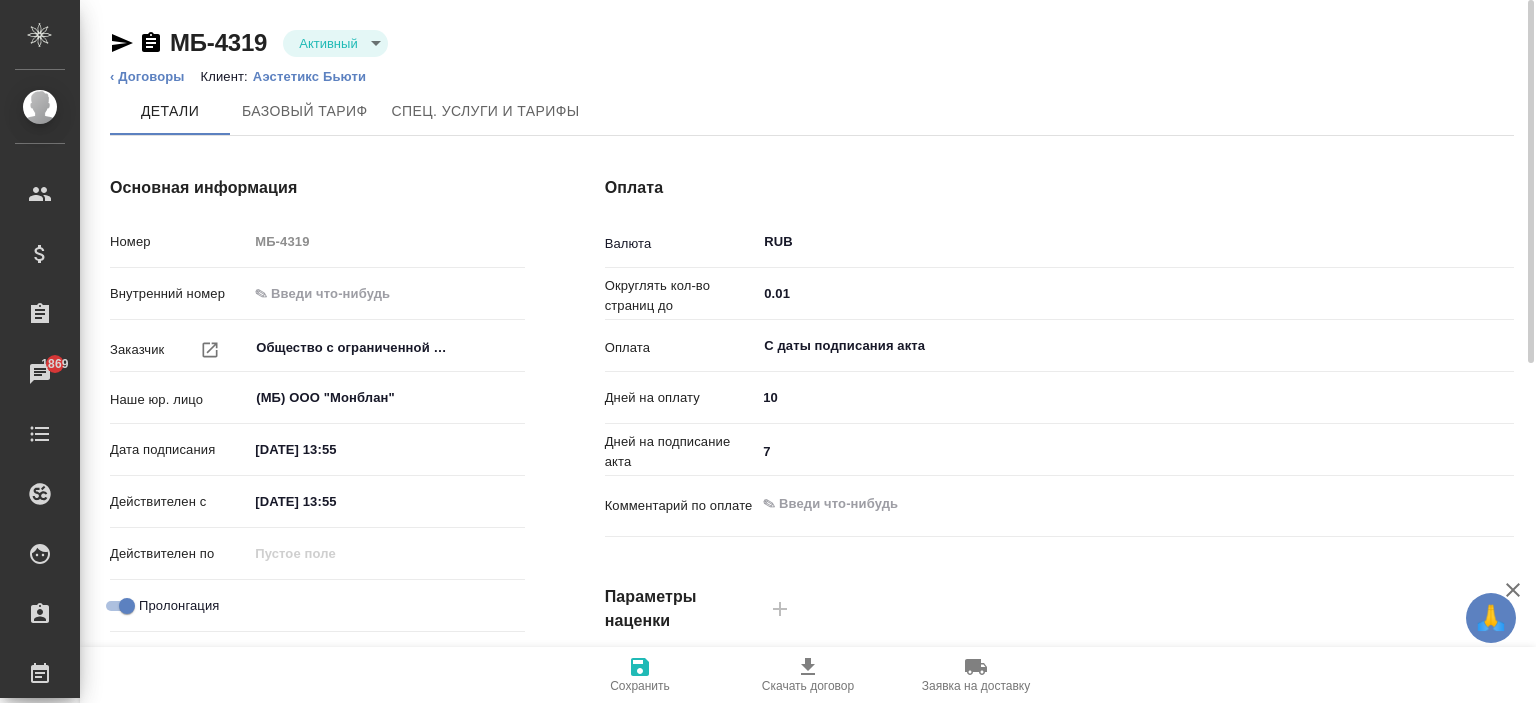 click 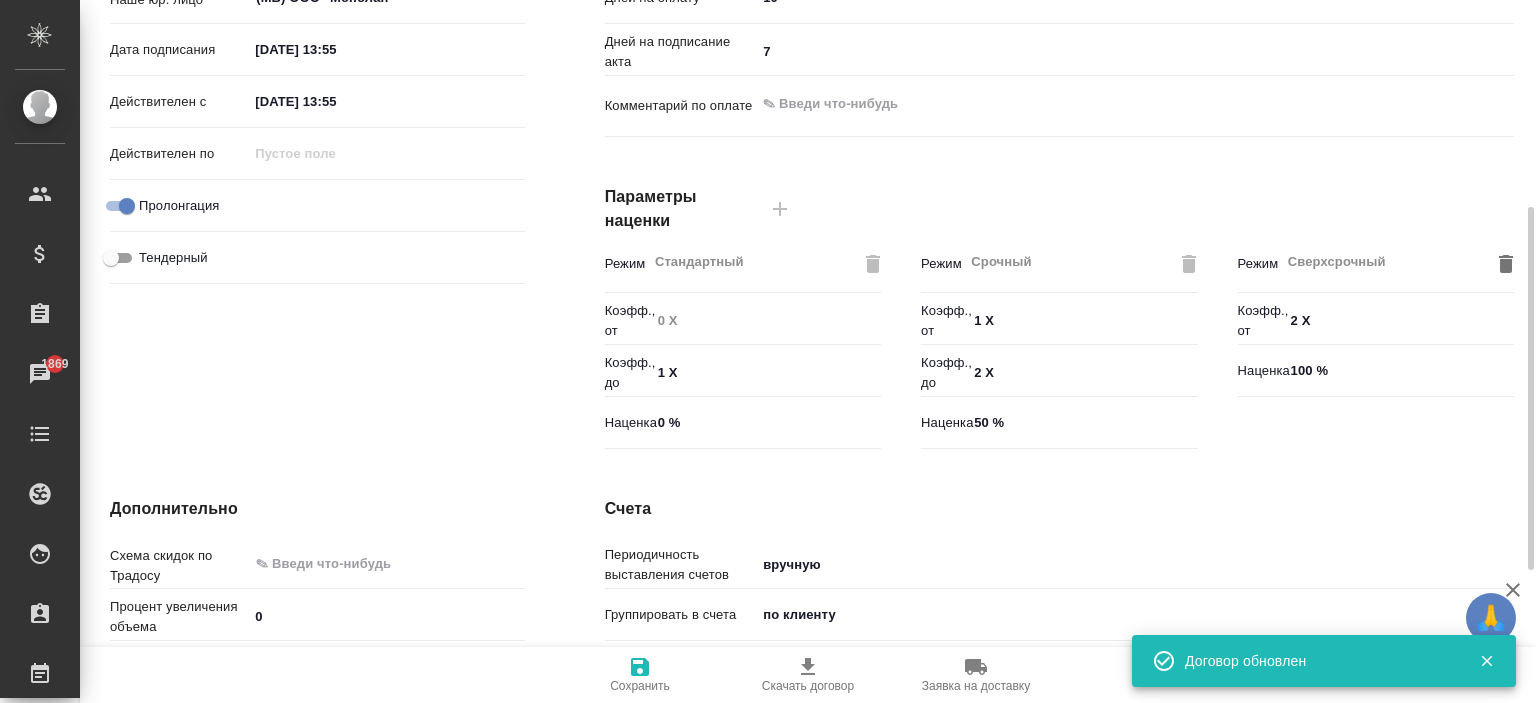 scroll, scrollTop: 657, scrollLeft: 0, axis: vertical 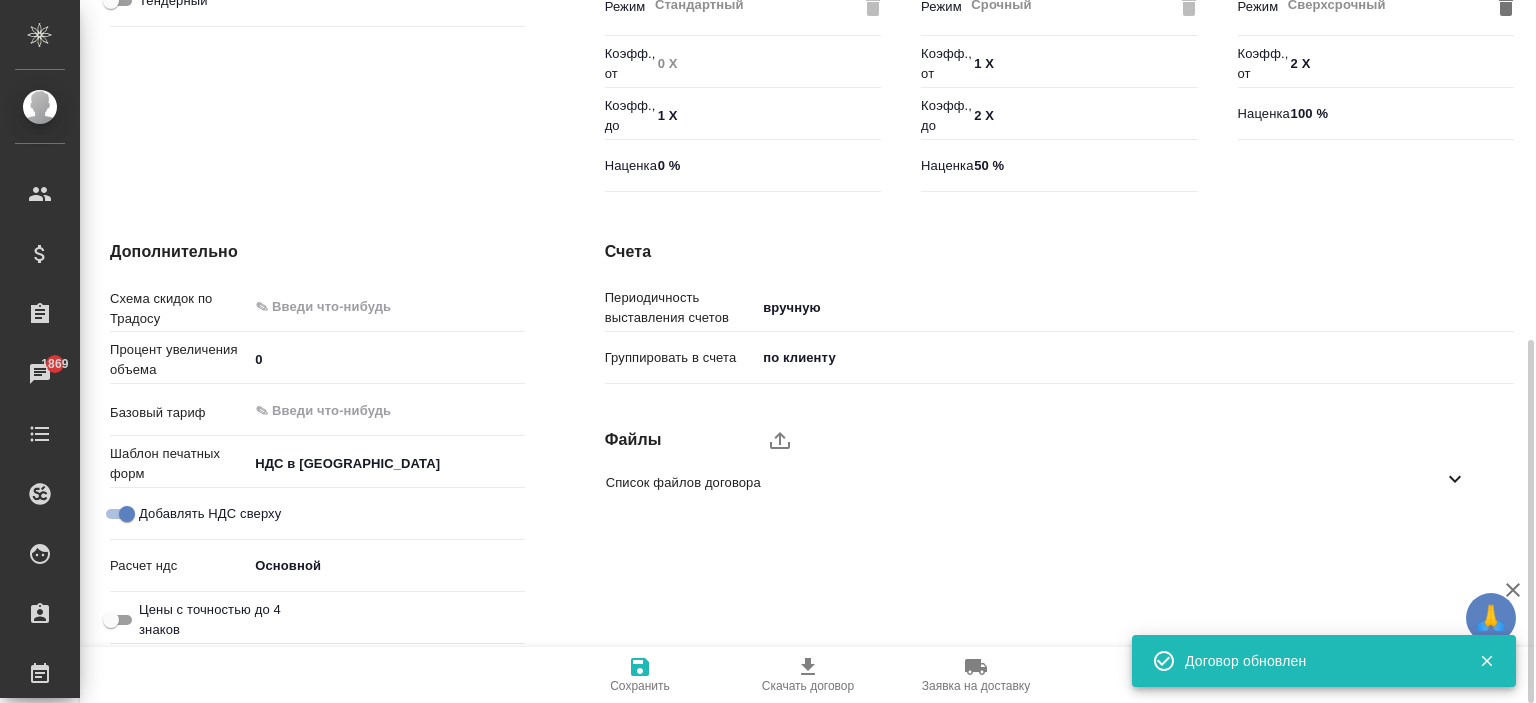 click on "Список файлов договора" at bounding box center [1024, 483] 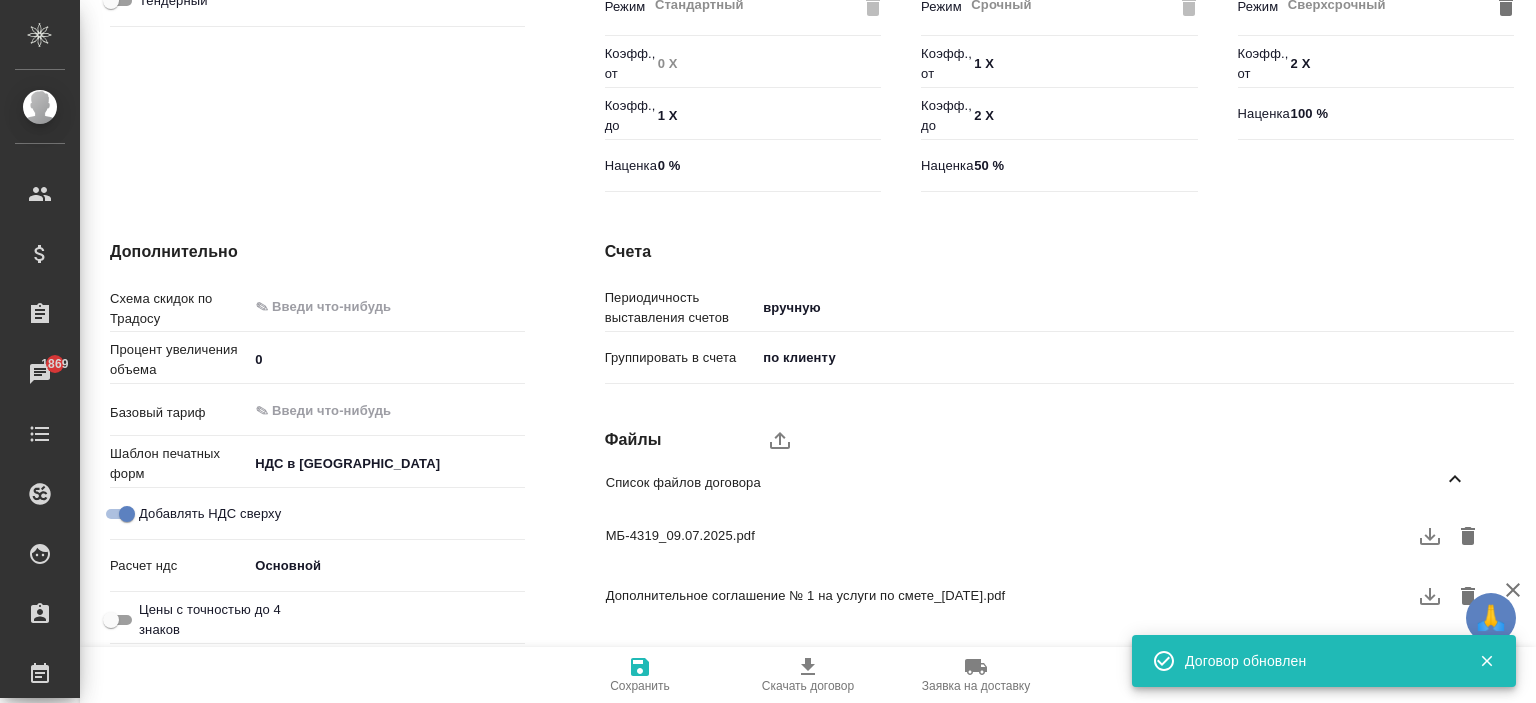 scroll, scrollTop: 0, scrollLeft: 0, axis: both 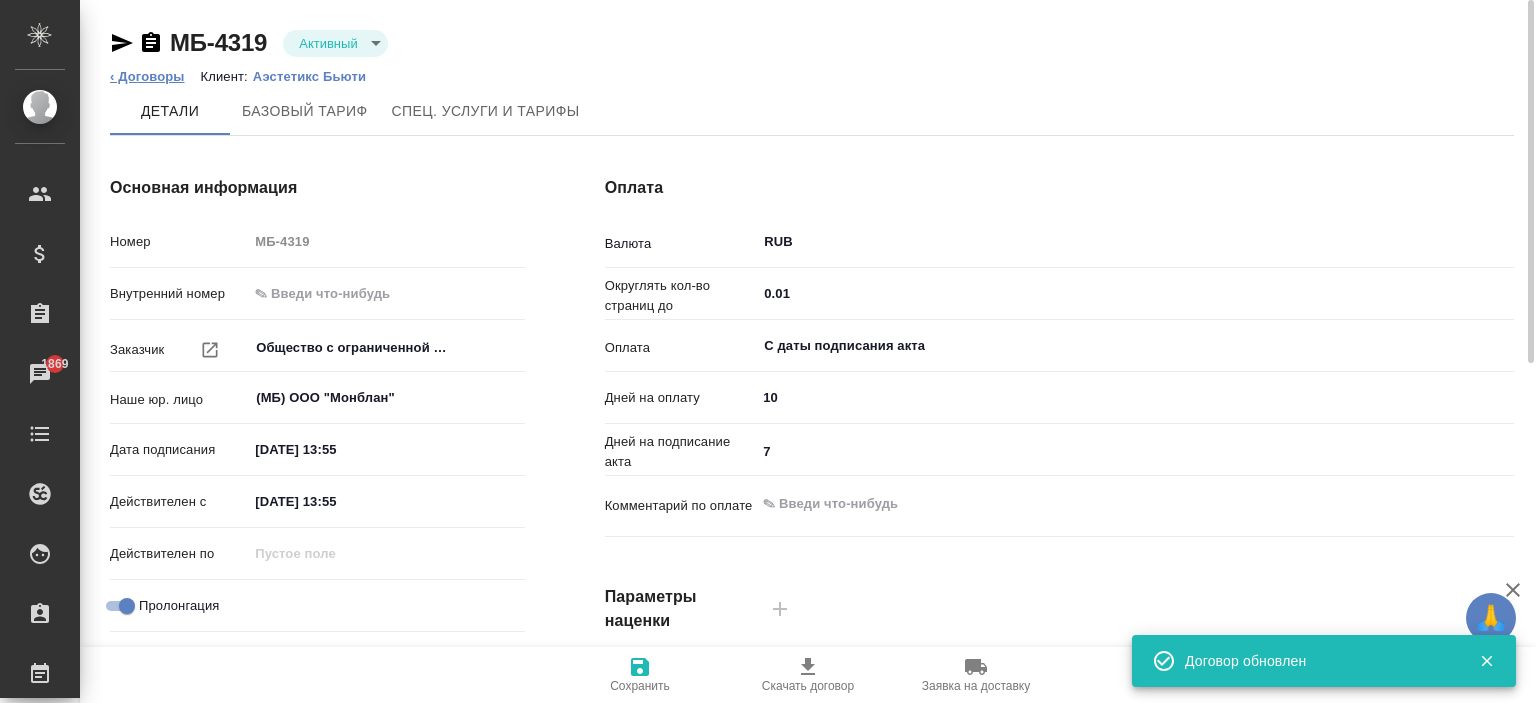 click on "‹ Договоры" at bounding box center [147, 76] 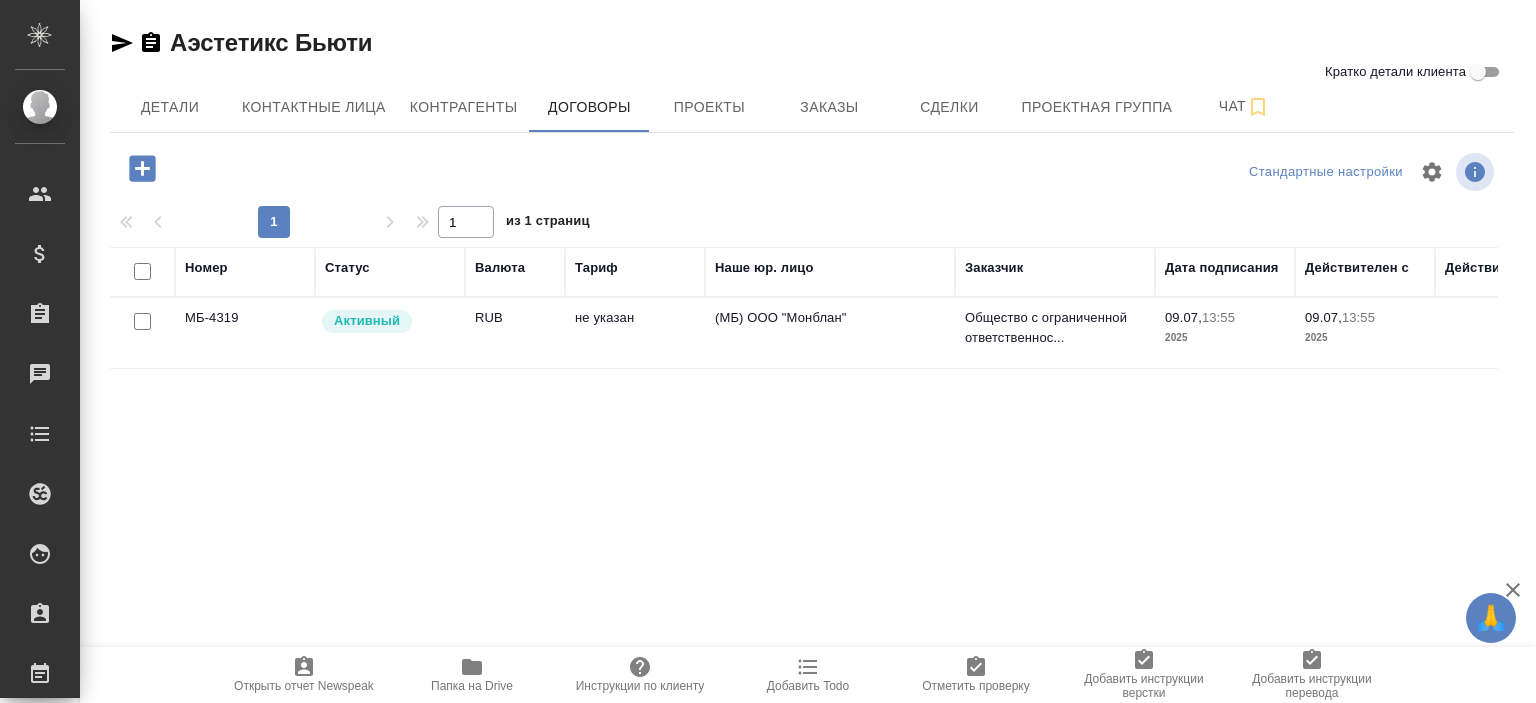 scroll, scrollTop: 0, scrollLeft: 0, axis: both 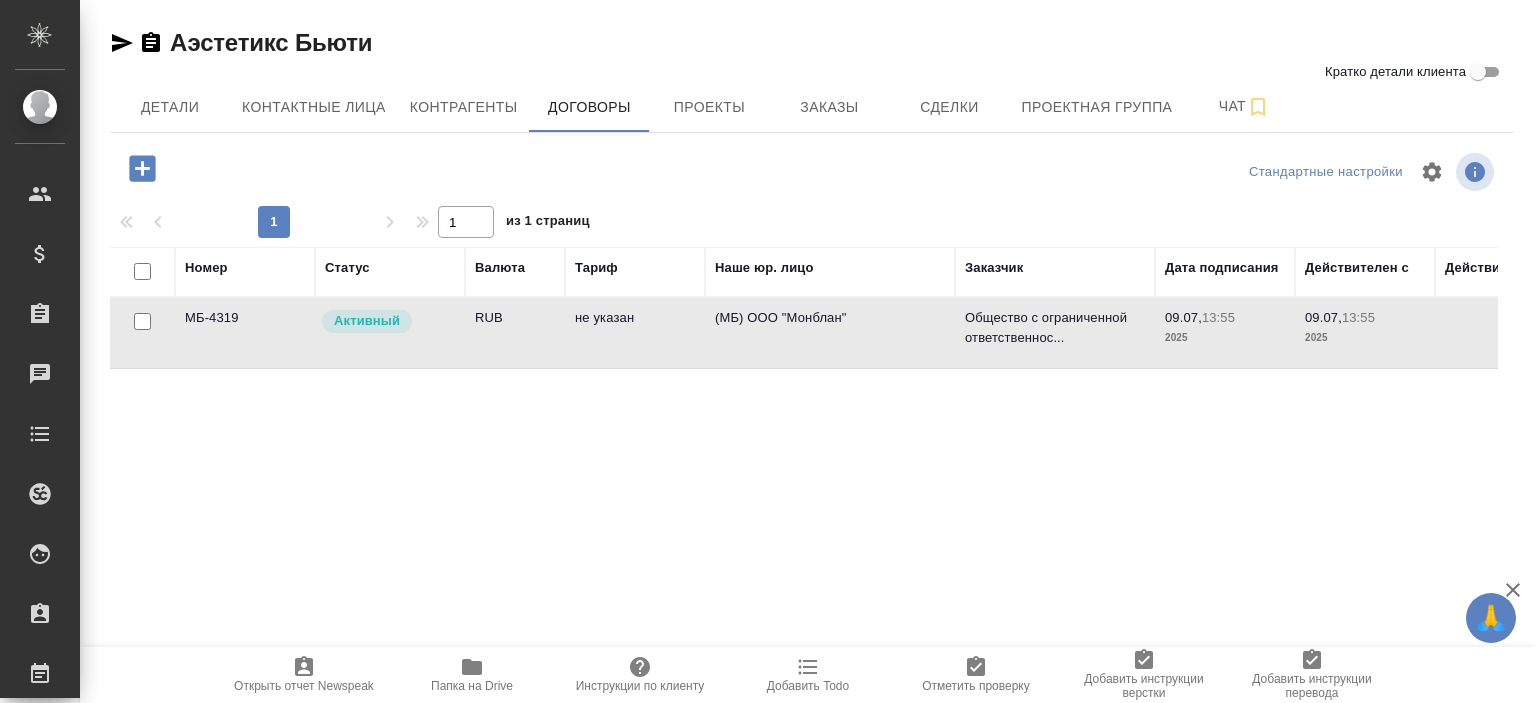 click on "не указан" at bounding box center (635, 333) 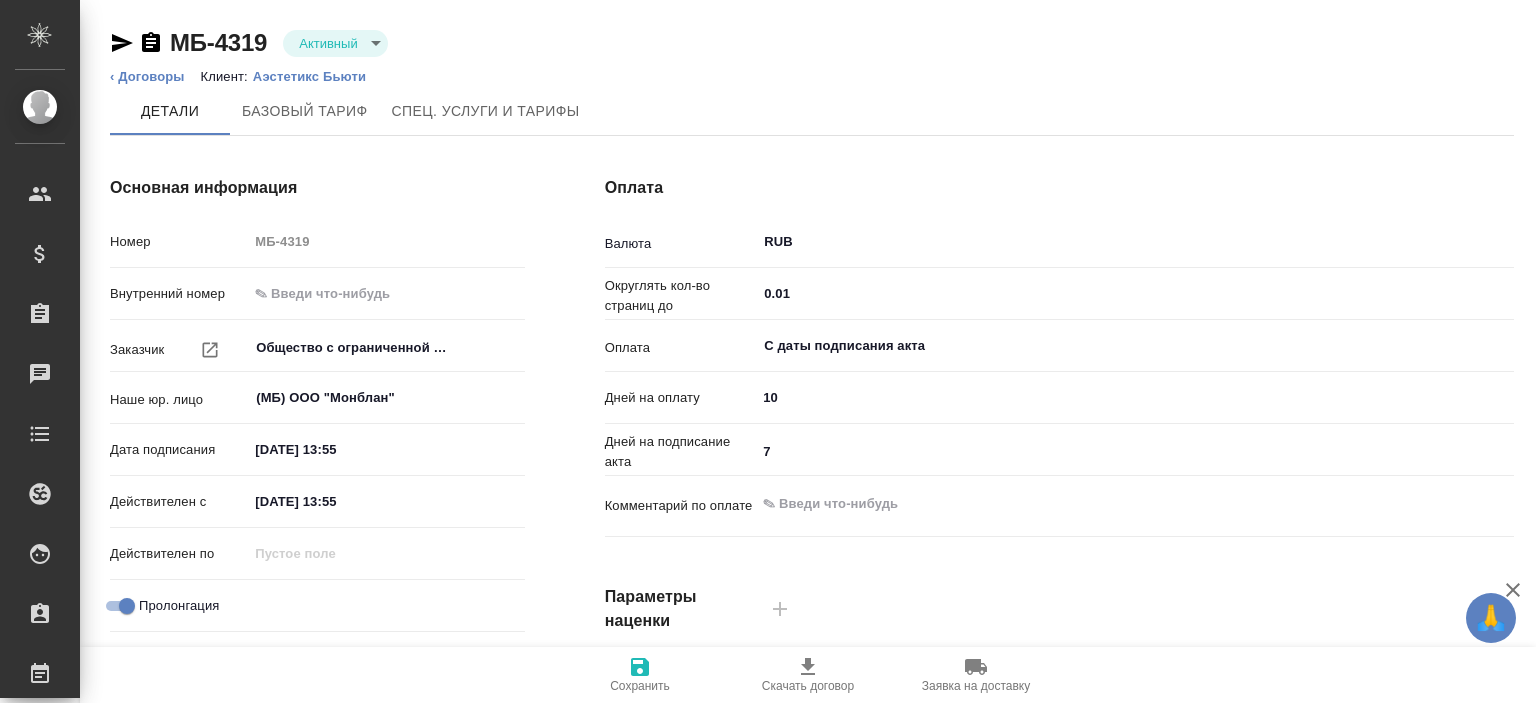 scroll, scrollTop: 0, scrollLeft: 0, axis: both 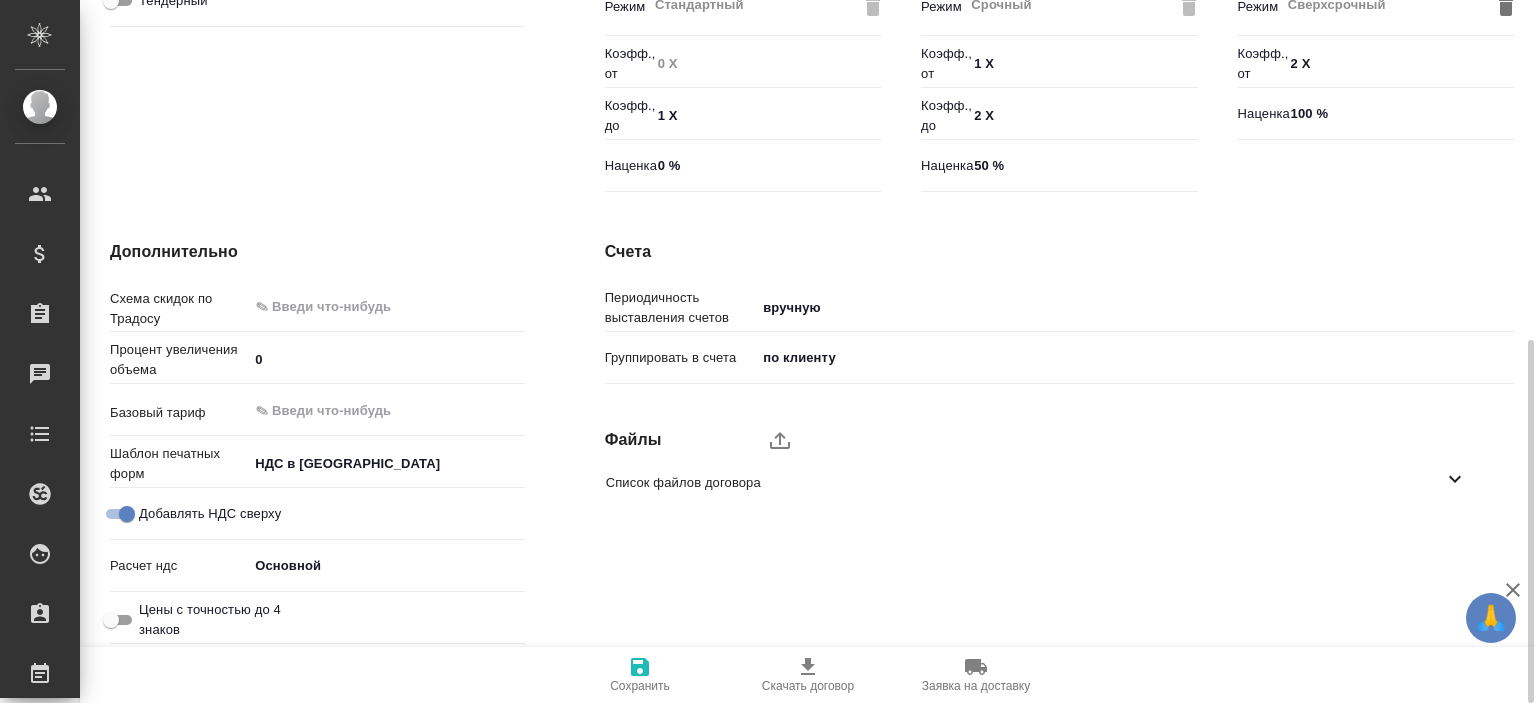 click on "Список файлов договора" at bounding box center [1024, 483] 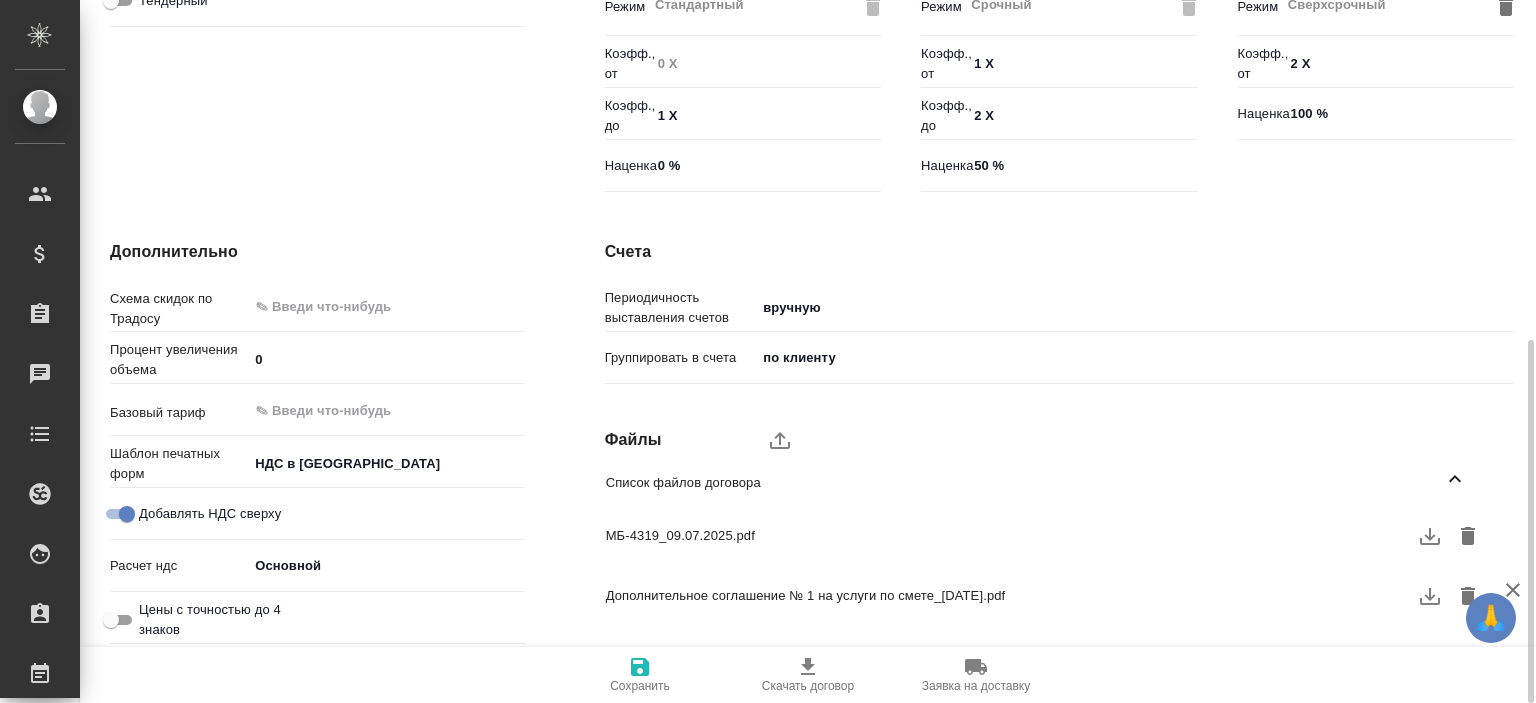 click on "Сохранить" at bounding box center [640, 686] 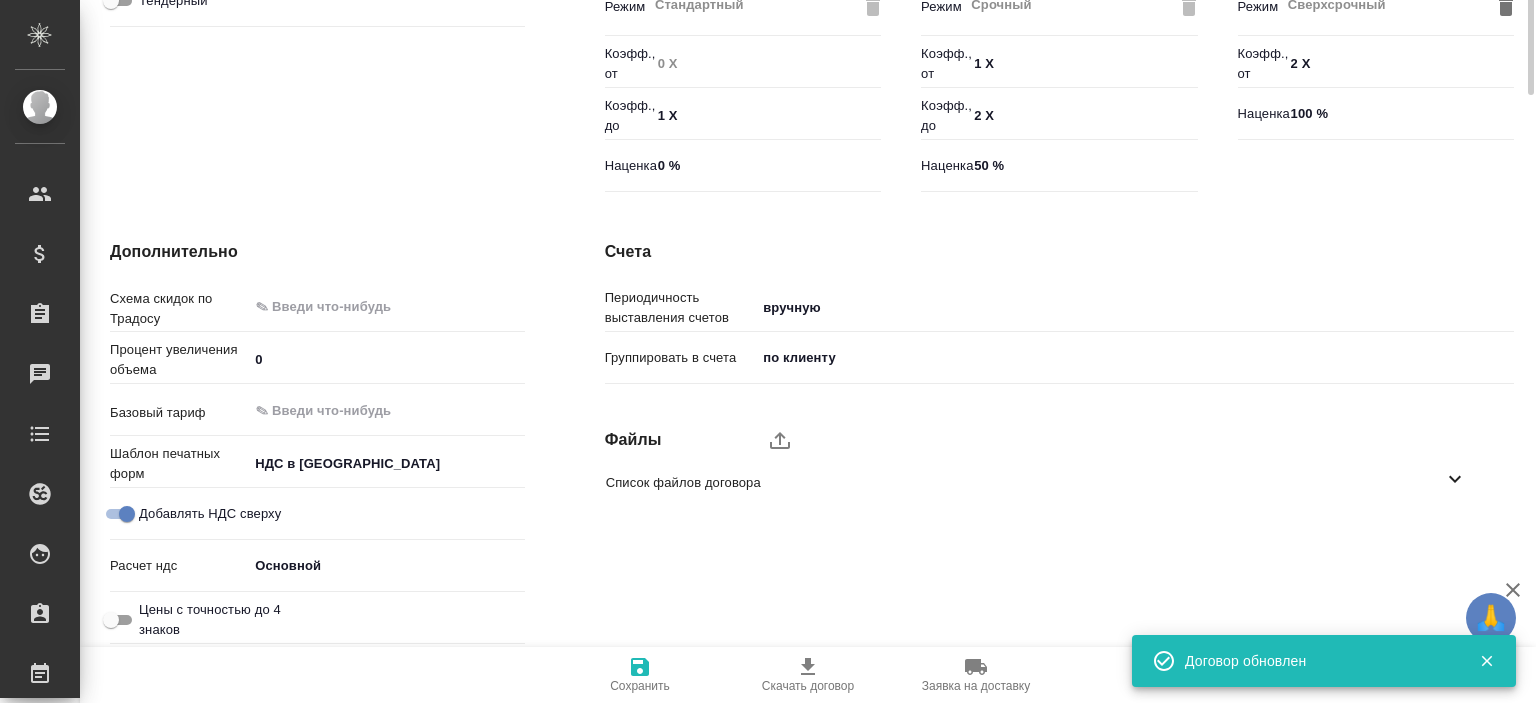 scroll, scrollTop: 0, scrollLeft: 0, axis: both 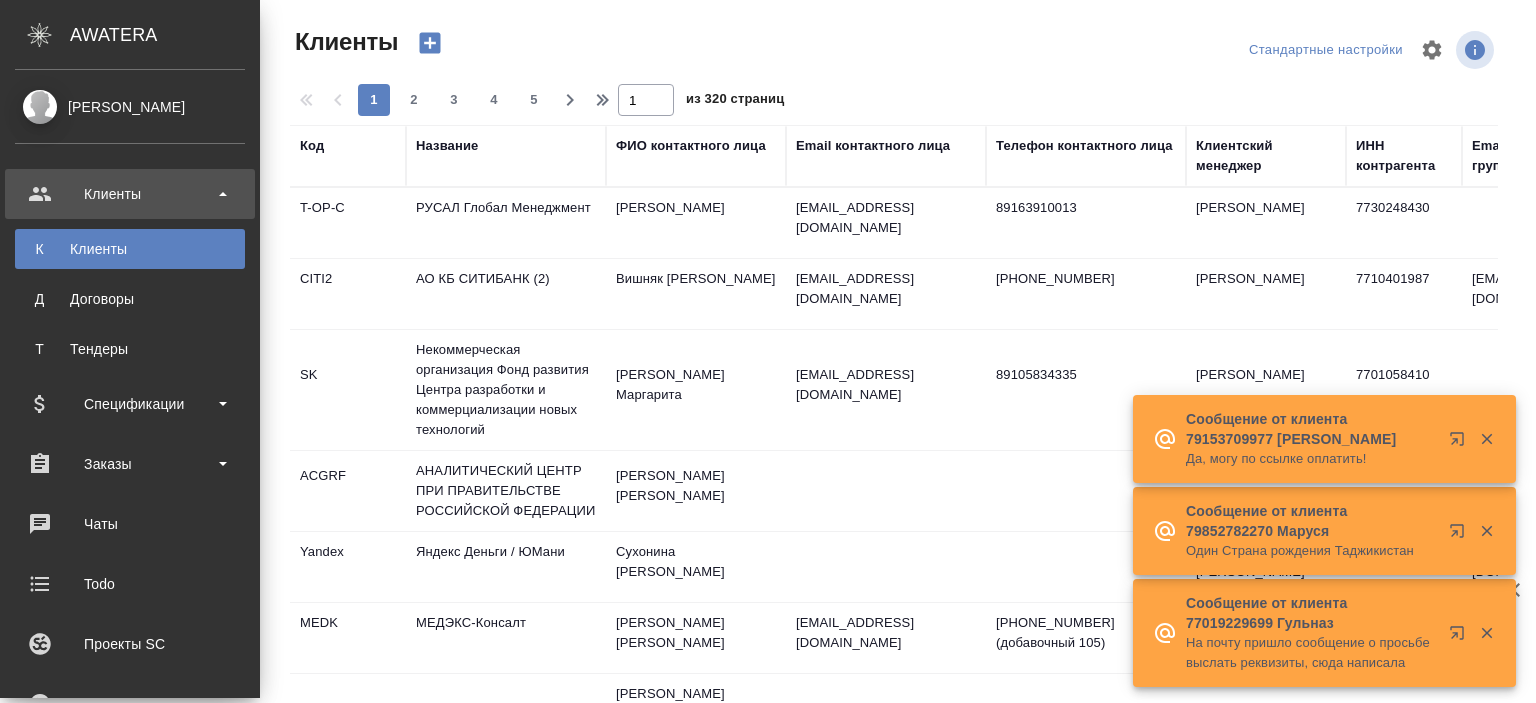 select on "RU" 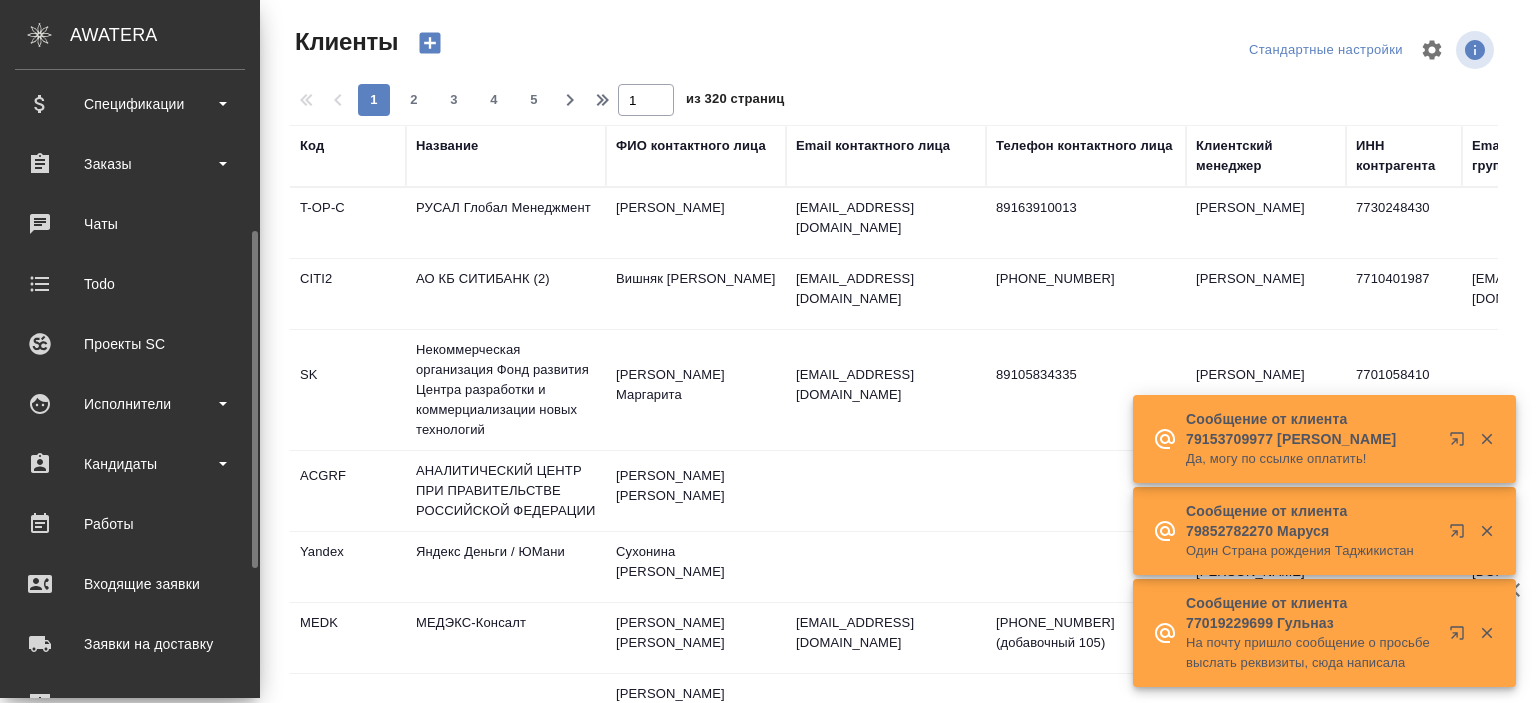 scroll, scrollTop: 540, scrollLeft: 0, axis: vertical 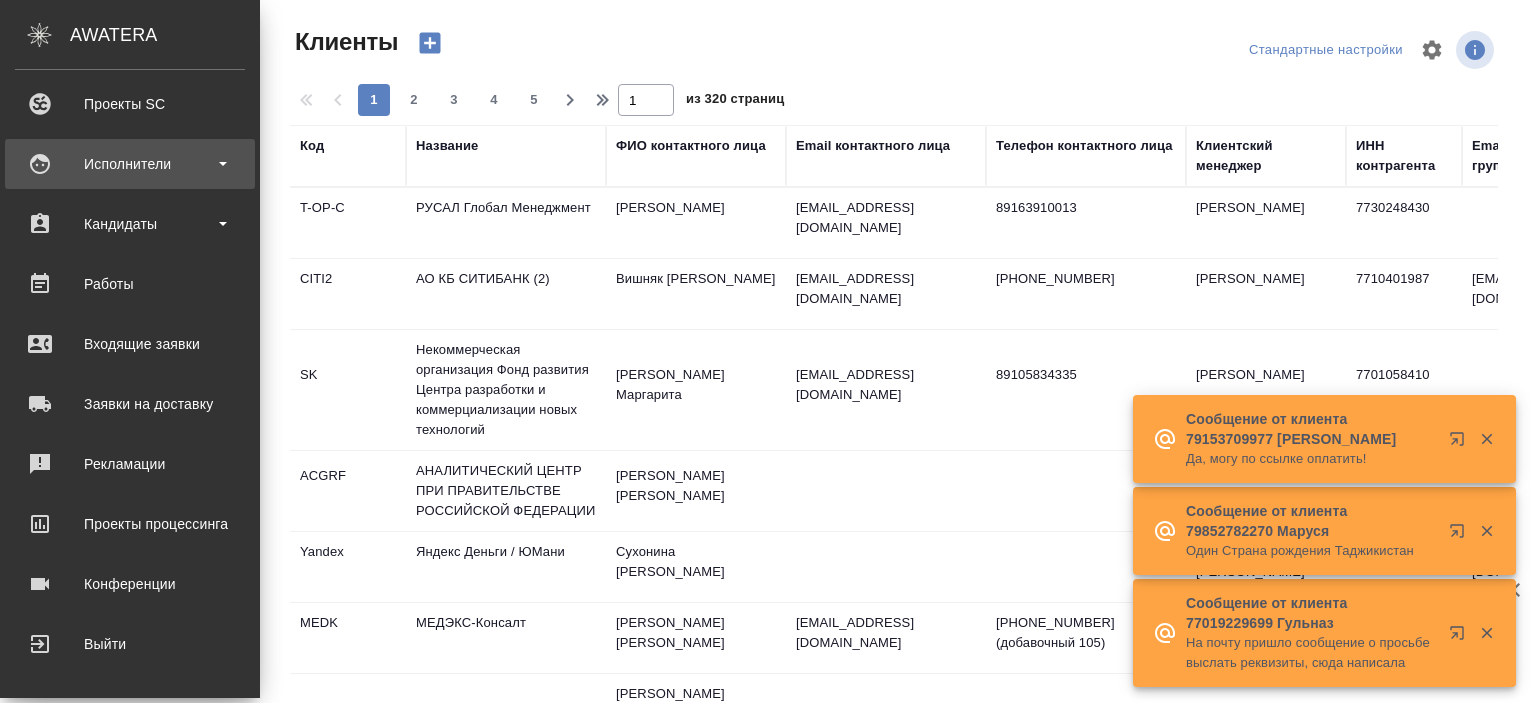 click on "Исполнители" at bounding box center [130, 164] 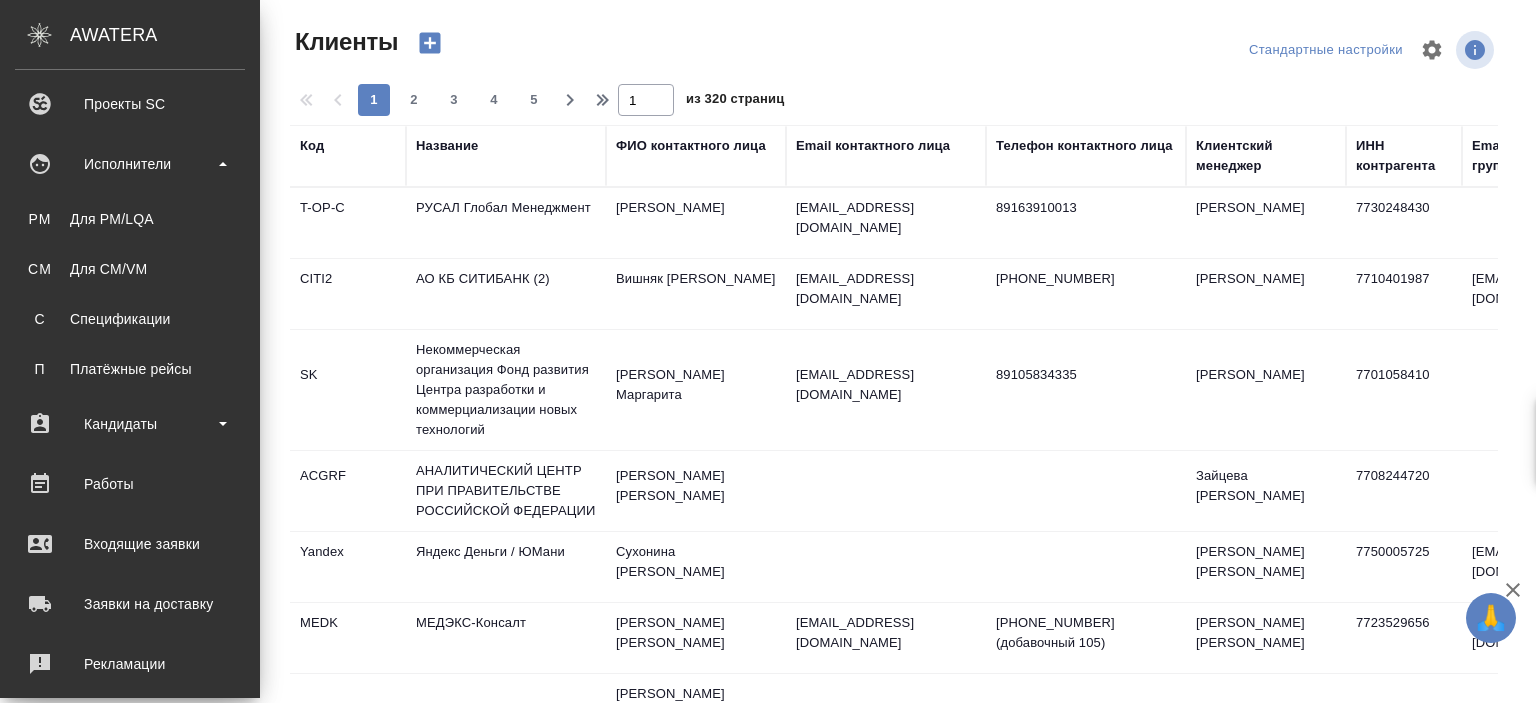 scroll, scrollTop: 640, scrollLeft: 0, axis: vertical 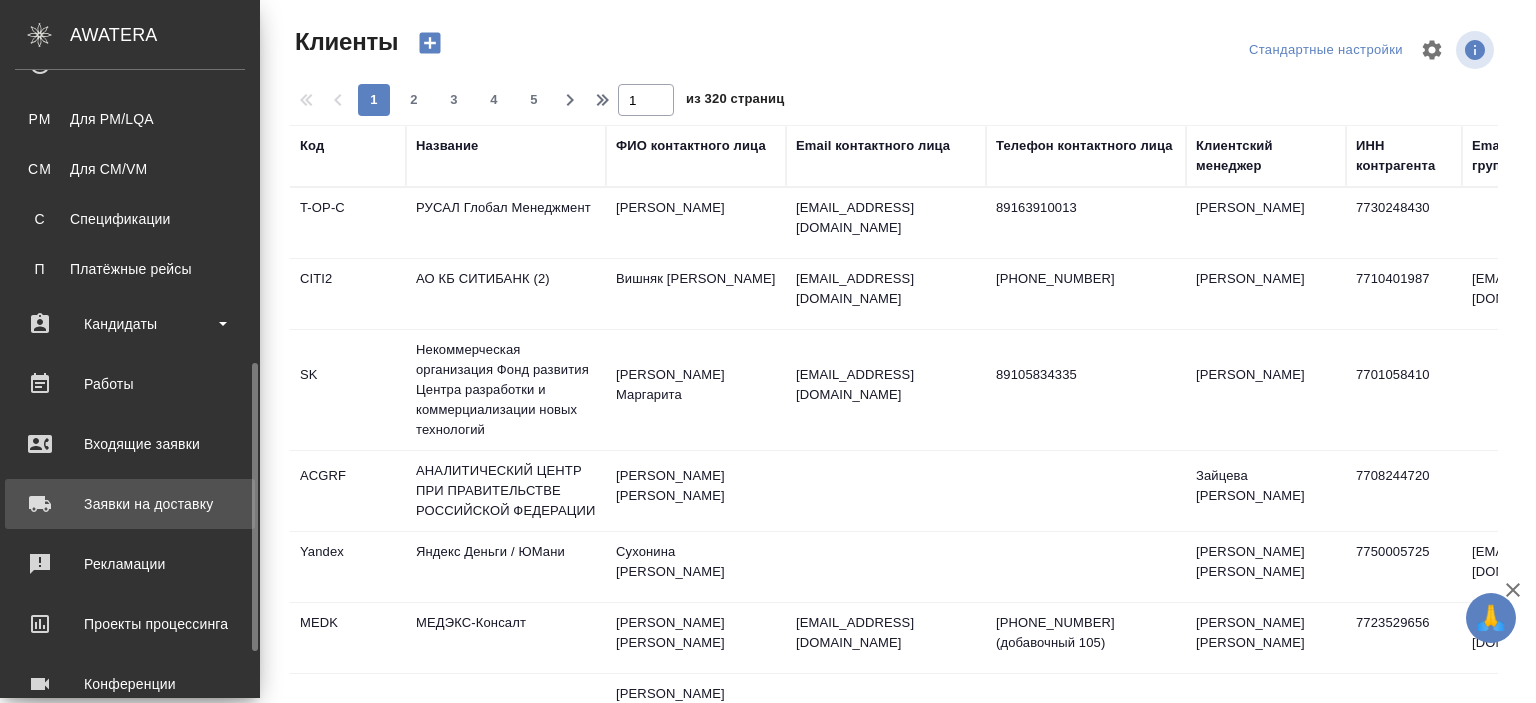 click on "Заявки на доставку" at bounding box center (130, 504) 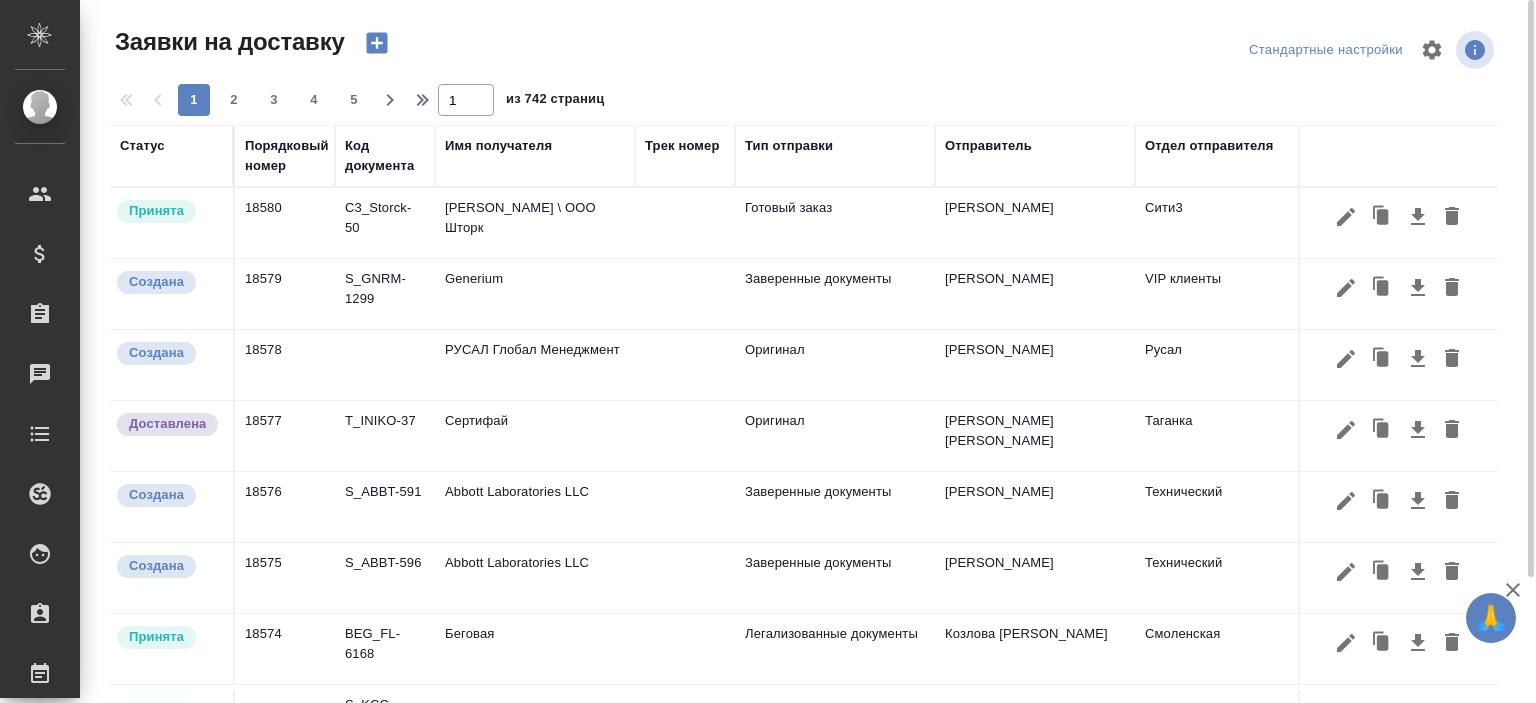 click 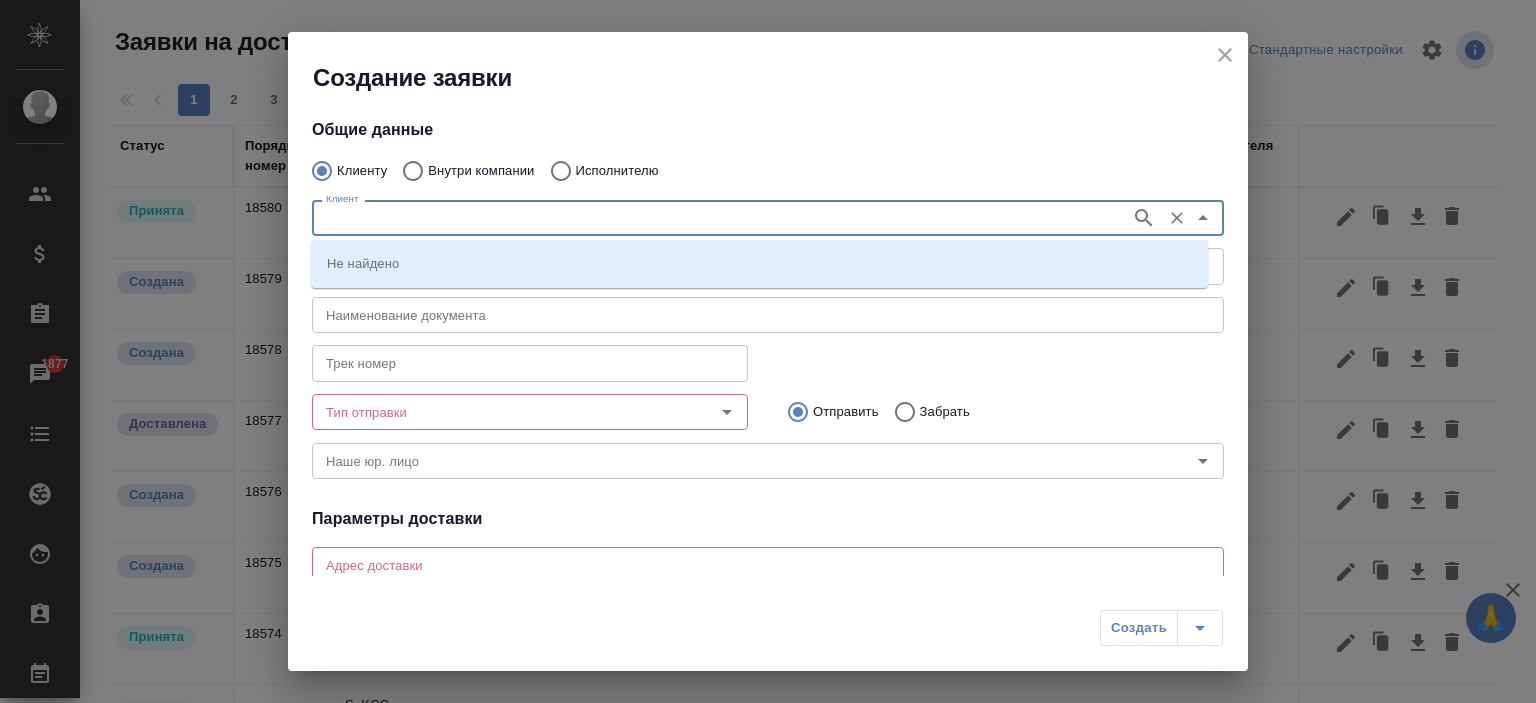 click on "Клиент" at bounding box center [719, 218] 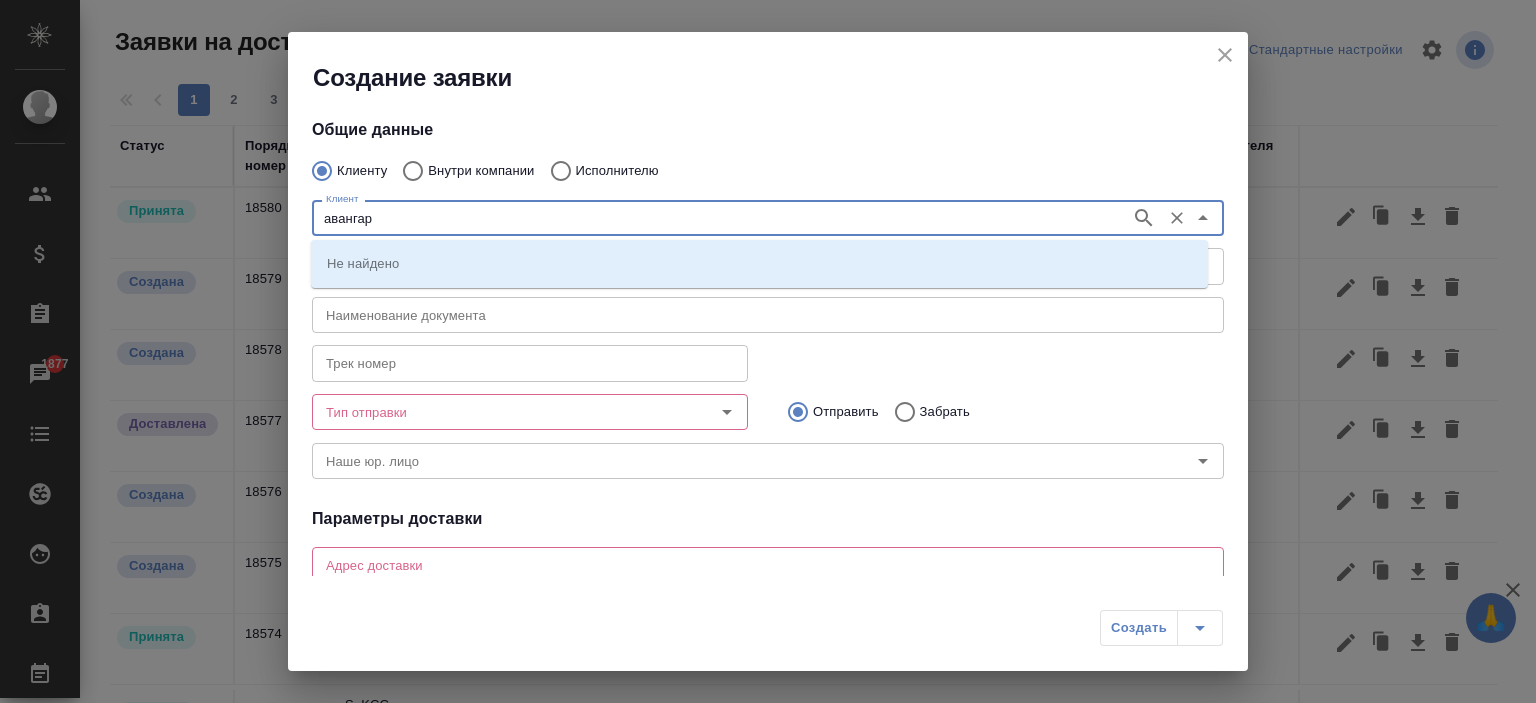 type on "авангард" 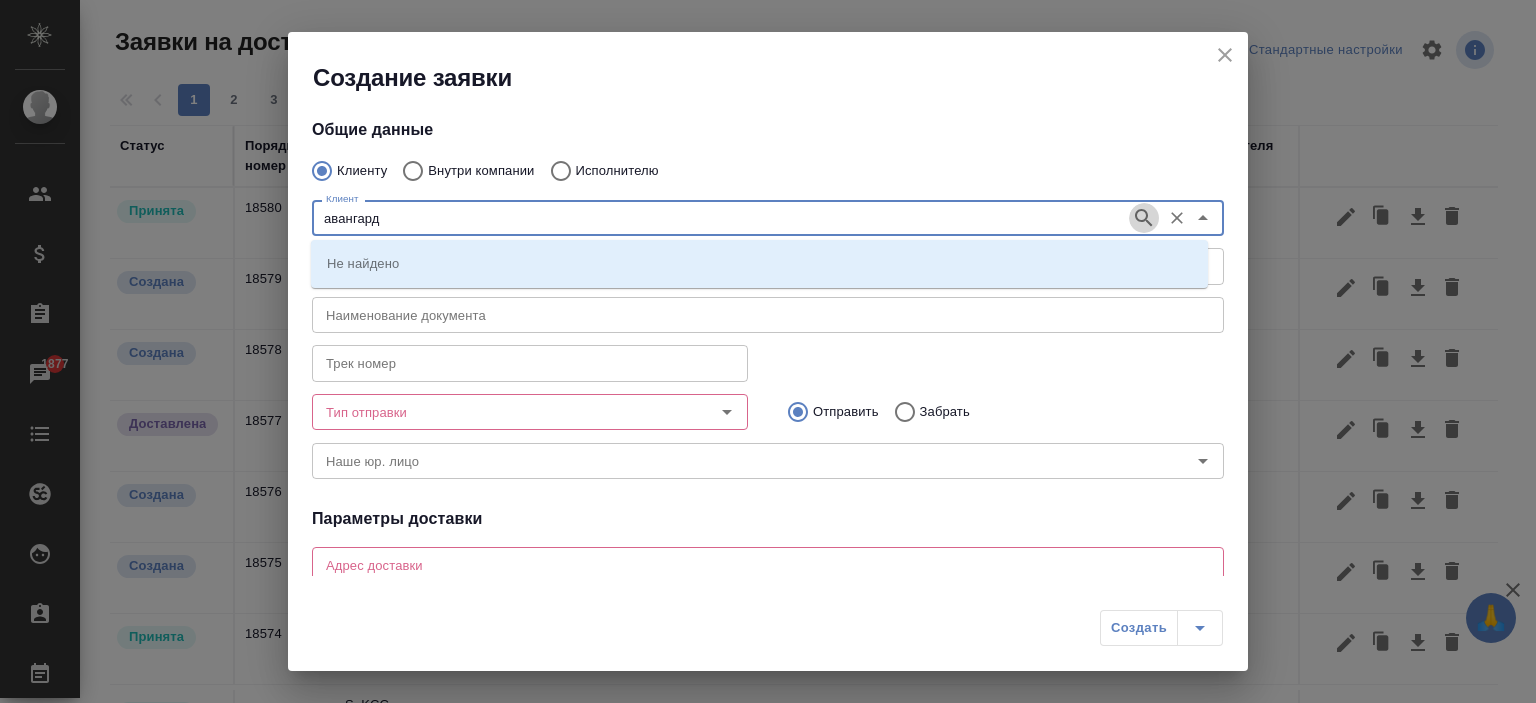 click 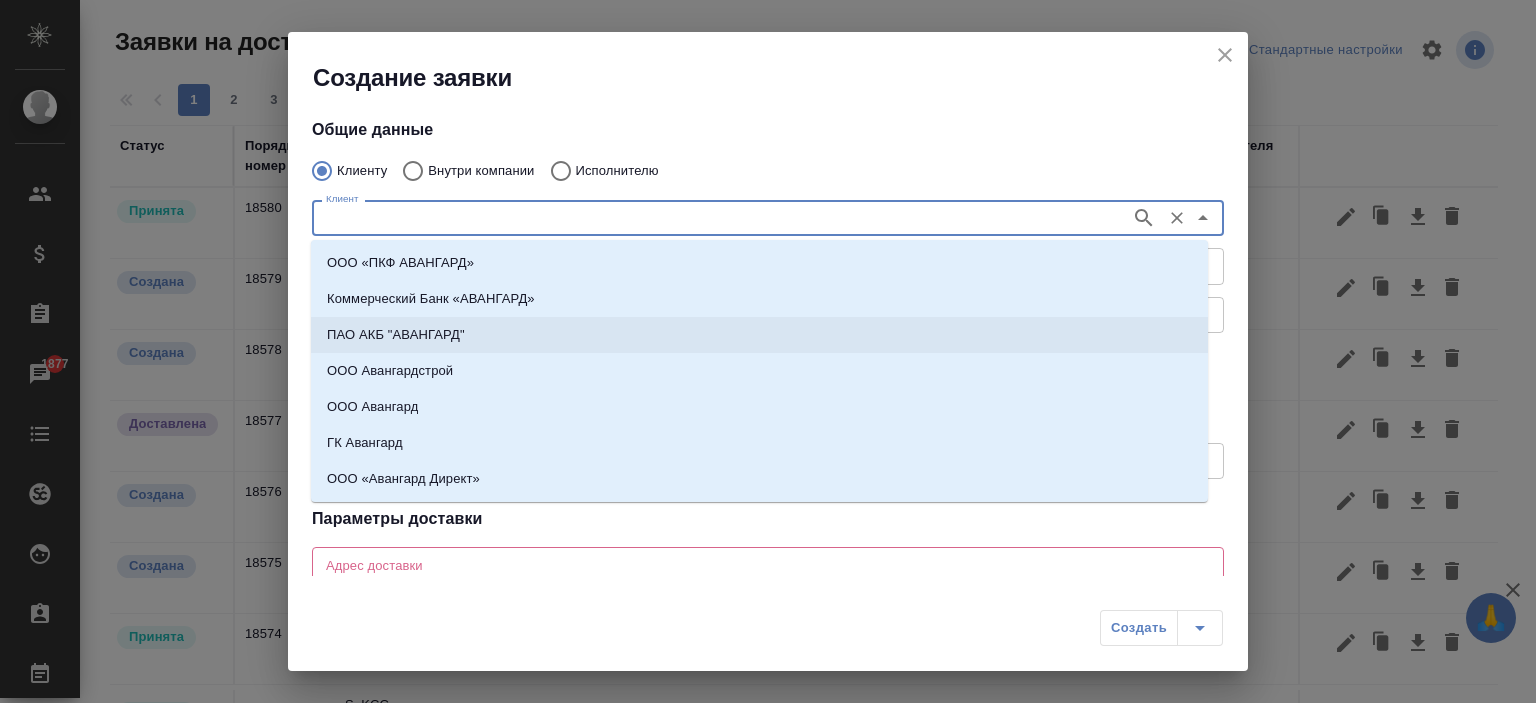 click on "ПАО АКБ "АВАНГАРД"" at bounding box center (396, 335) 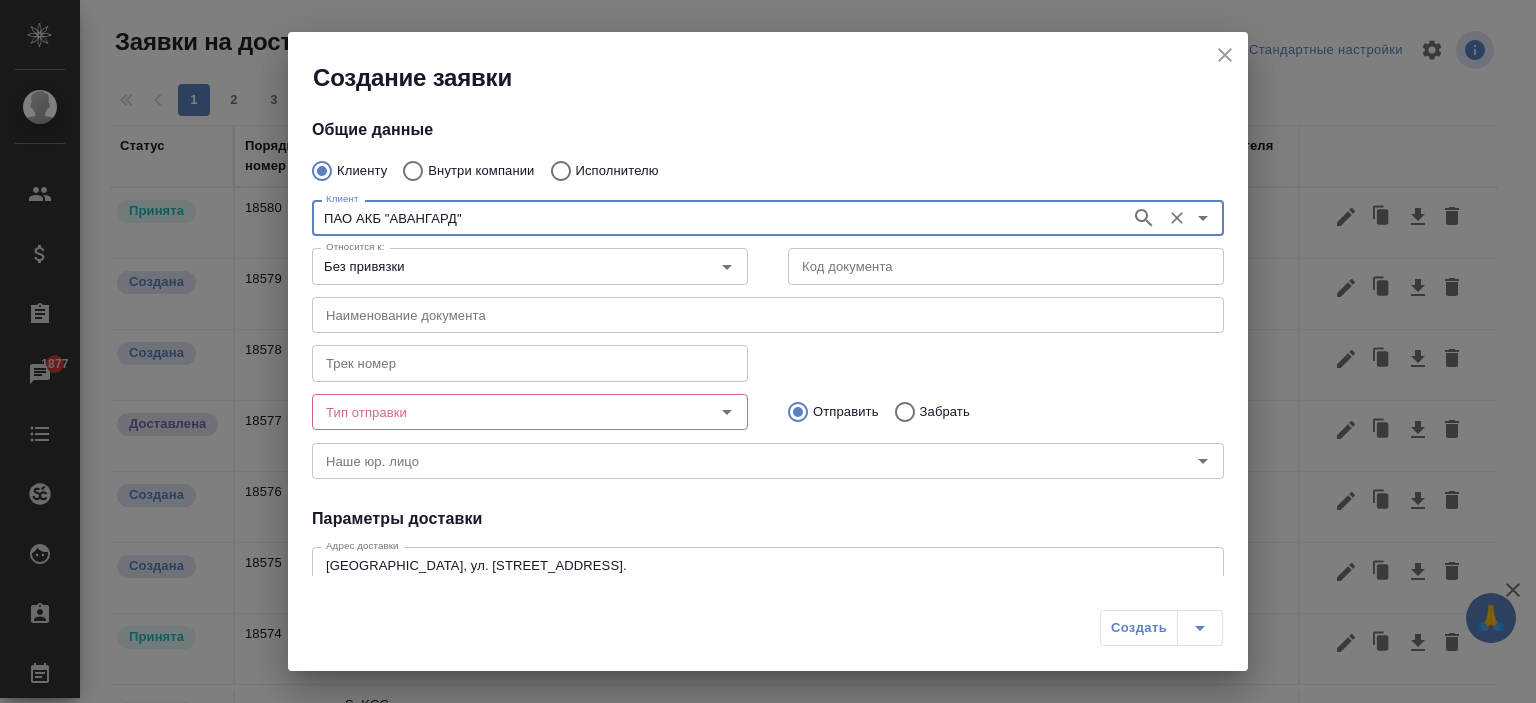 type on "ПАО АКБ "АВАНГАРД"" 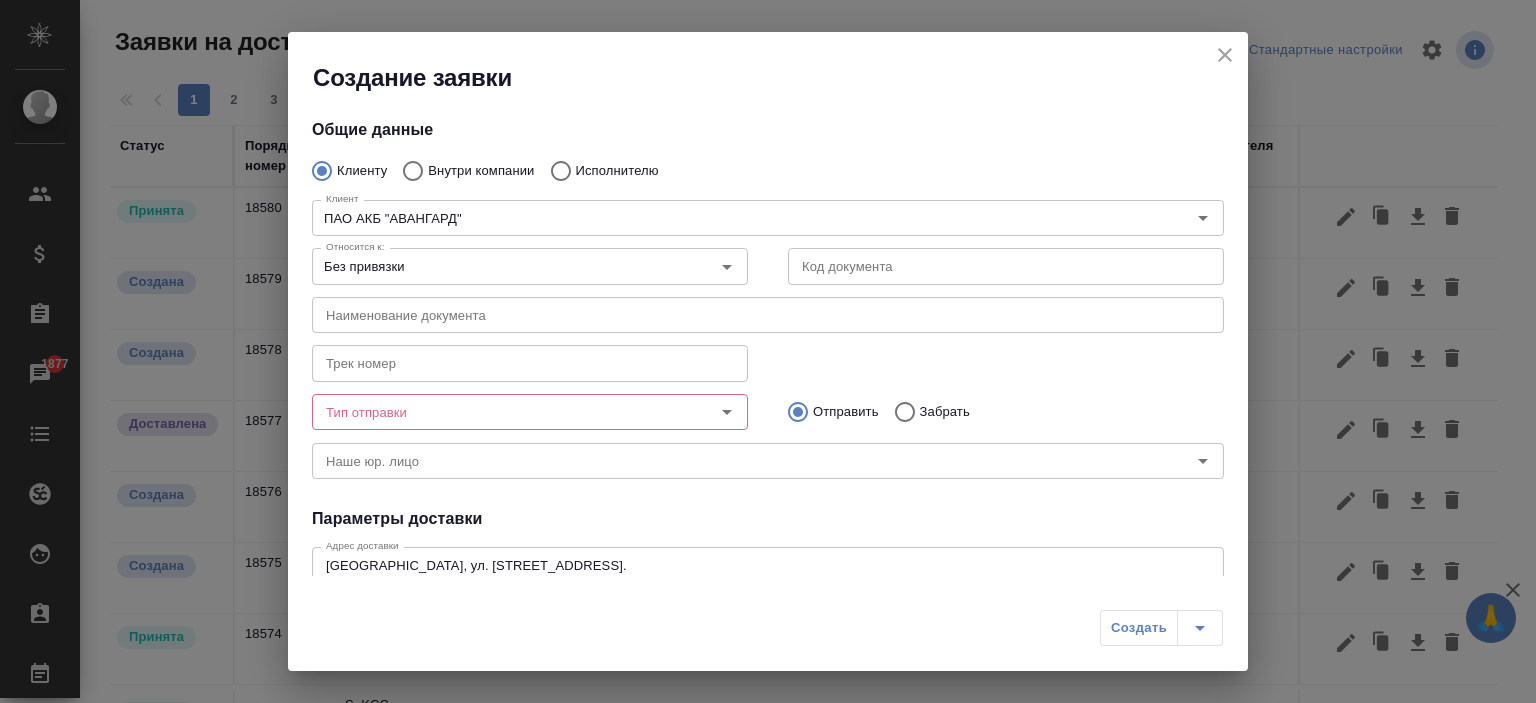 click on "Создание заявки" at bounding box center (780, 78) 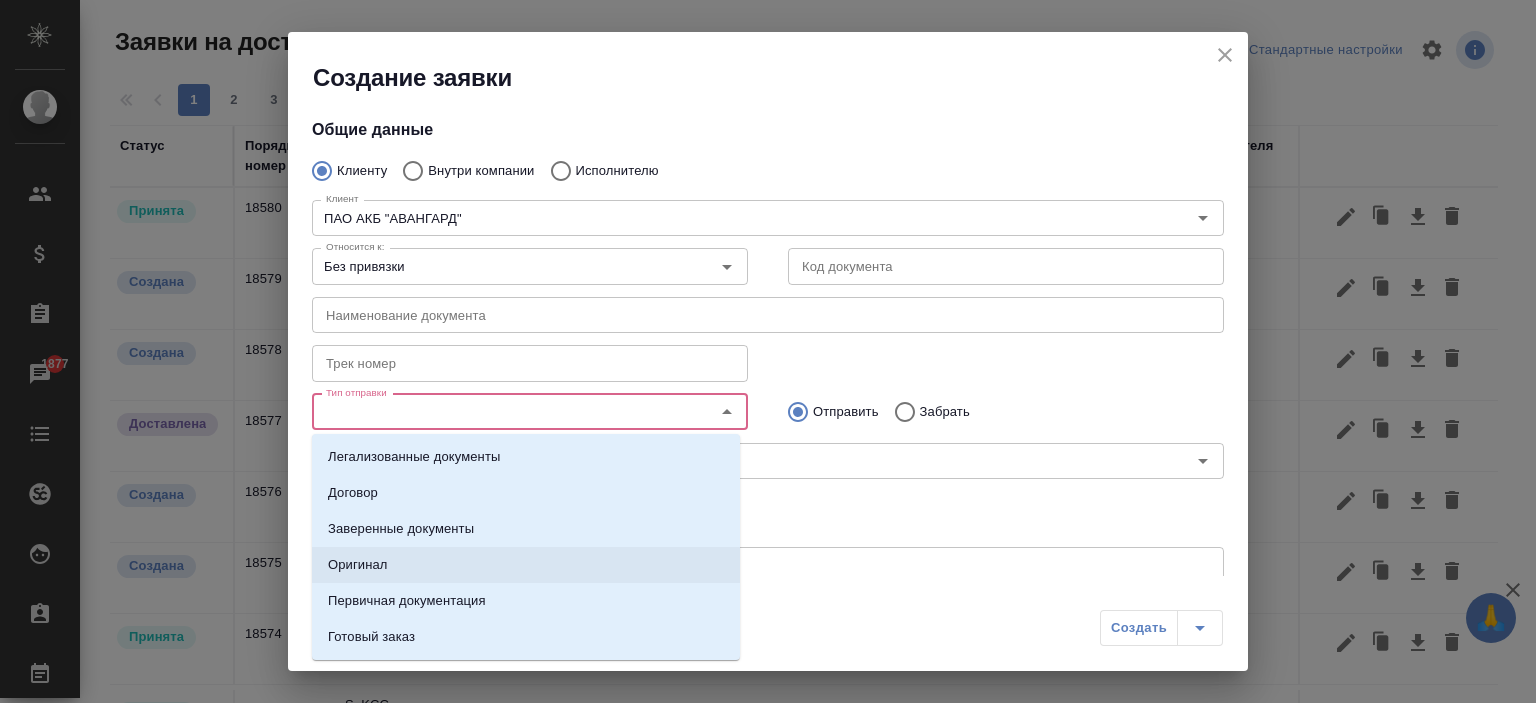 click on "Оригинал" at bounding box center [358, 565] 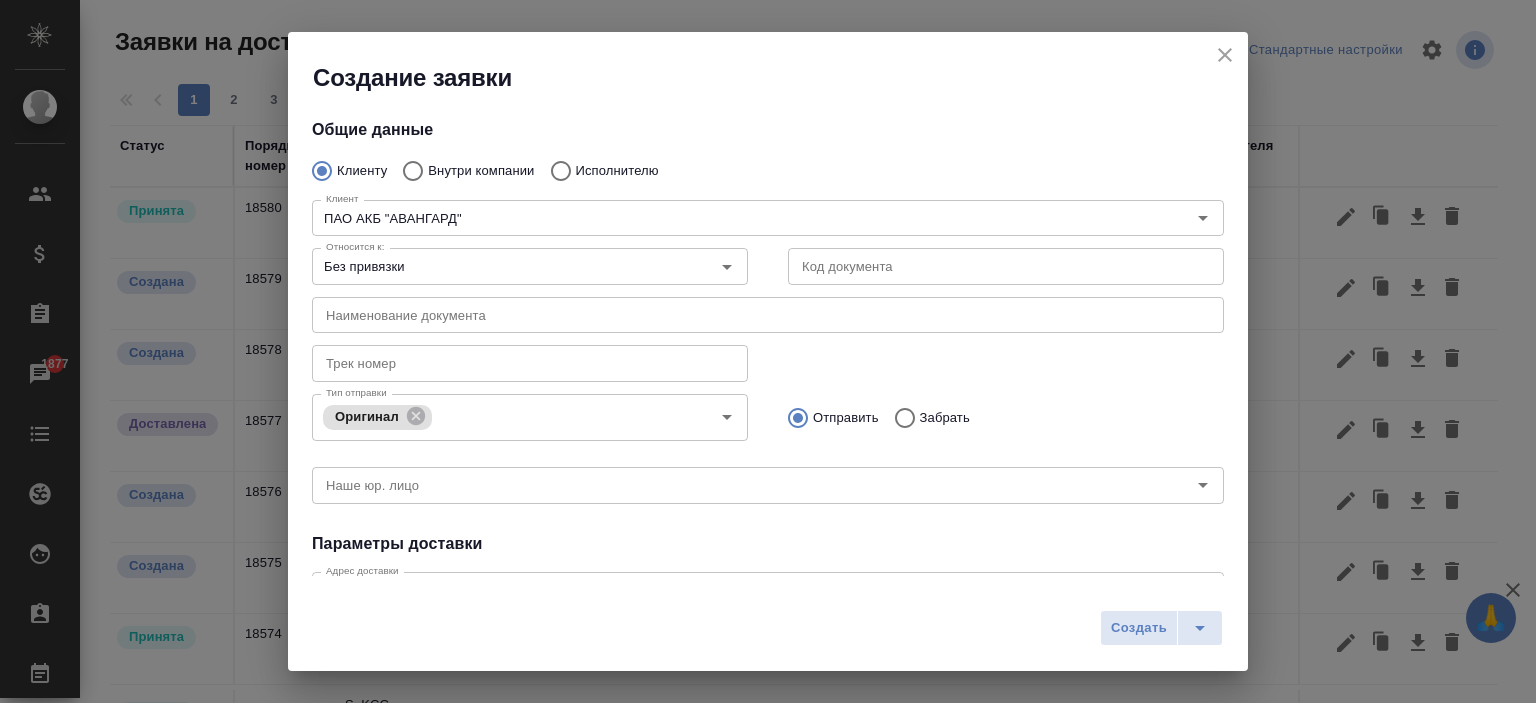 click on "Забрать" at bounding box center [945, 418] 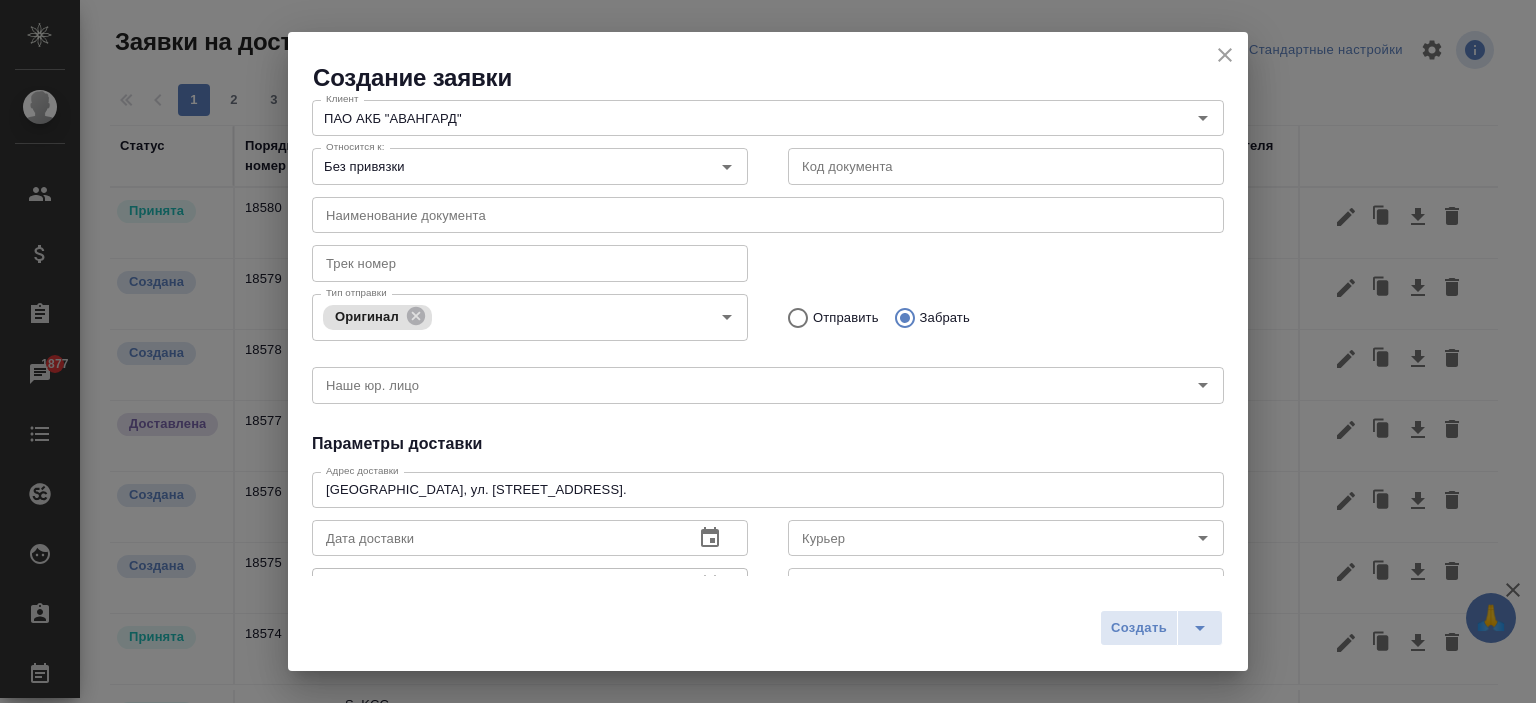 scroll, scrollTop: 200, scrollLeft: 0, axis: vertical 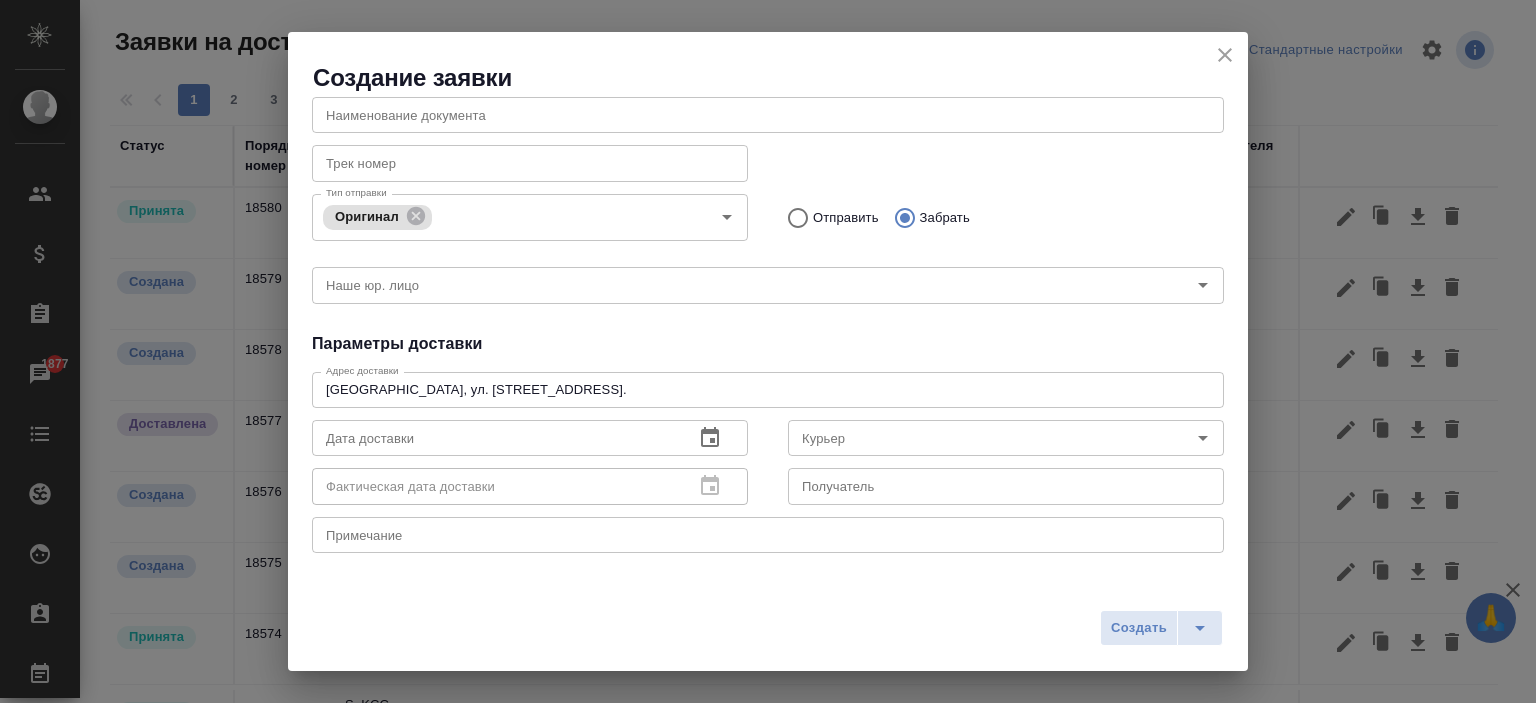 click on "Москва, ул. Большая Полянка, д. 24/2, стр. 4.  x Адрес доставки" at bounding box center [768, 390] 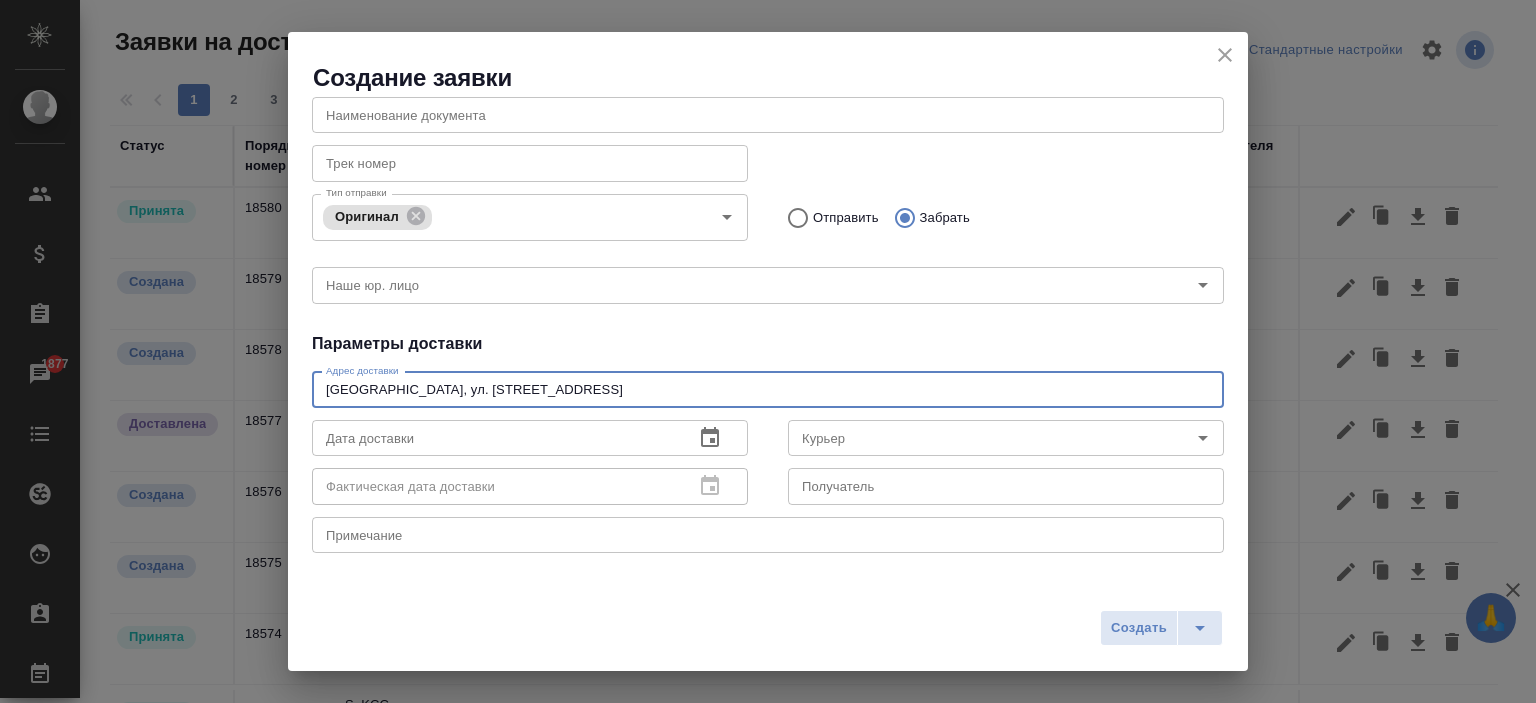 scroll, scrollTop: 300, scrollLeft: 0, axis: vertical 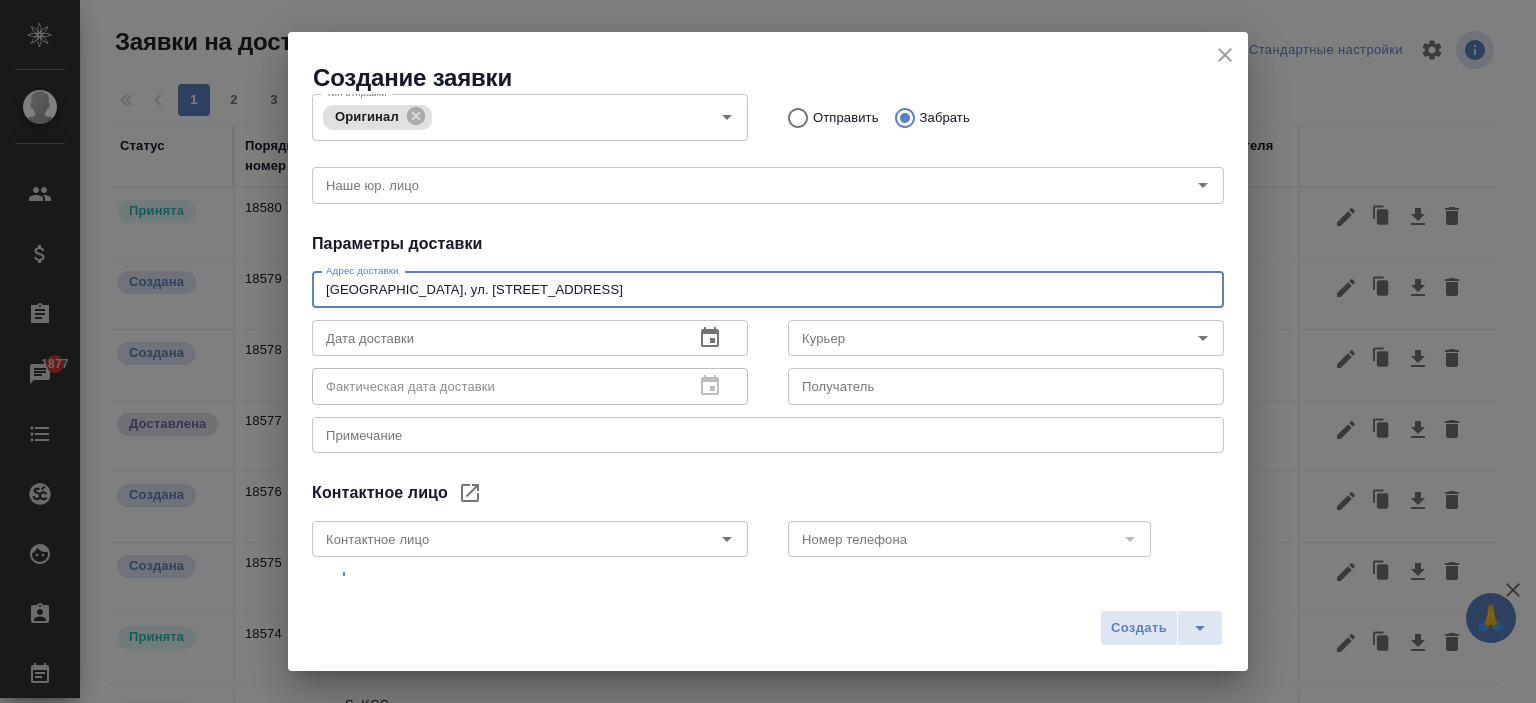 type on "Москва, ул. Большая Полянка, д. 24/2, стр. 4" 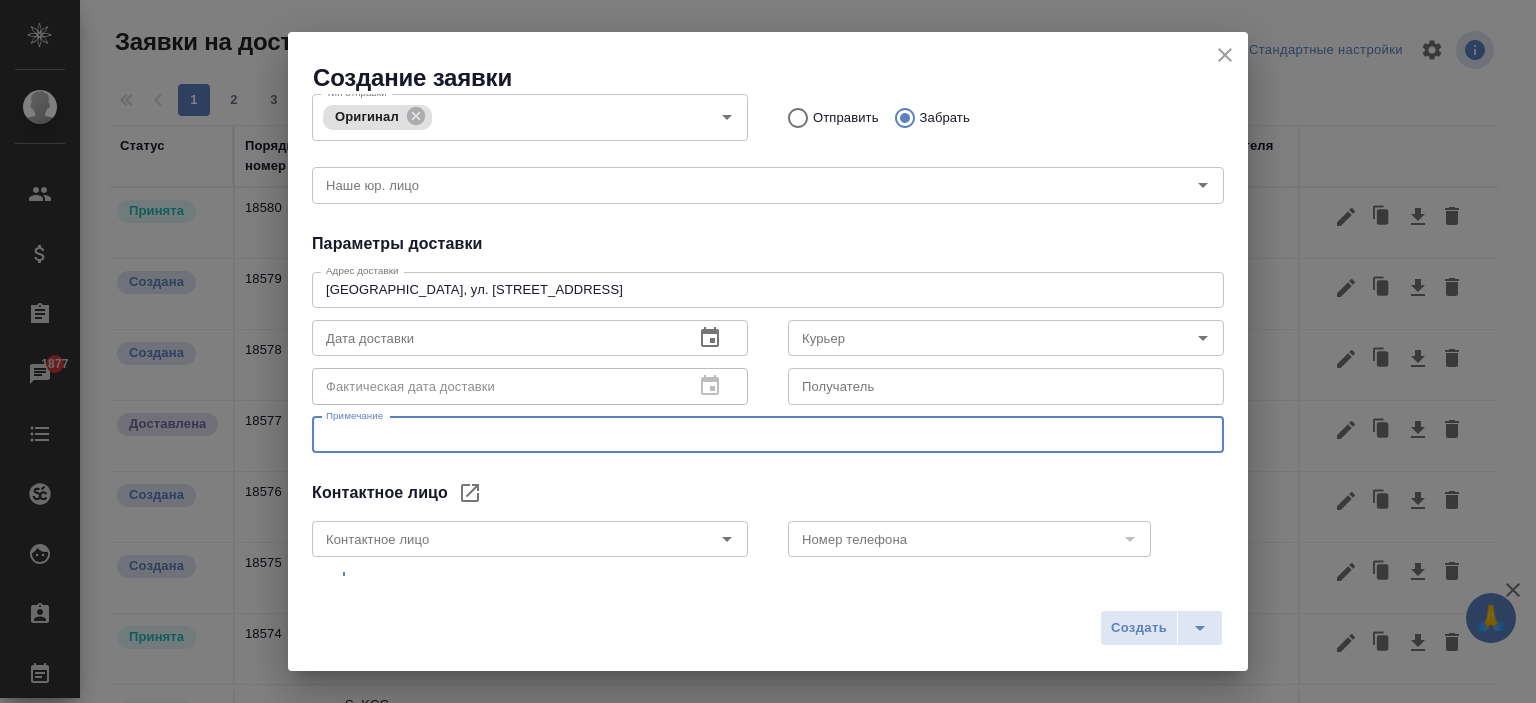 paste on "Гусайнова Марина Владимировна" 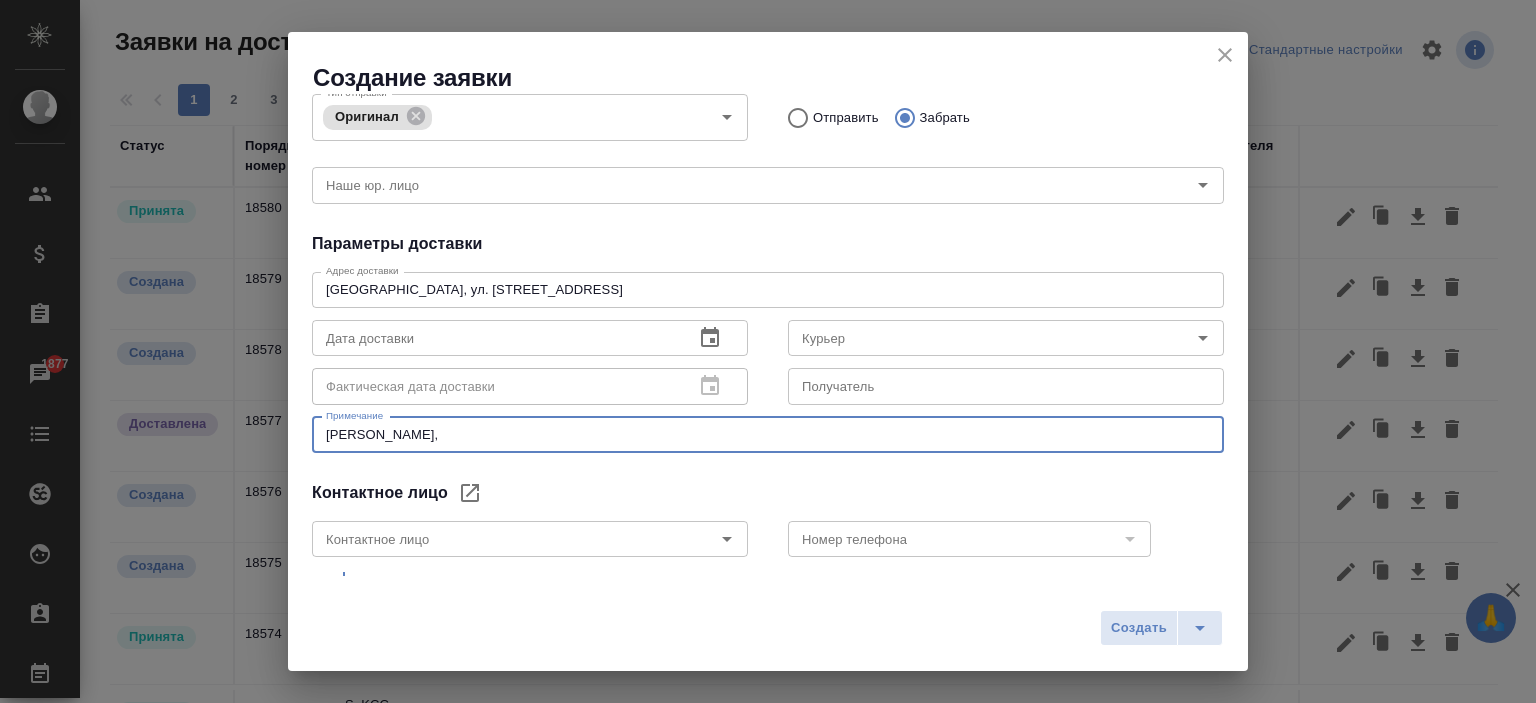 paste on "+7 (495) 737-73-73 (доб. 1544)" 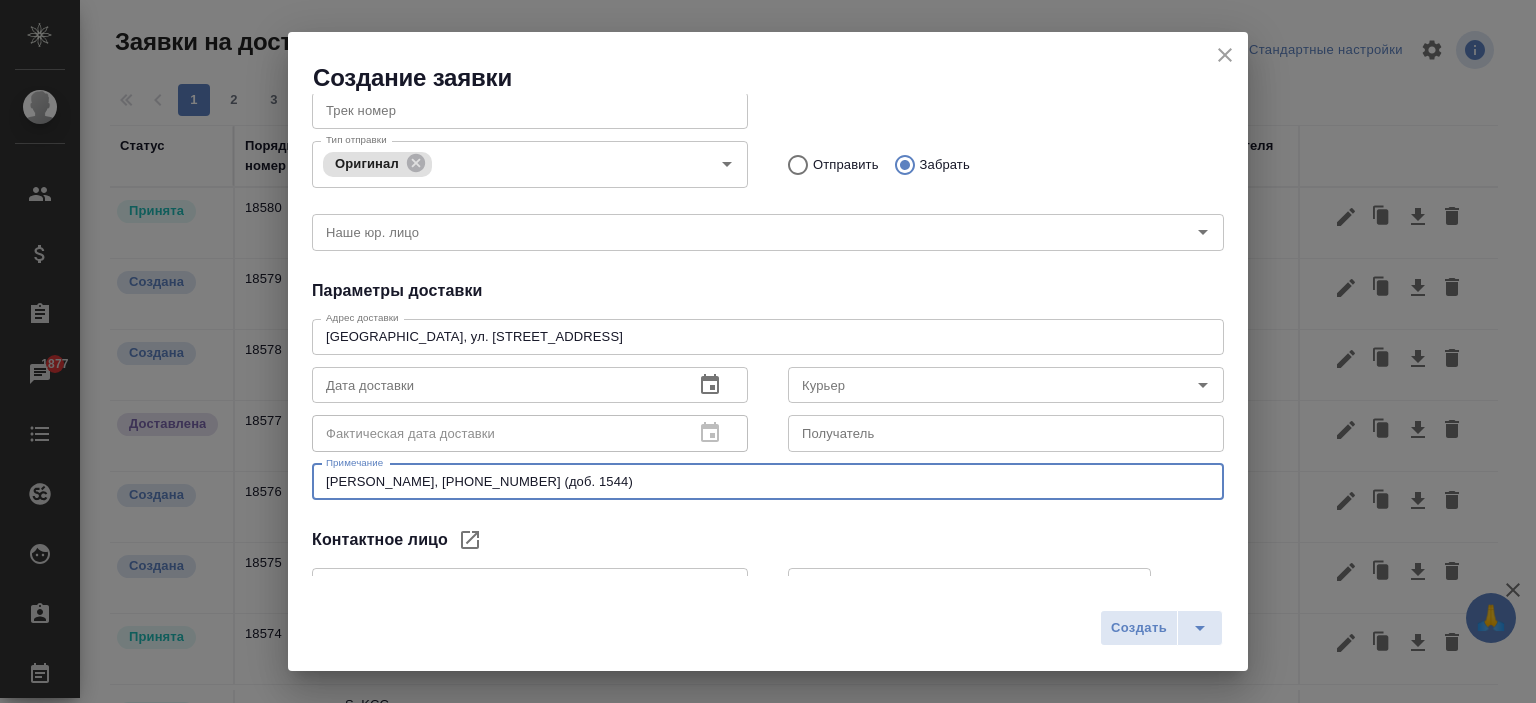 scroll, scrollTop: 300, scrollLeft: 0, axis: vertical 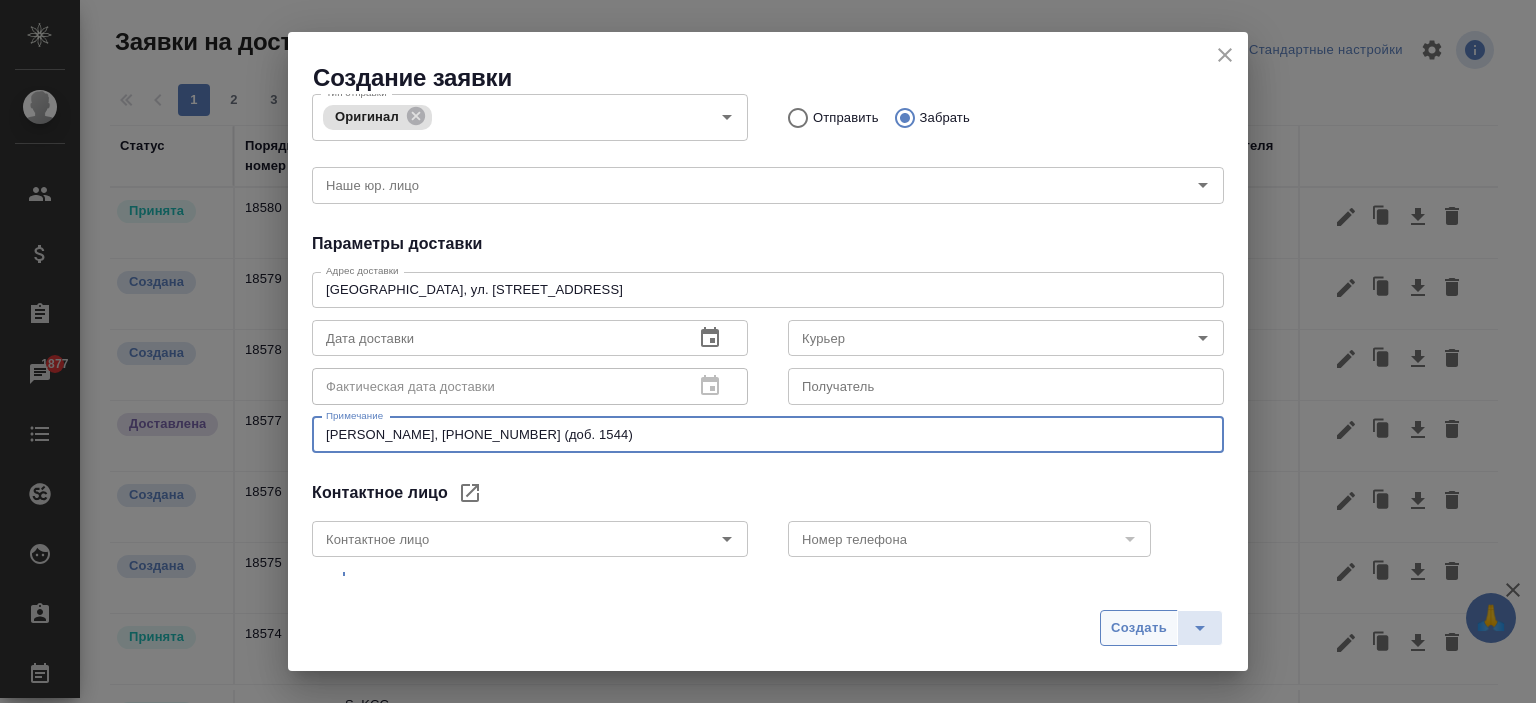 type on "Гусайнова Марина Владимировна, +7 (495) 737-73-73 (доб. 1544)" 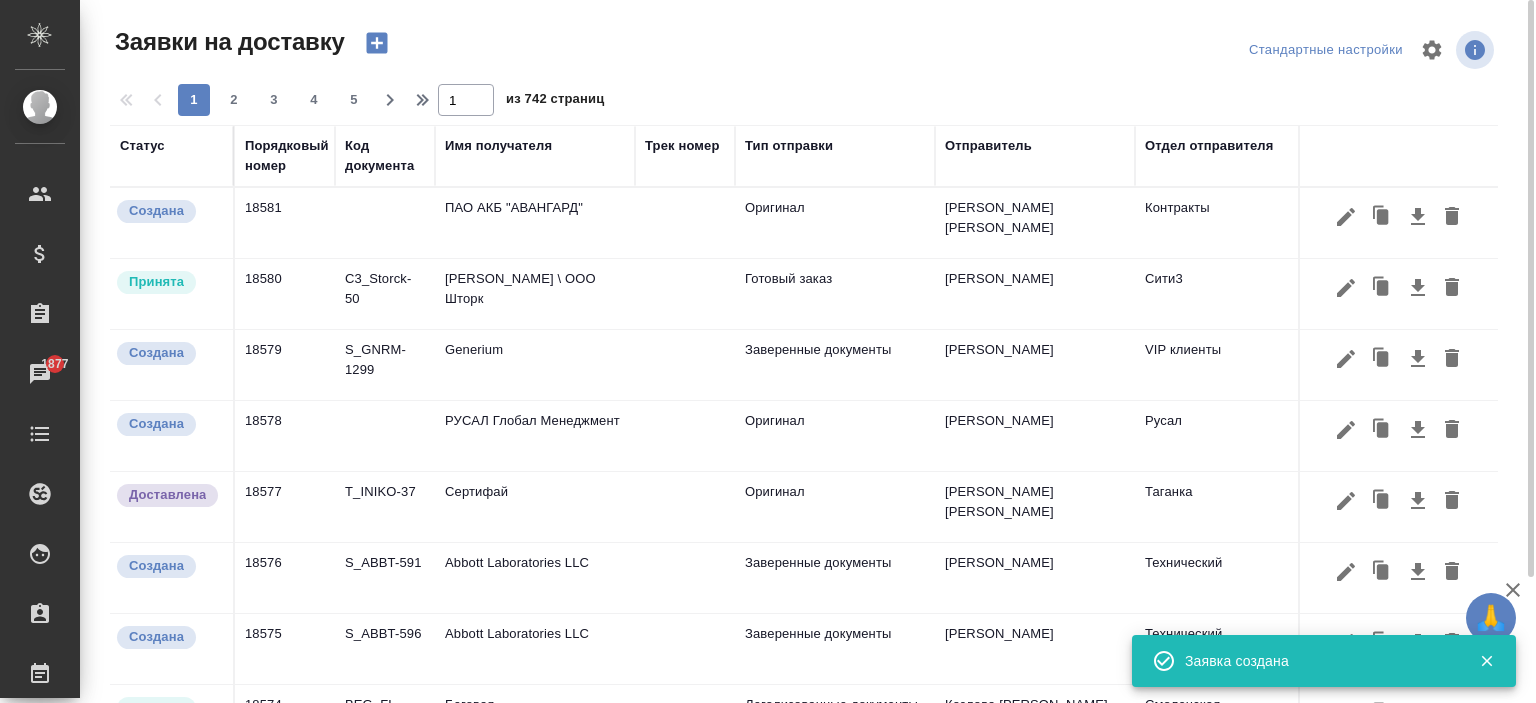 click on "ПАО АКБ "АВАНГАРД"" at bounding box center [535, 223] 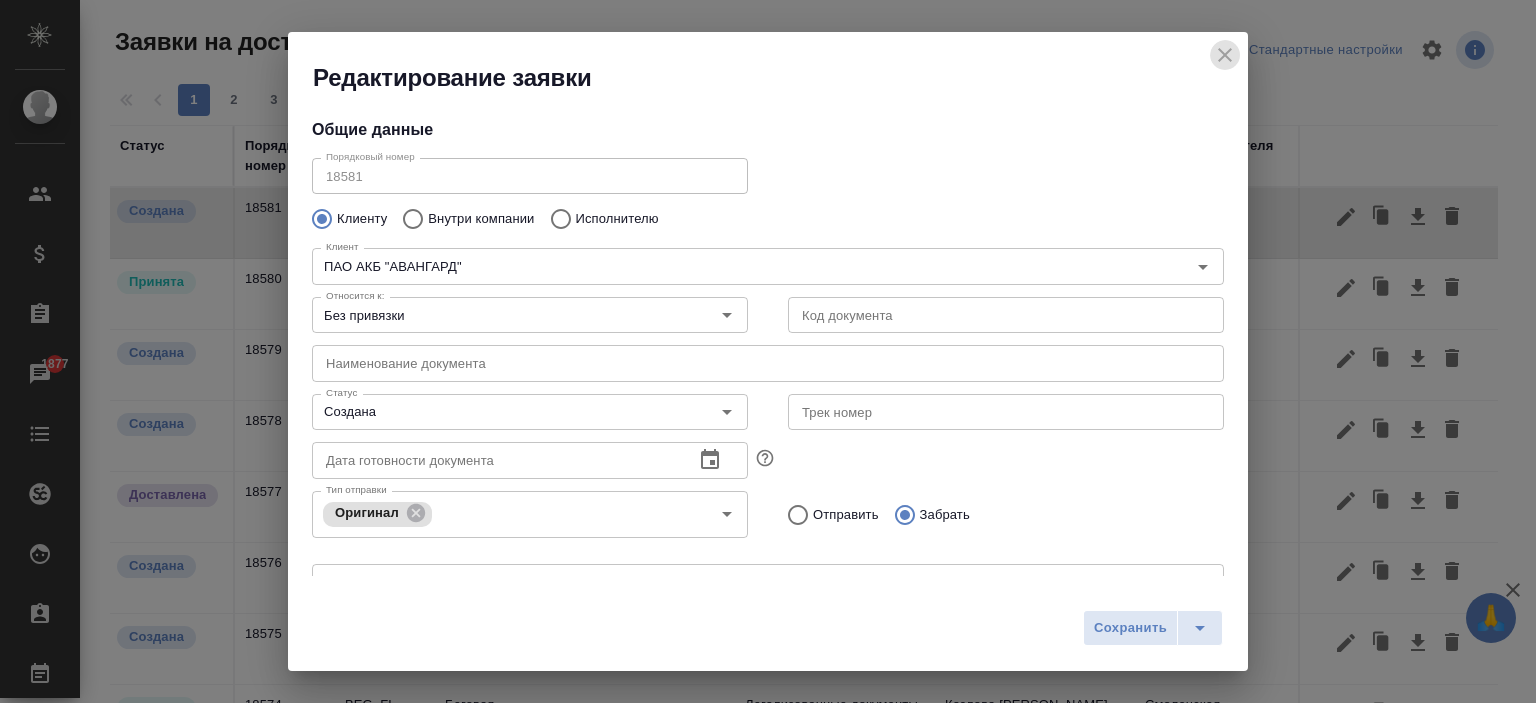 click 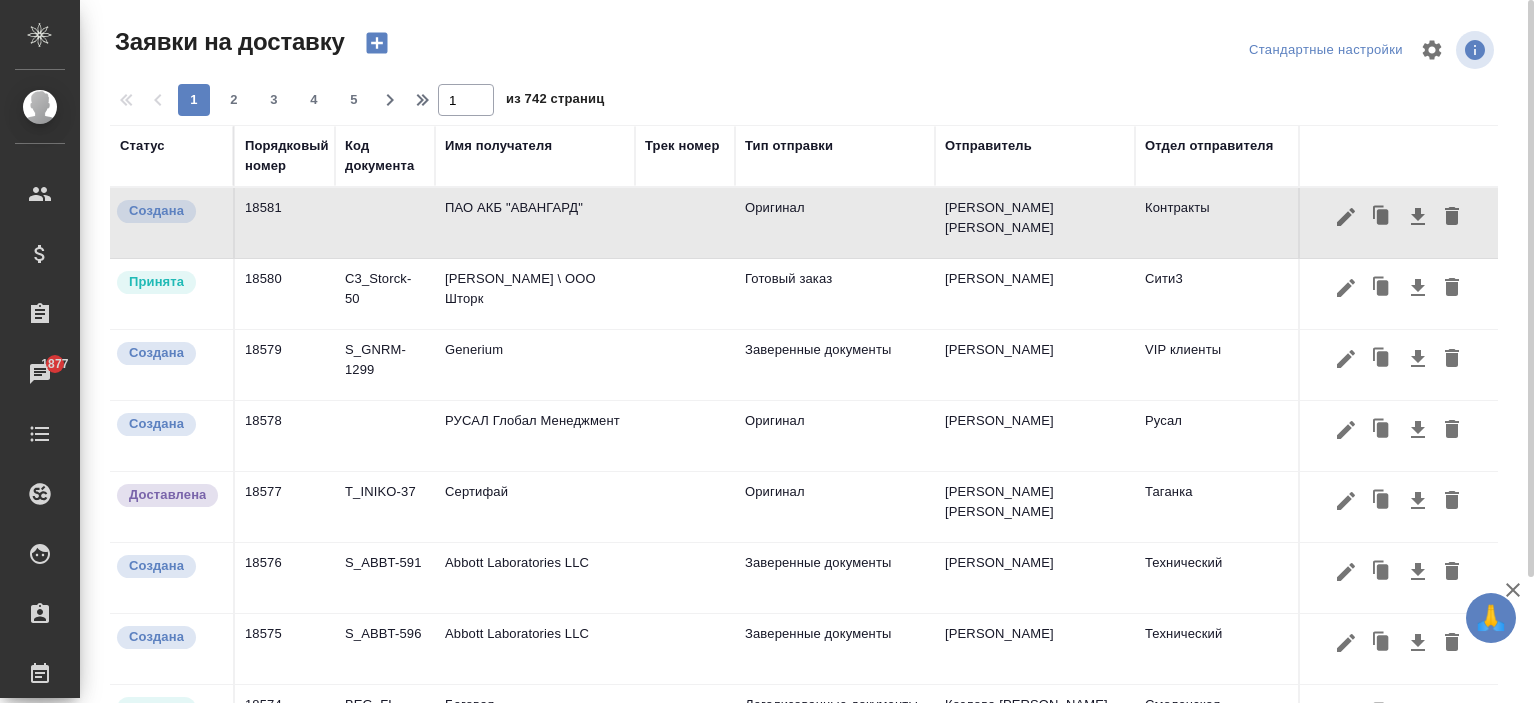 click on "ПАО АКБ "АВАНГАРД"" at bounding box center (535, 223) 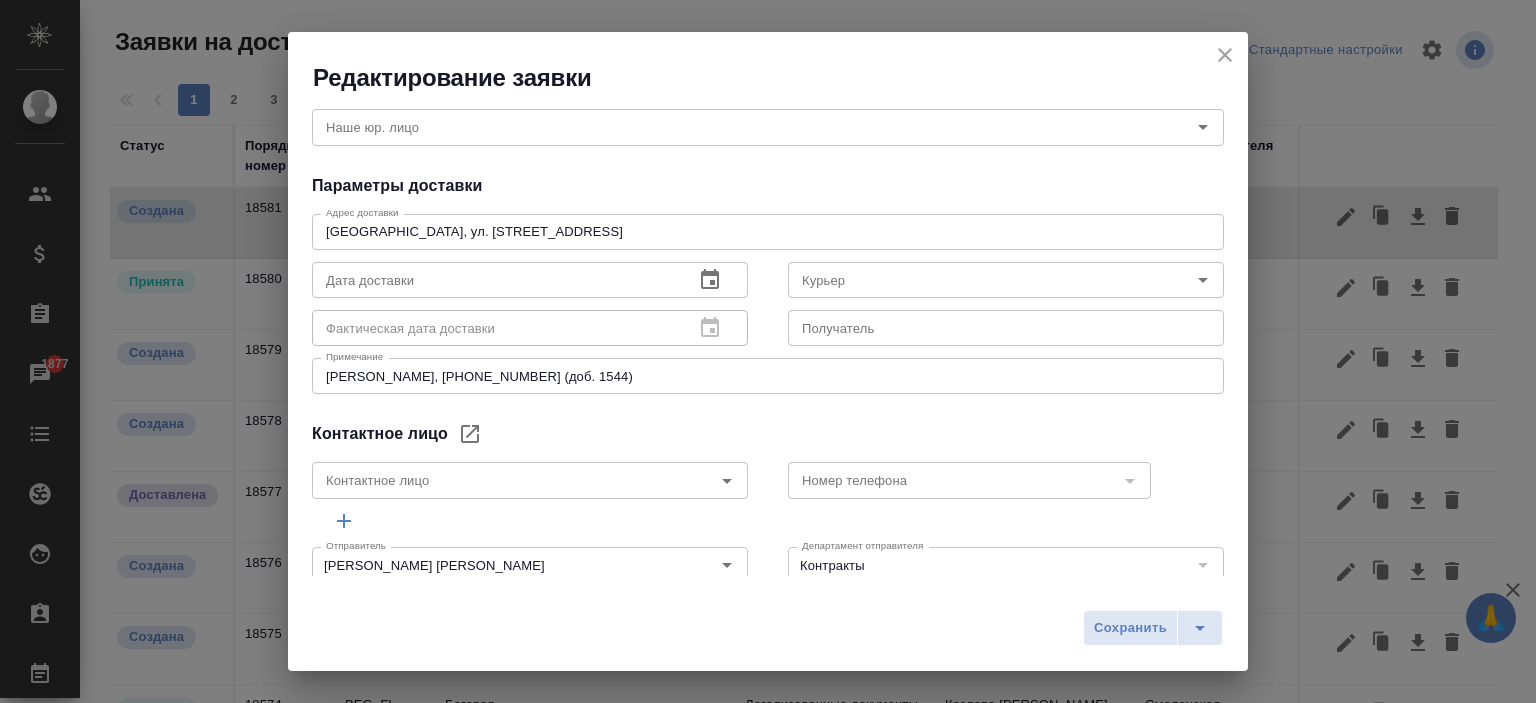 scroll, scrollTop: 485, scrollLeft: 0, axis: vertical 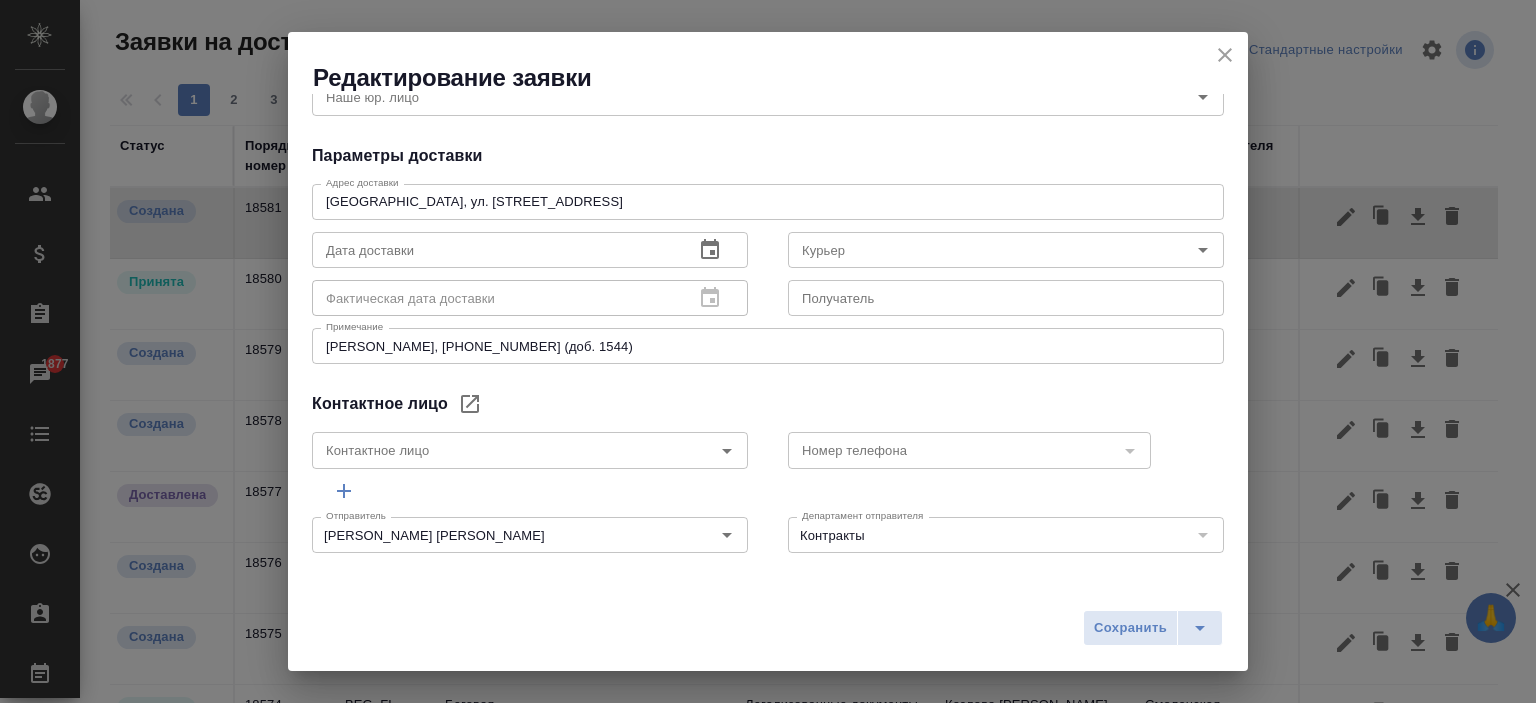 click 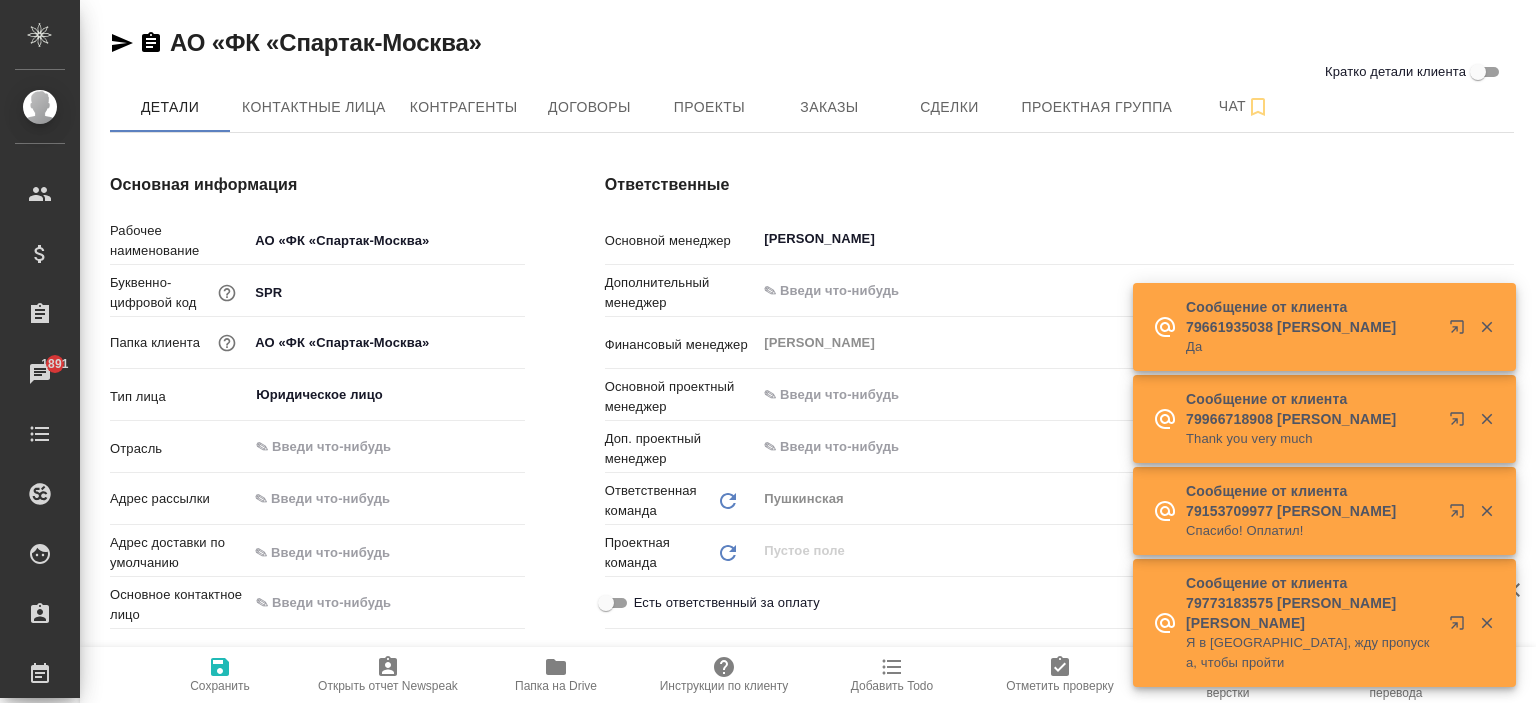 scroll, scrollTop: 0, scrollLeft: 0, axis: both 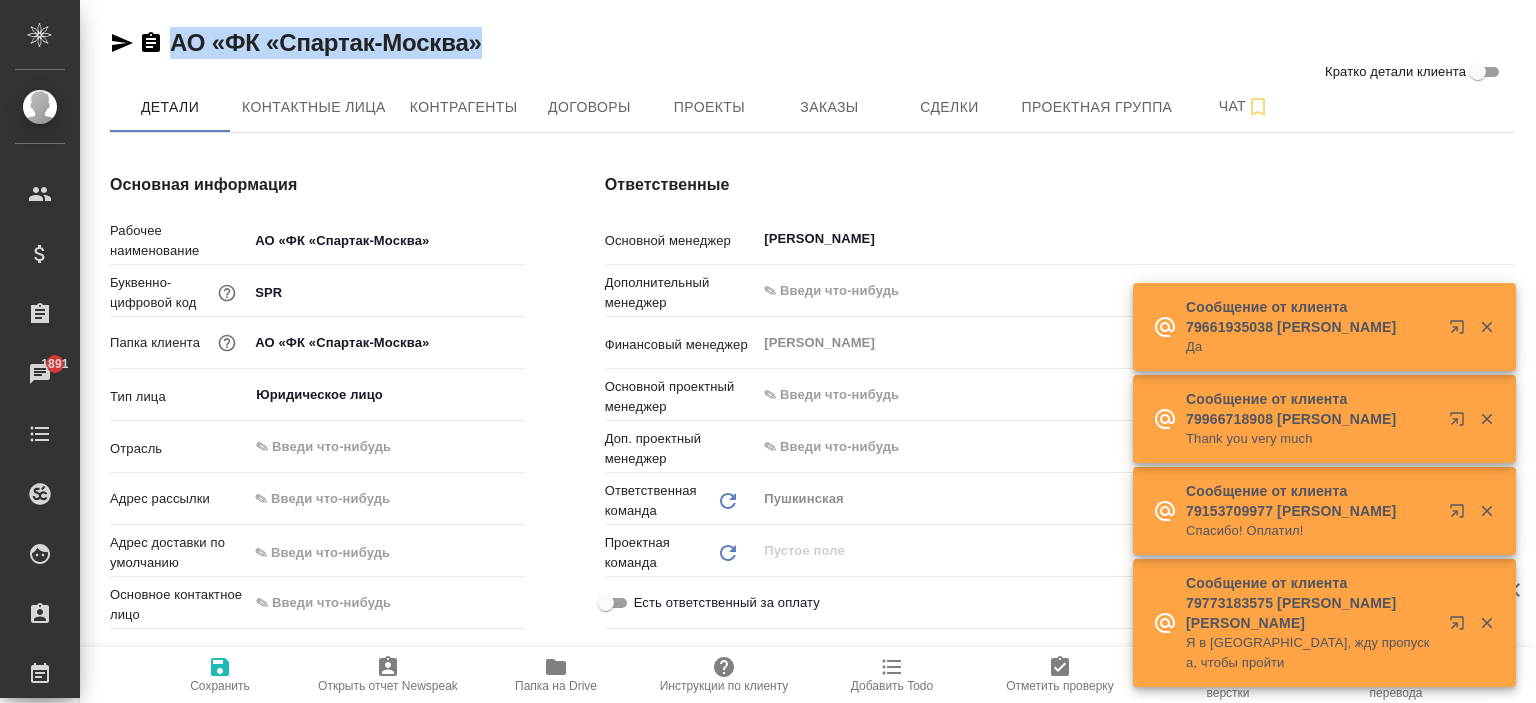 drag, startPoint x: 517, startPoint y: 42, endPoint x: 172, endPoint y: 51, distance: 345.11737 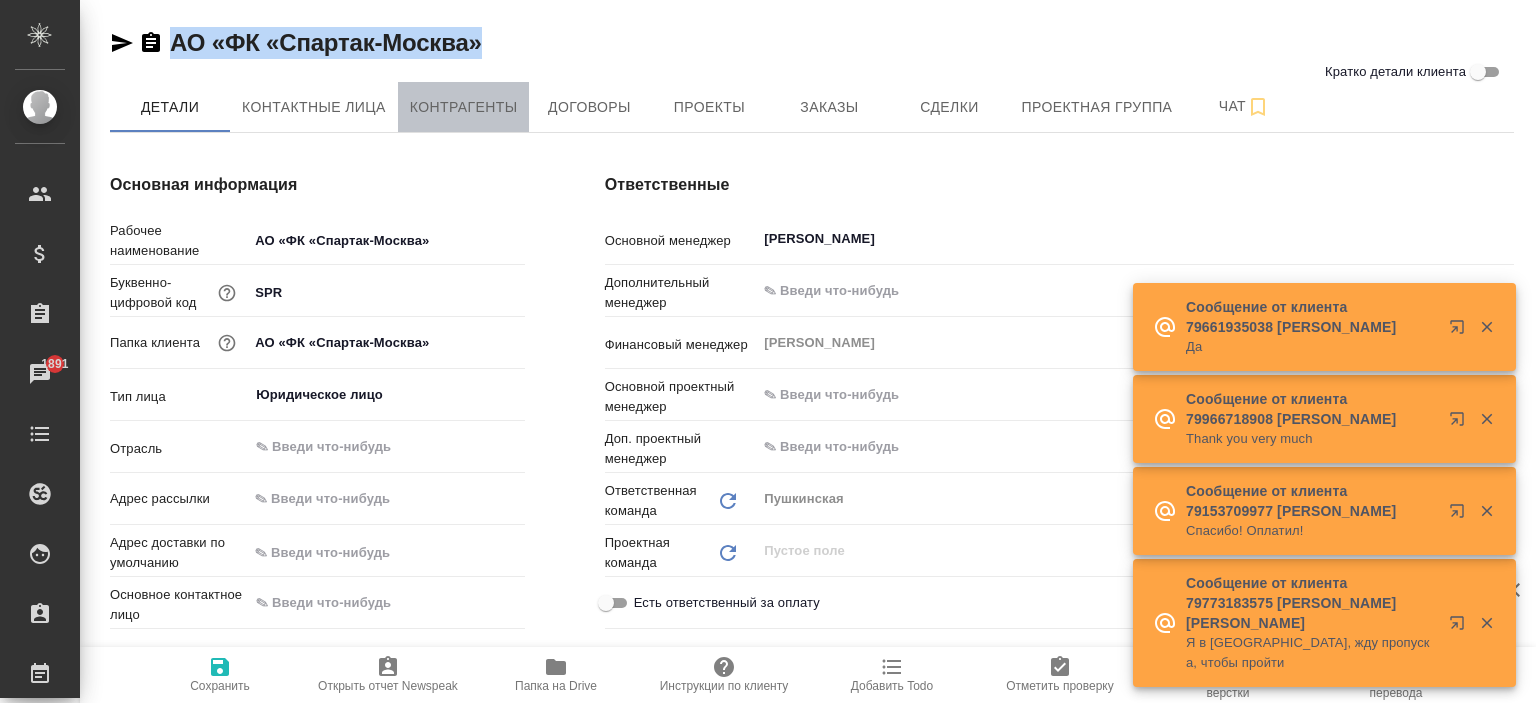 click on "Контрагенты" at bounding box center (464, 107) 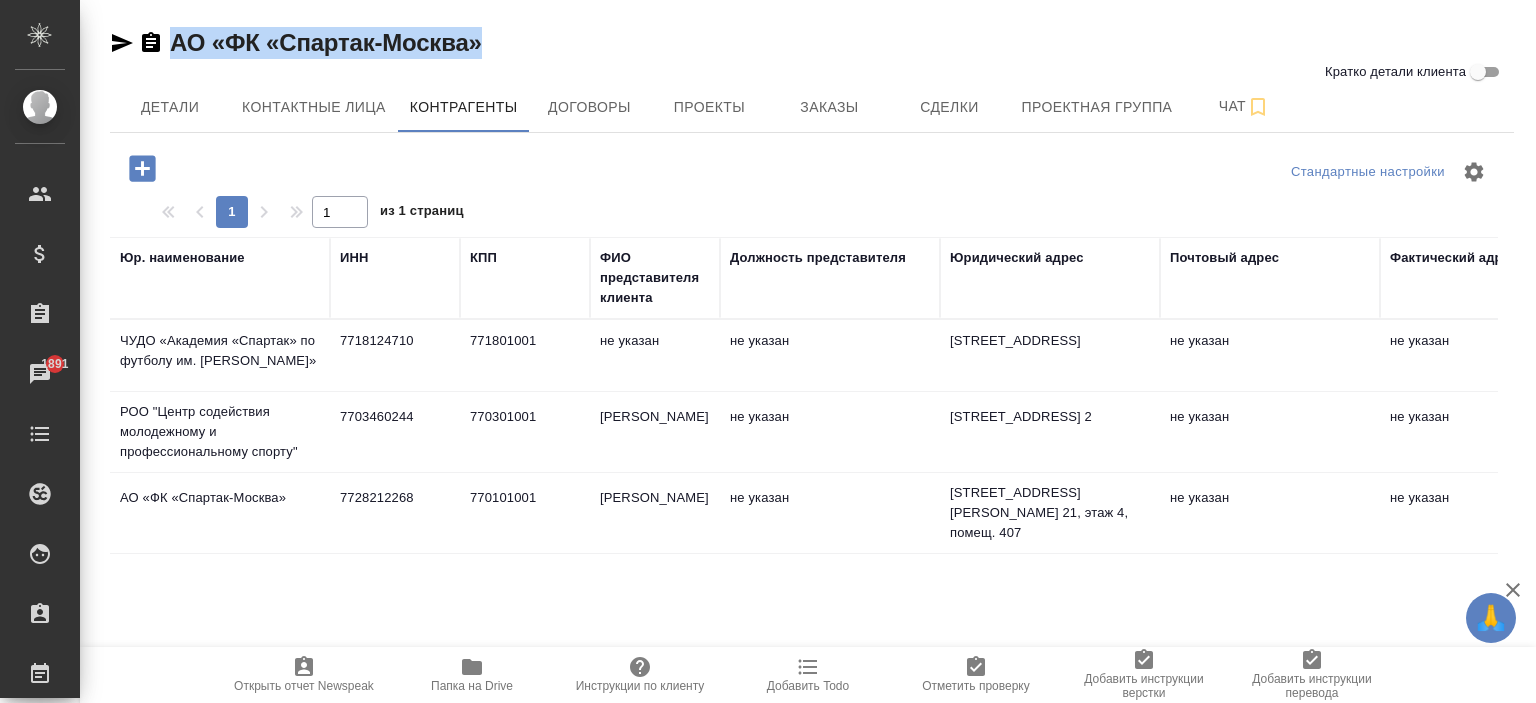 click on "770101001" at bounding box center [525, 356] 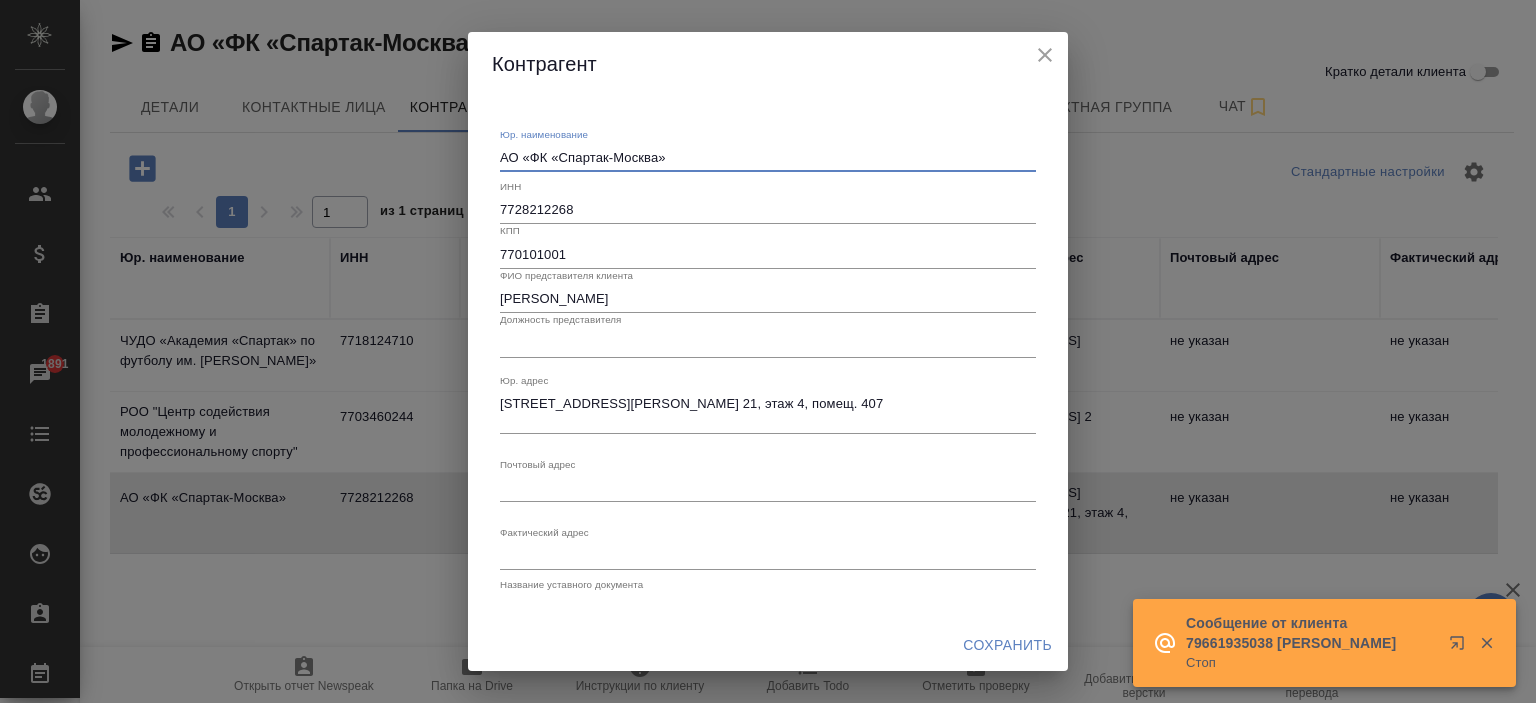 drag, startPoint x: 724, startPoint y: 163, endPoint x: 448, endPoint y: 160, distance: 276.0163 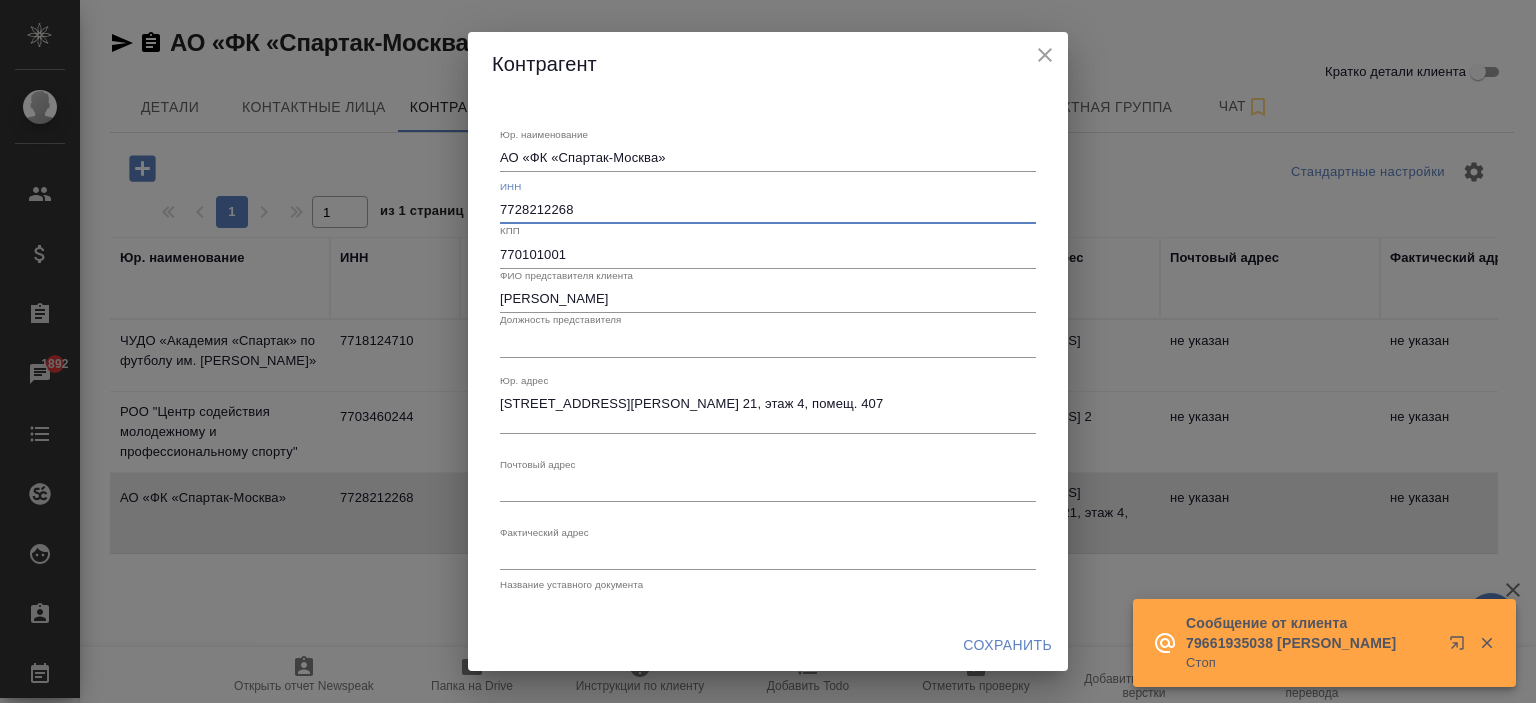 drag, startPoint x: 592, startPoint y: 214, endPoint x: 501, endPoint y: 205, distance: 91.44397 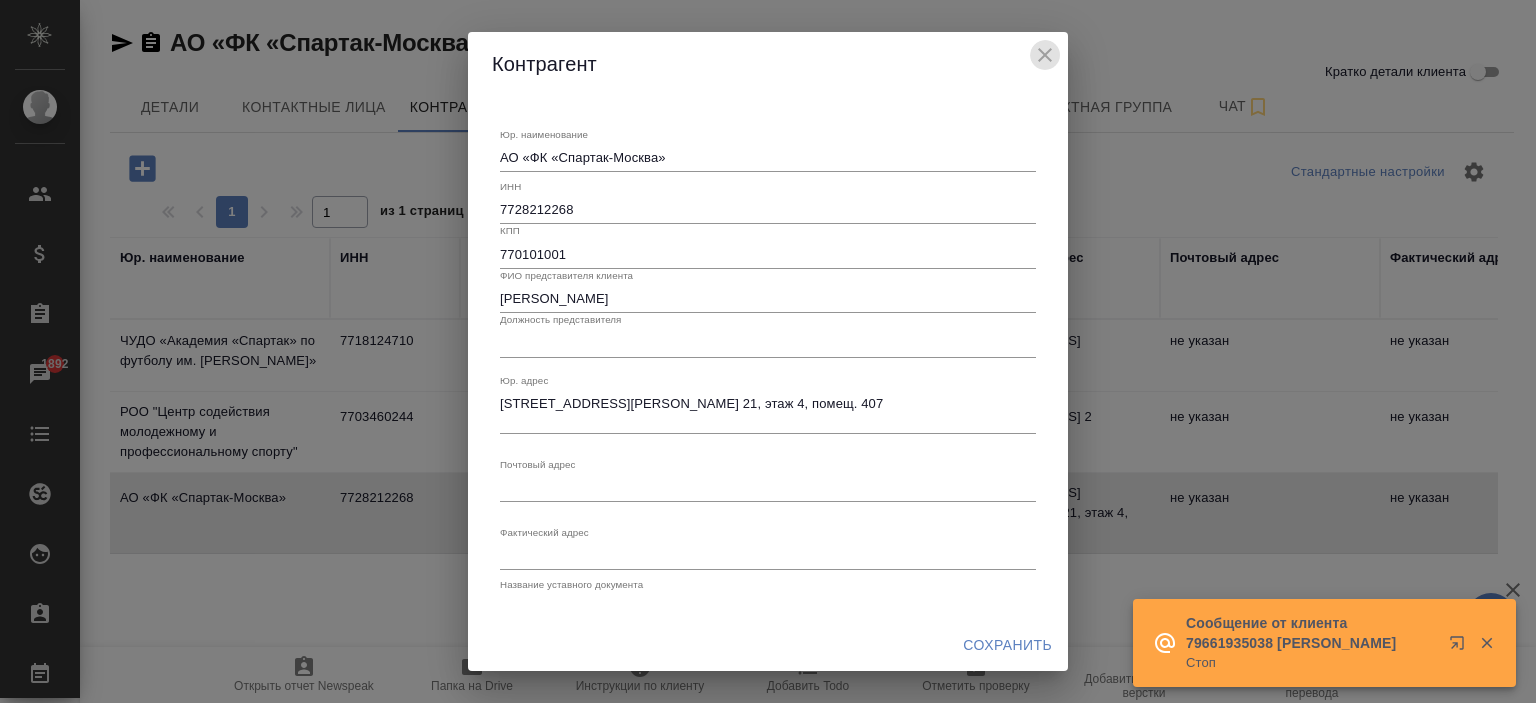 click 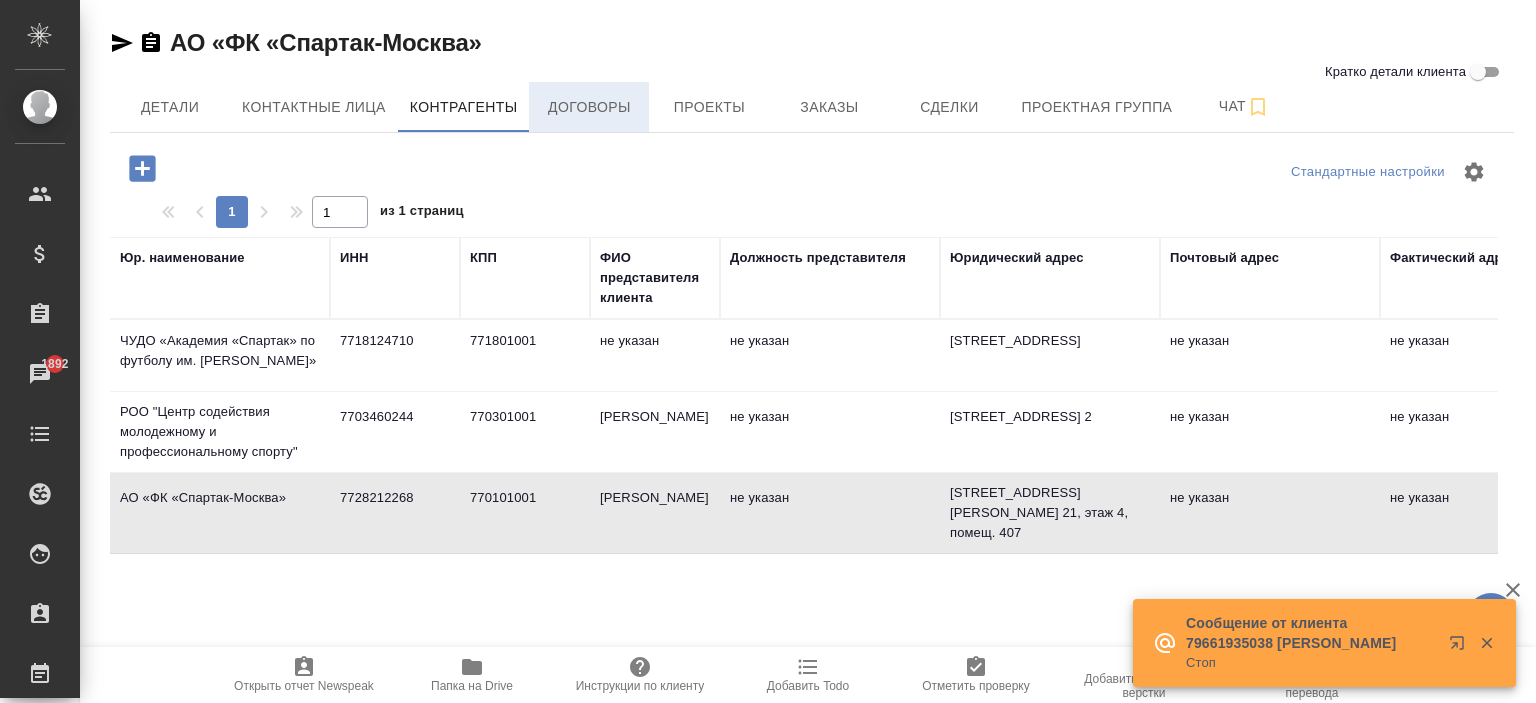 click on "Договоры" at bounding box center [589, 107] 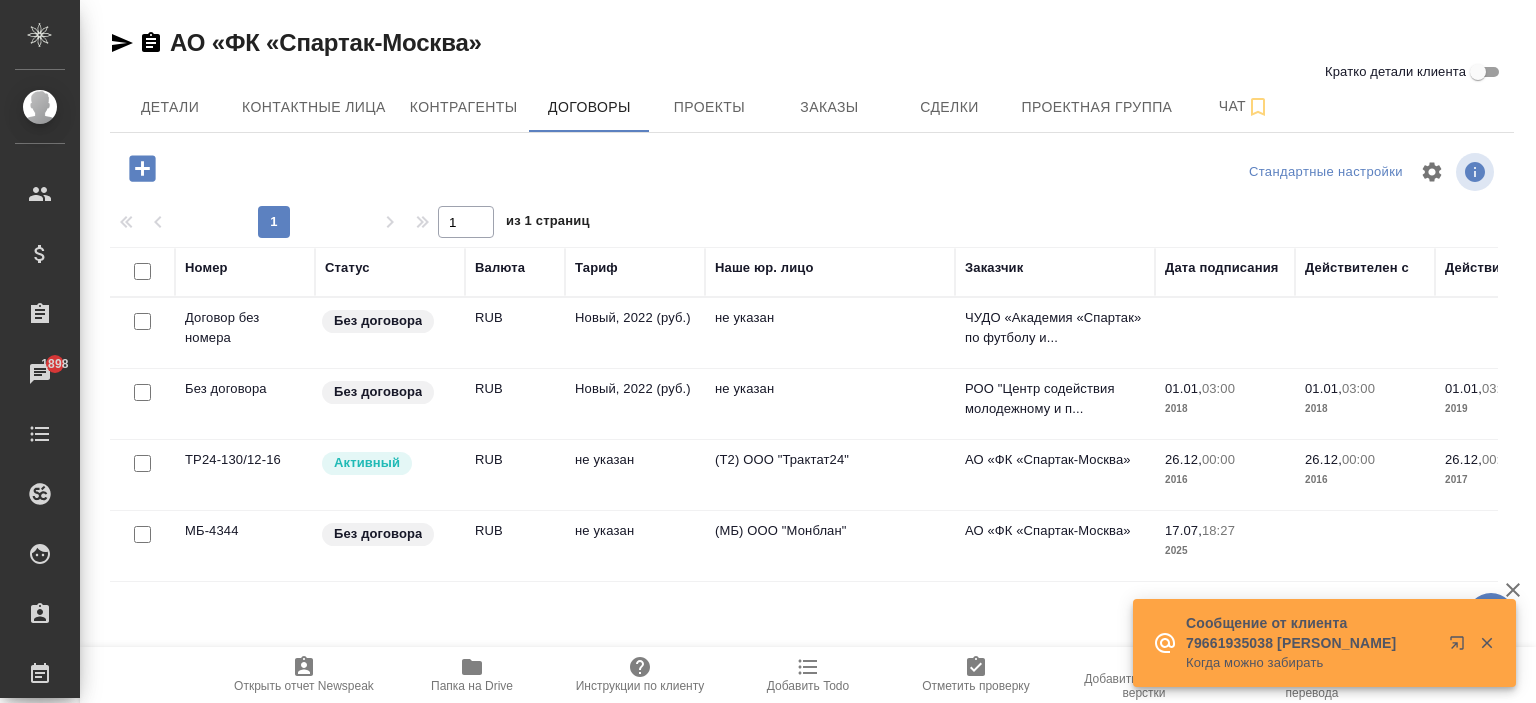 click on "АО «ФК «Спартак-Москва»" at bounding box center (1055, 328) 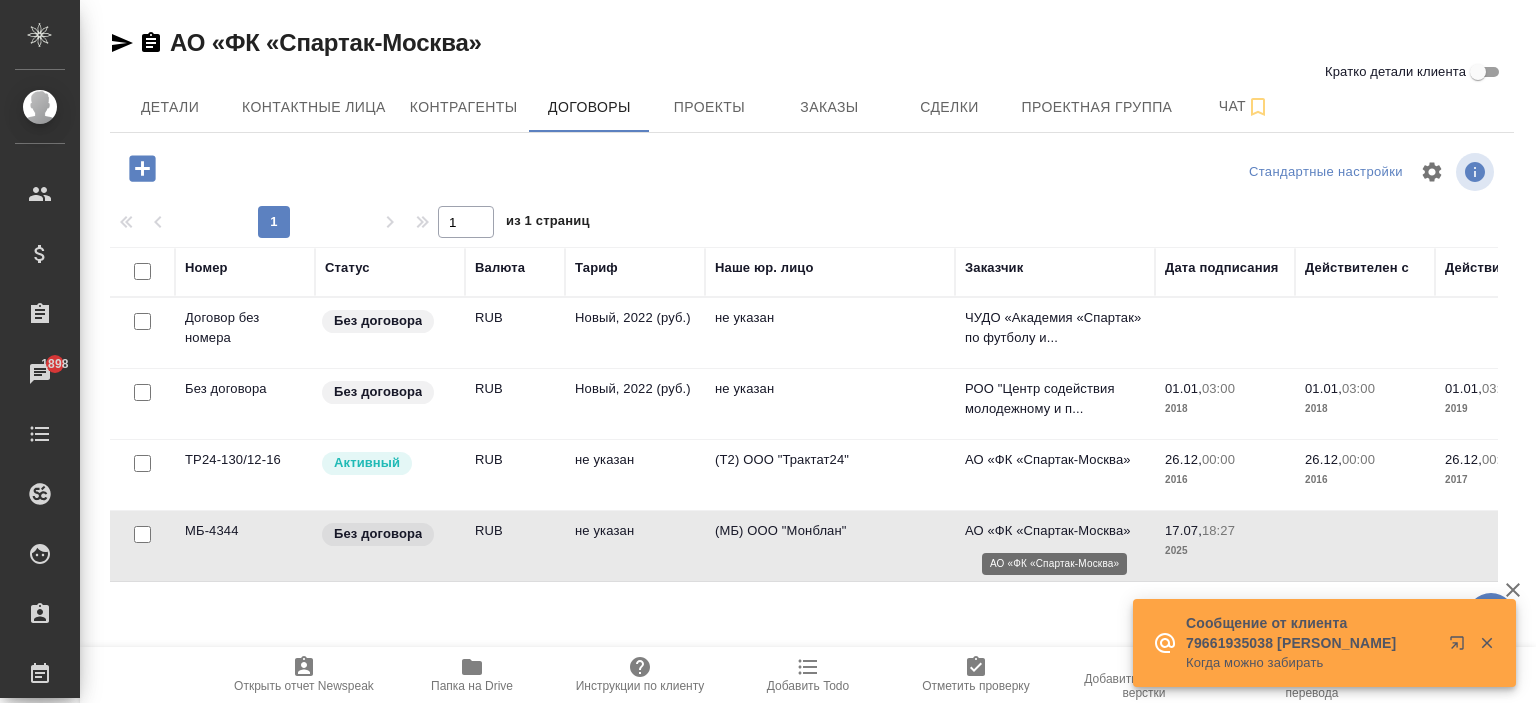 click on "АО «ФК «Спартак-Москва»" at bounding box center [1055, 531] 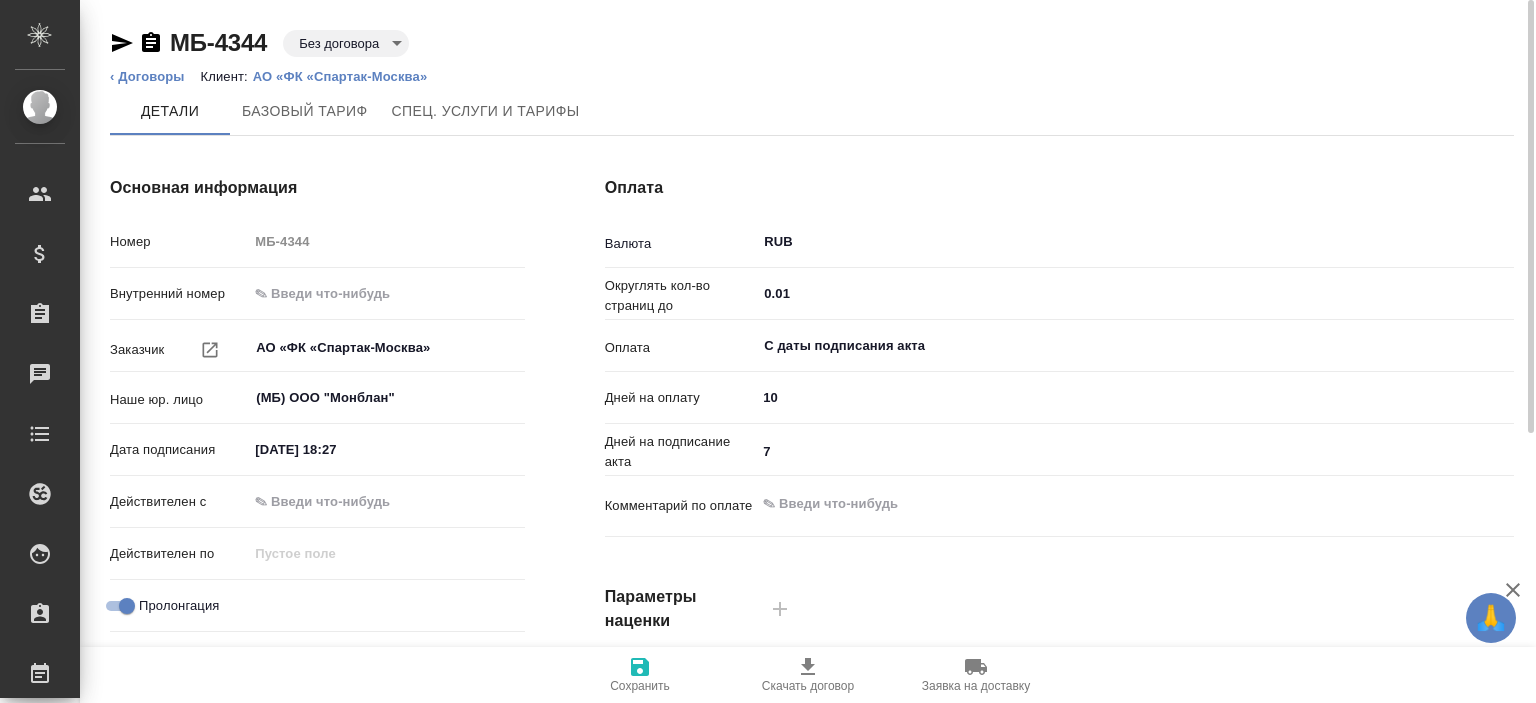 scroll, scrollTop: 0, scrollLeft: 0, axis: both 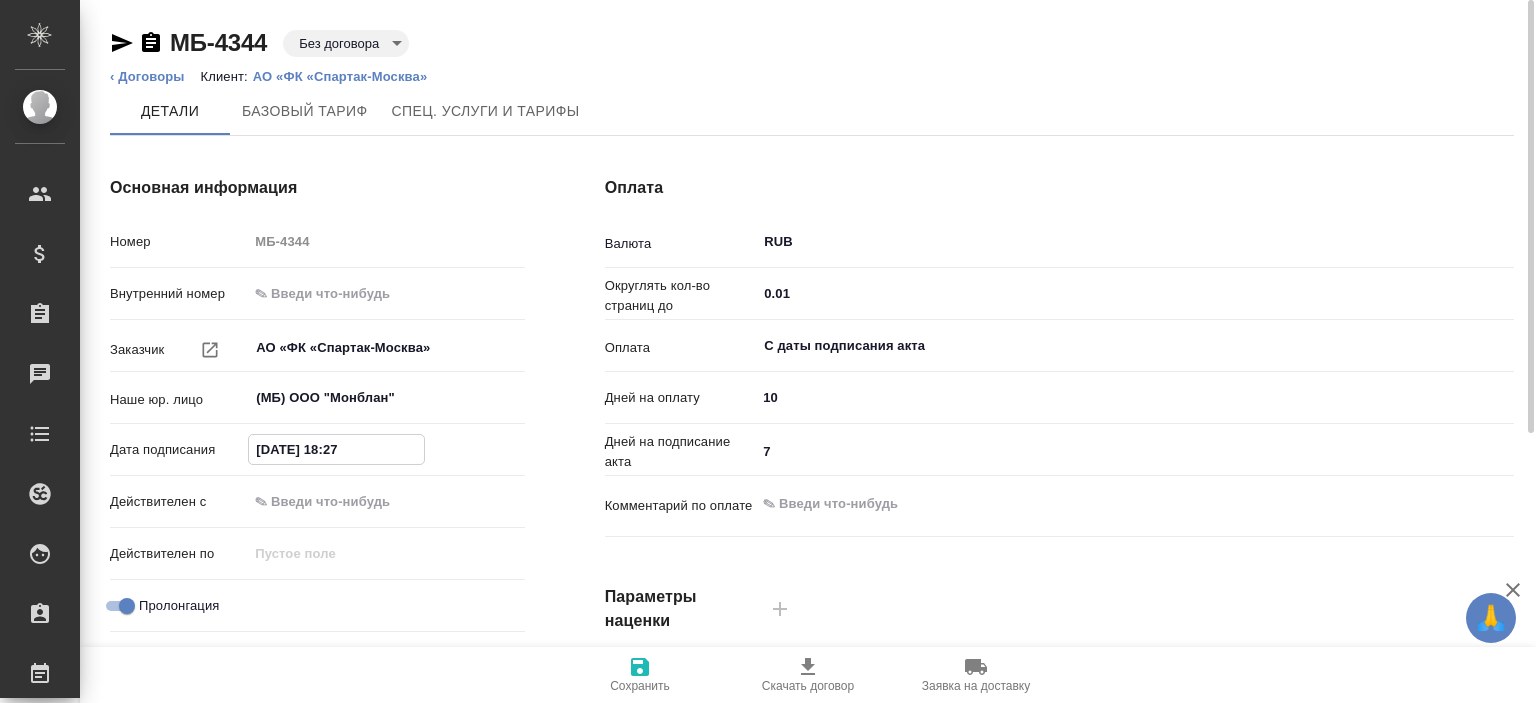 drag, startPoint x: 380, startPoint y: 444, endPoint x: 224, endPoint y: 454, distance: 156.32019 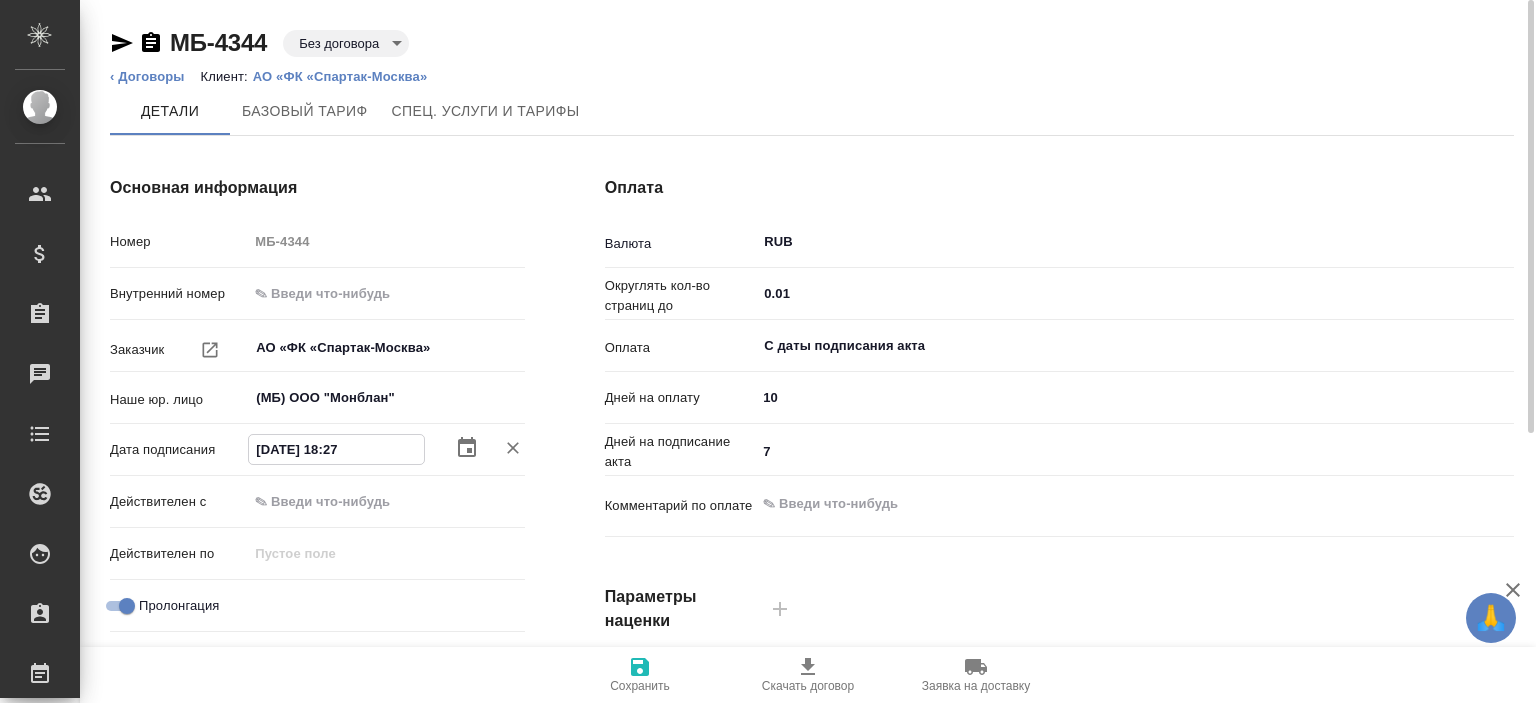 click on "17.07.2025 18:27" at bounding box center [336, 449] 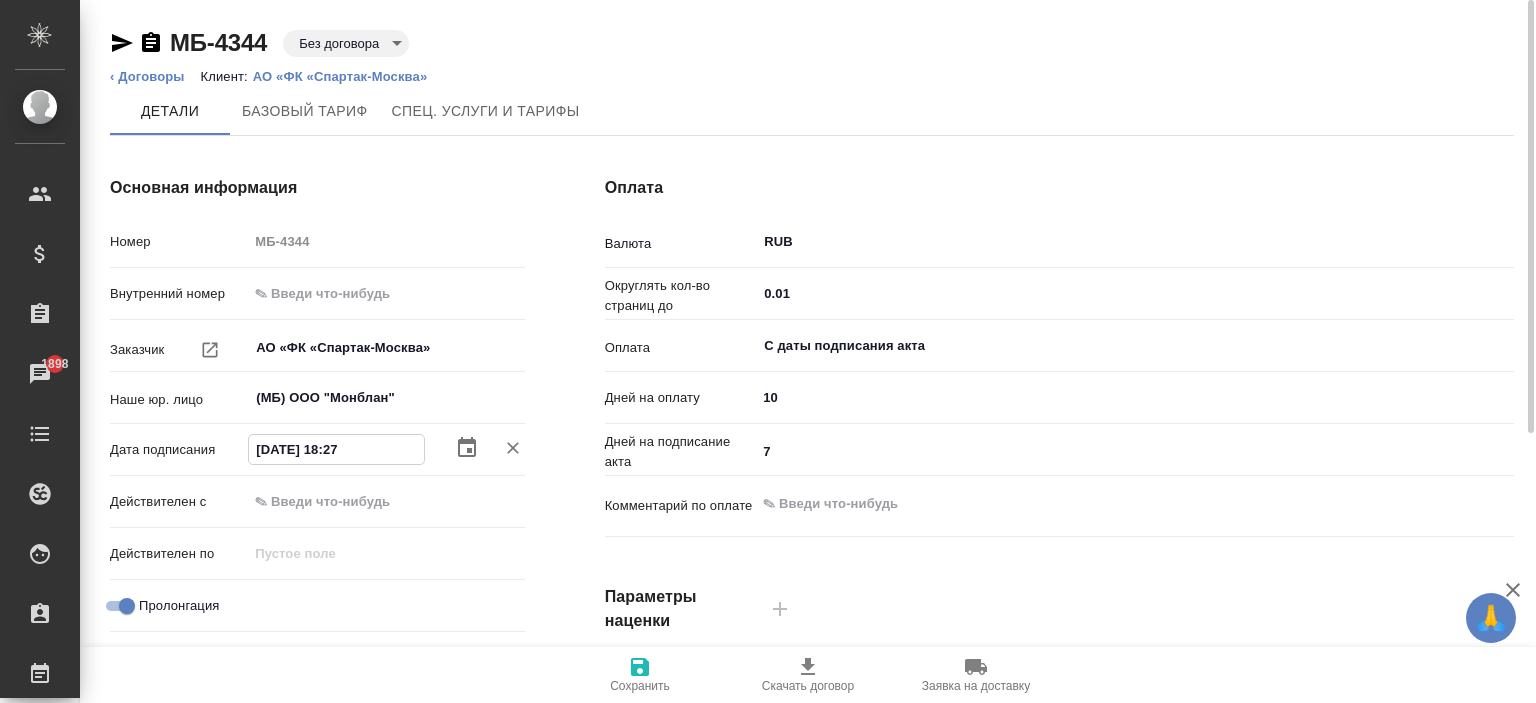 drag, startPoint x: 384, startPoint y: 448, endPoint x: 252, endPoint y: 452, distance: 132.0606 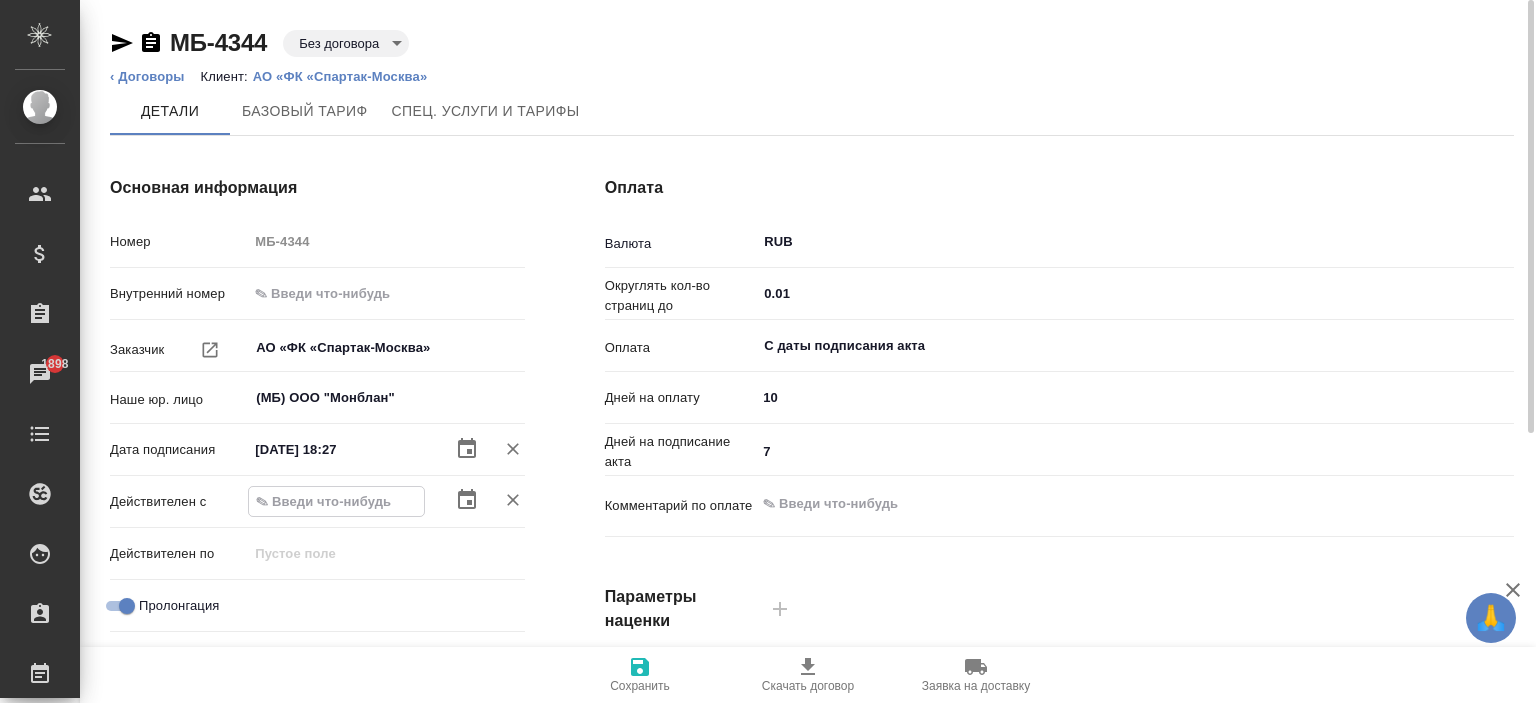 paste on "18.07.2025 18:27" 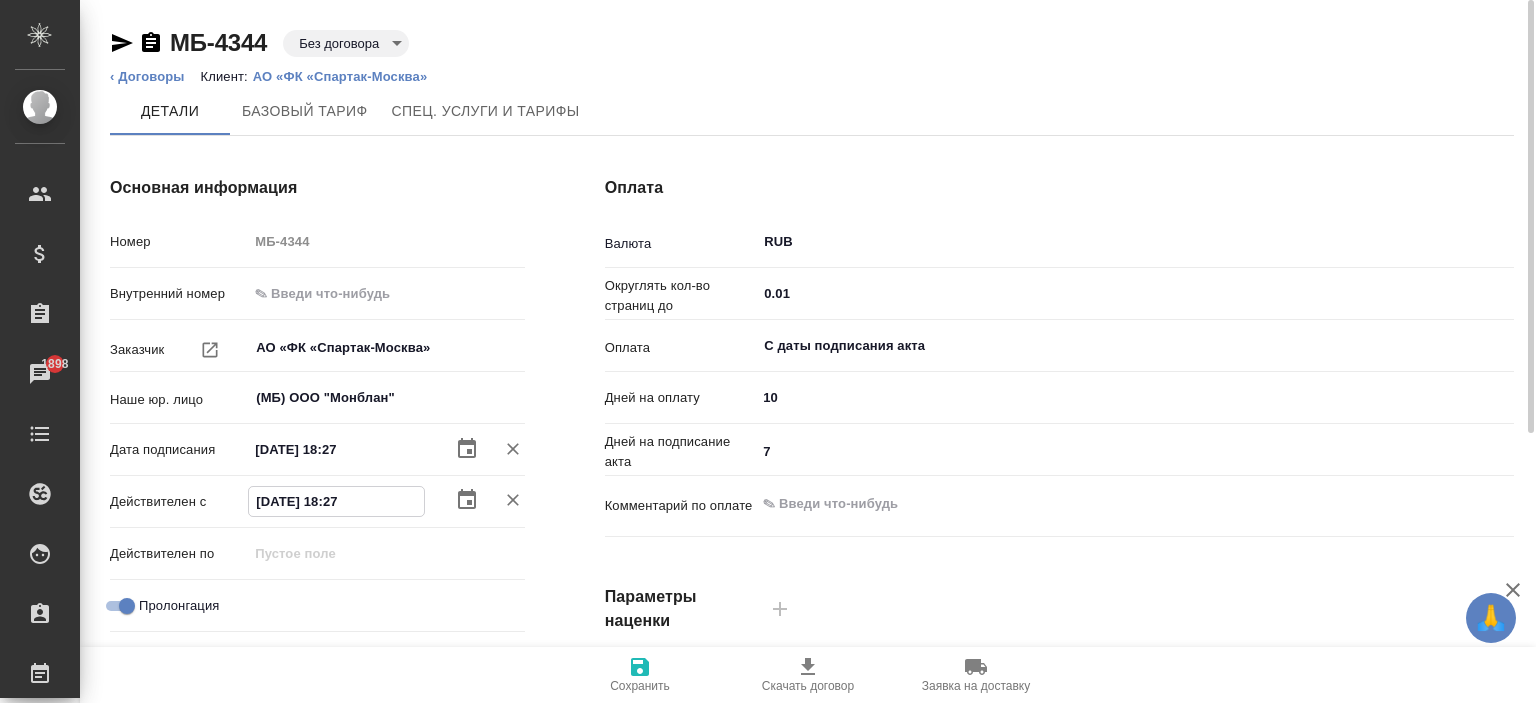 type on "18.07.2025 18:27" 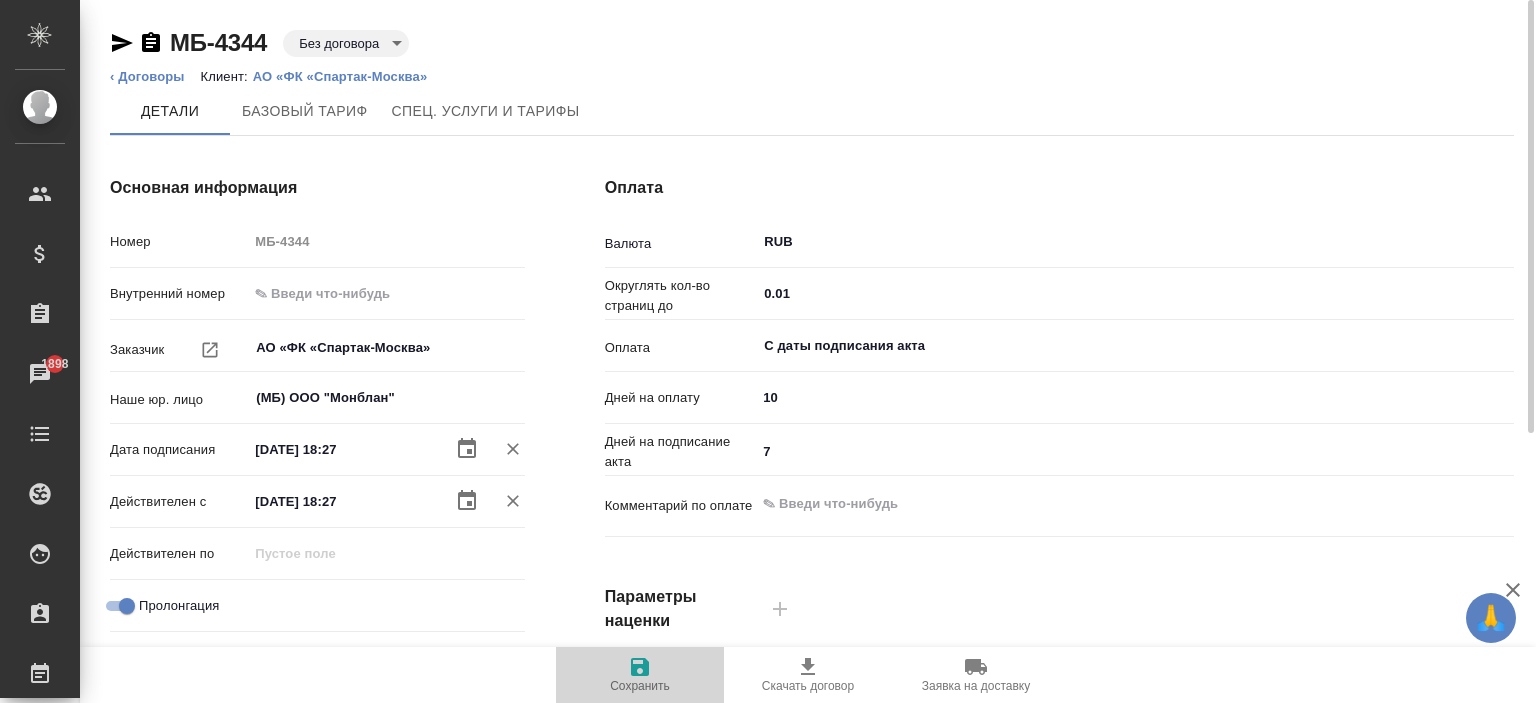 click 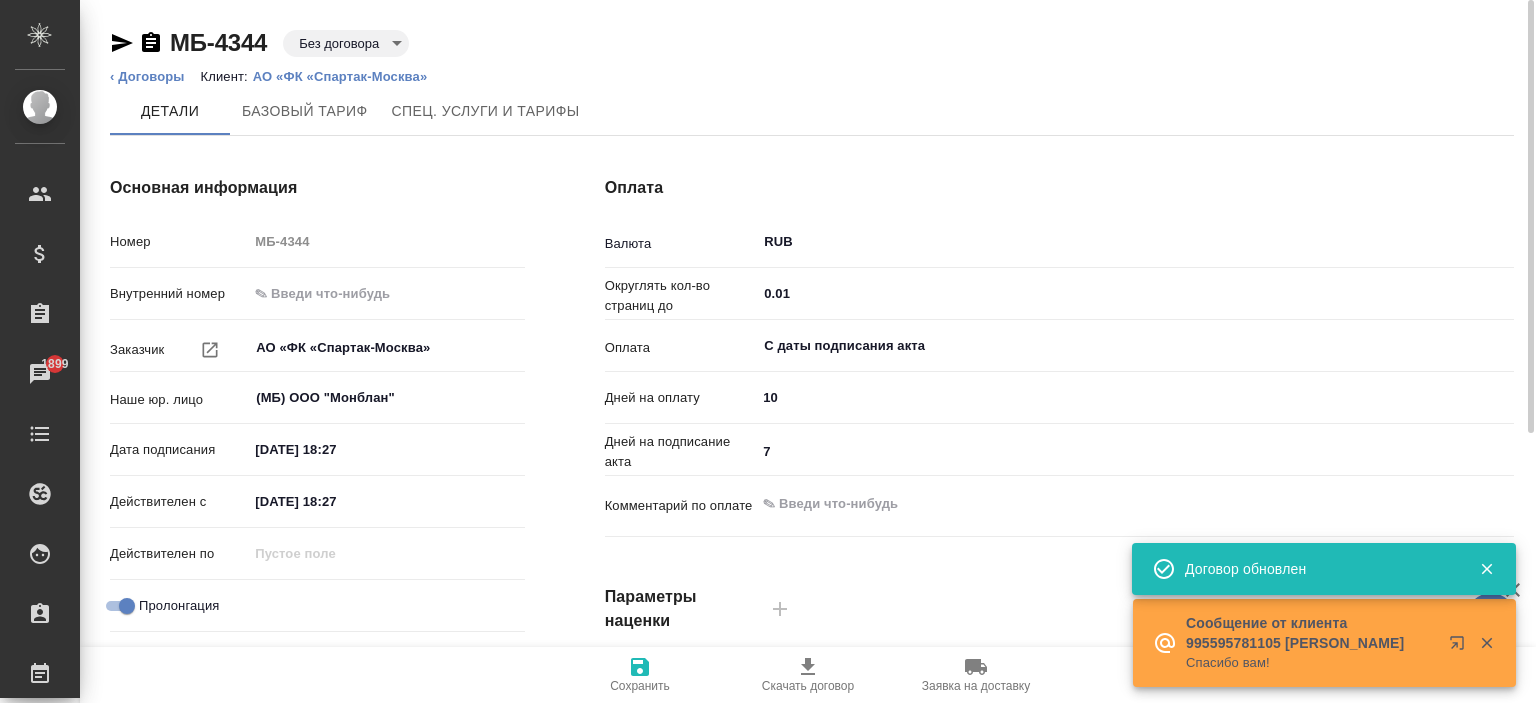 click on "Сохранить" at bounding box center (640, 686) 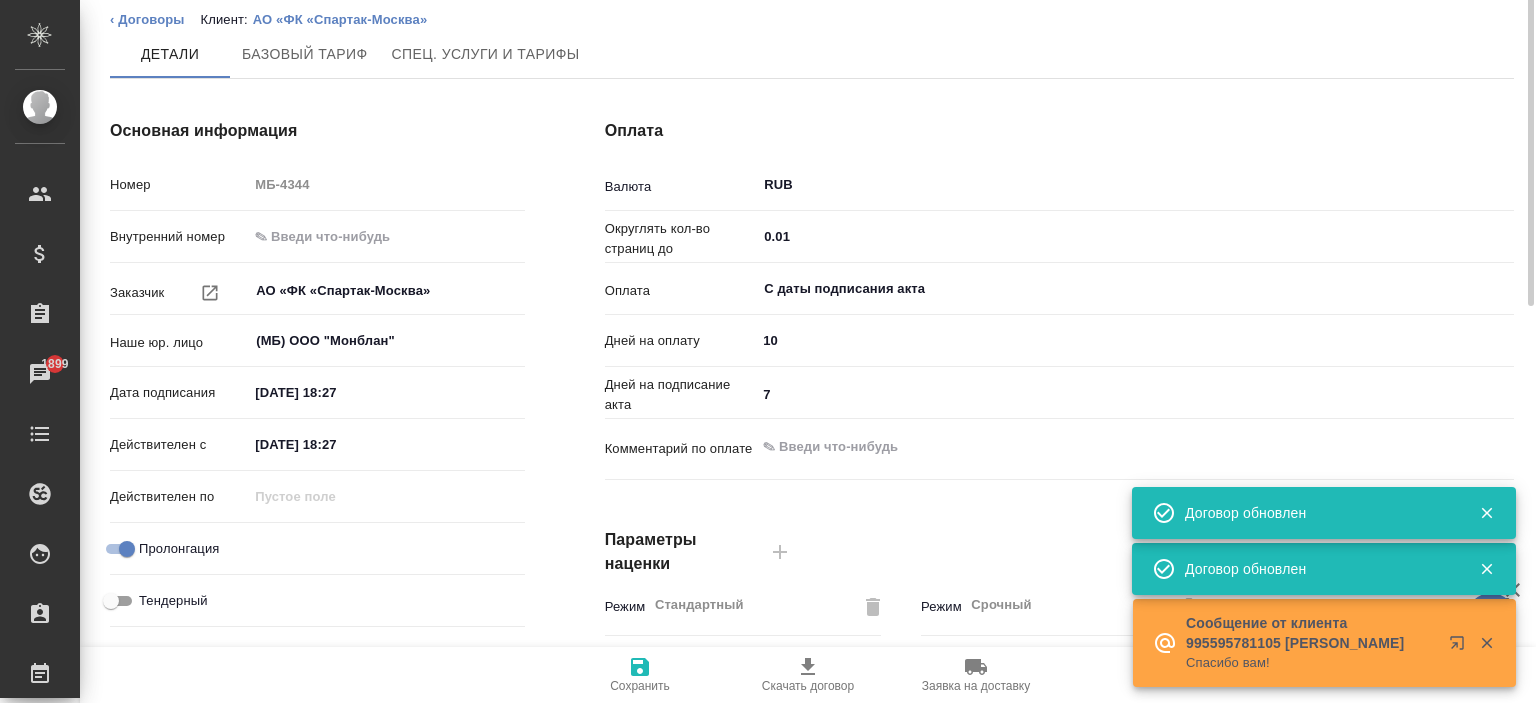 scroll, scrollTop: 0, scrollLeft: 0, axis: both 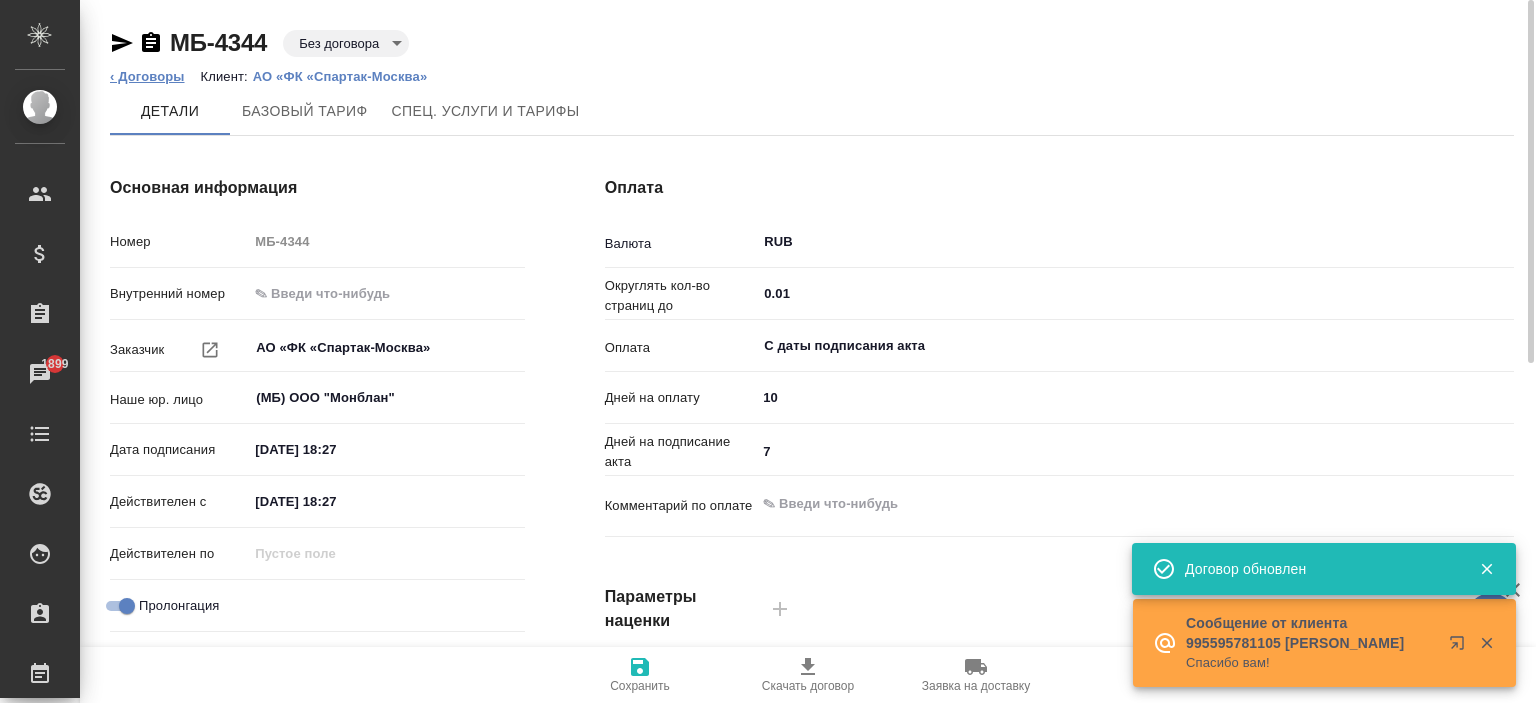 click on "‹ Договоры" at bounding box center (147, 76) 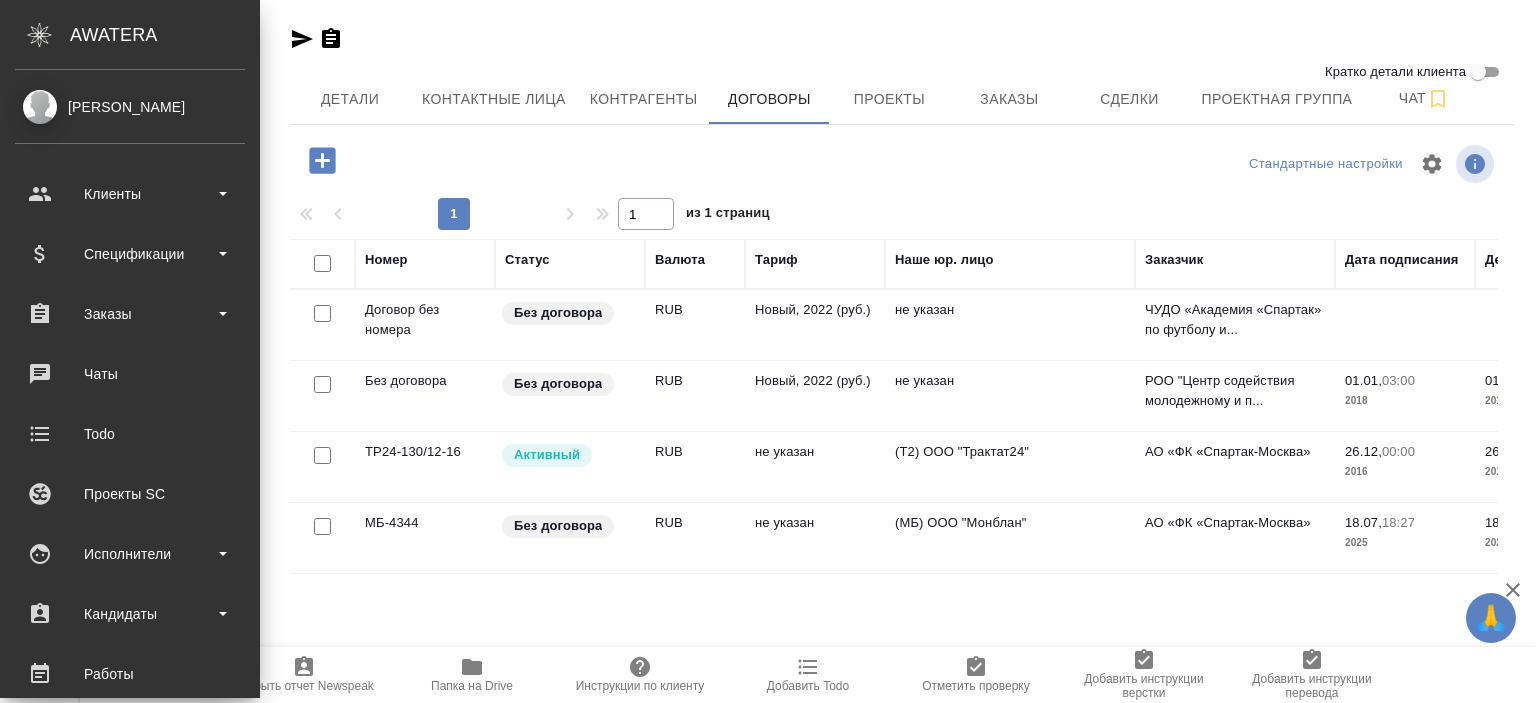 scroll, scrollTop: 0, scrollLeft: 0, axis: both 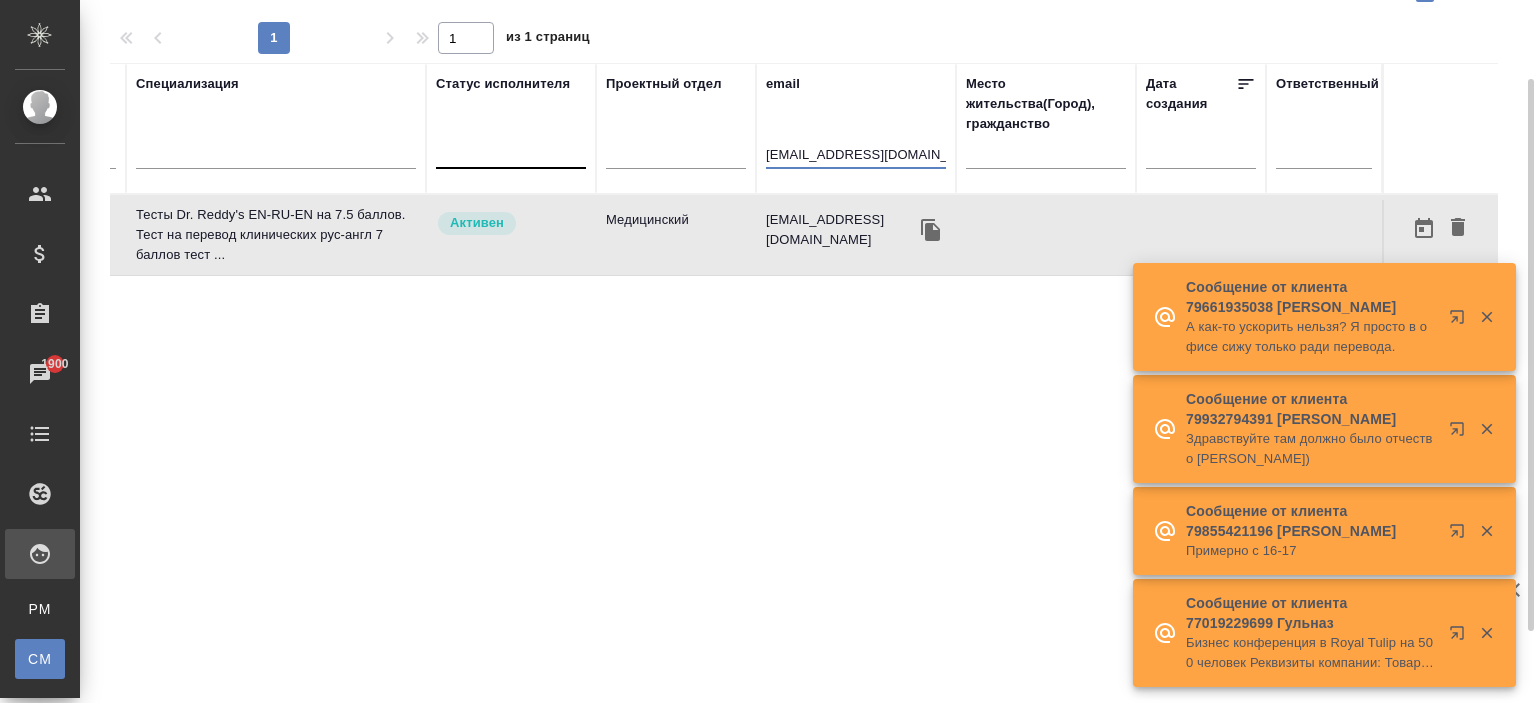 drag, startPoint x: 876, startPoint y: 163, endPoint x: 470, endPoint y: 134, distance: 407.0344 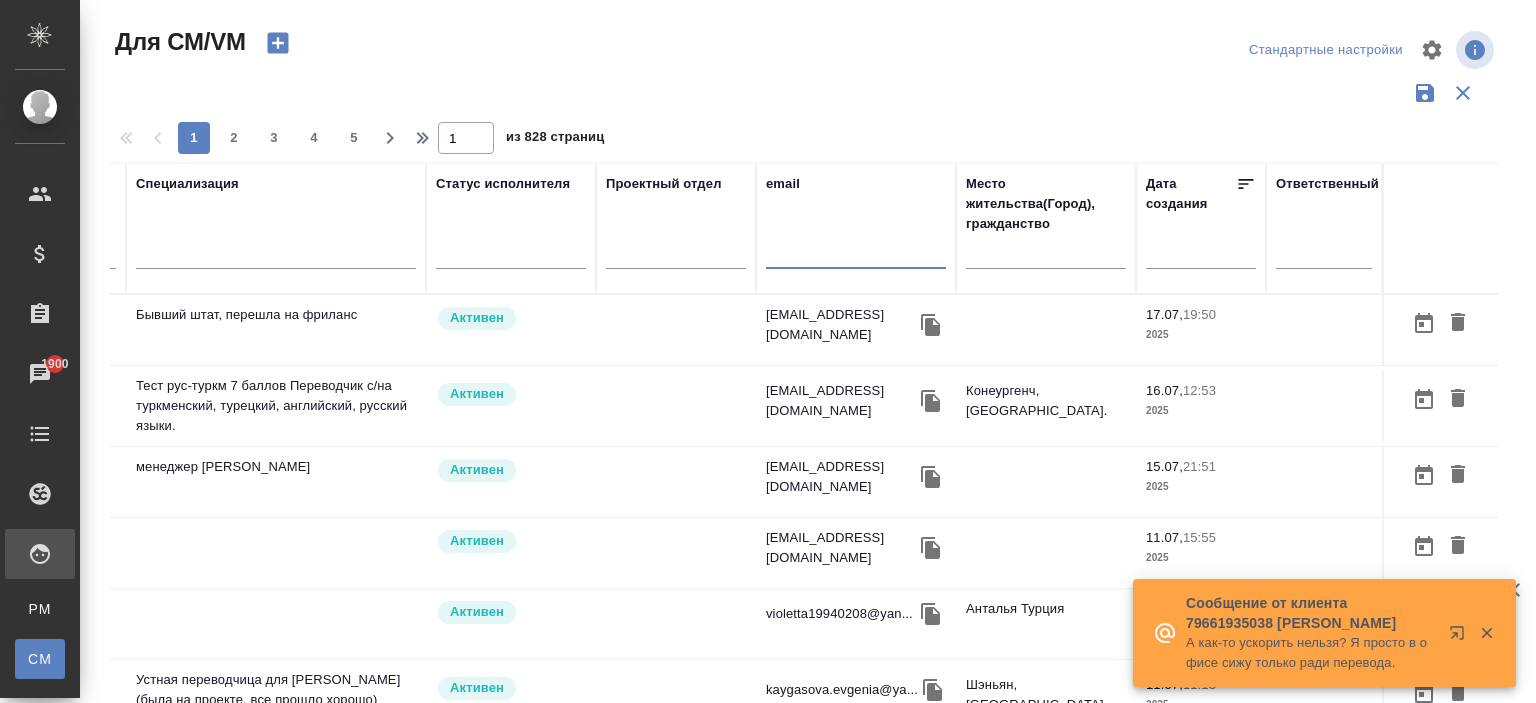 scroll, scrollTop: 191, scrollLeft: 0, axis: vertical 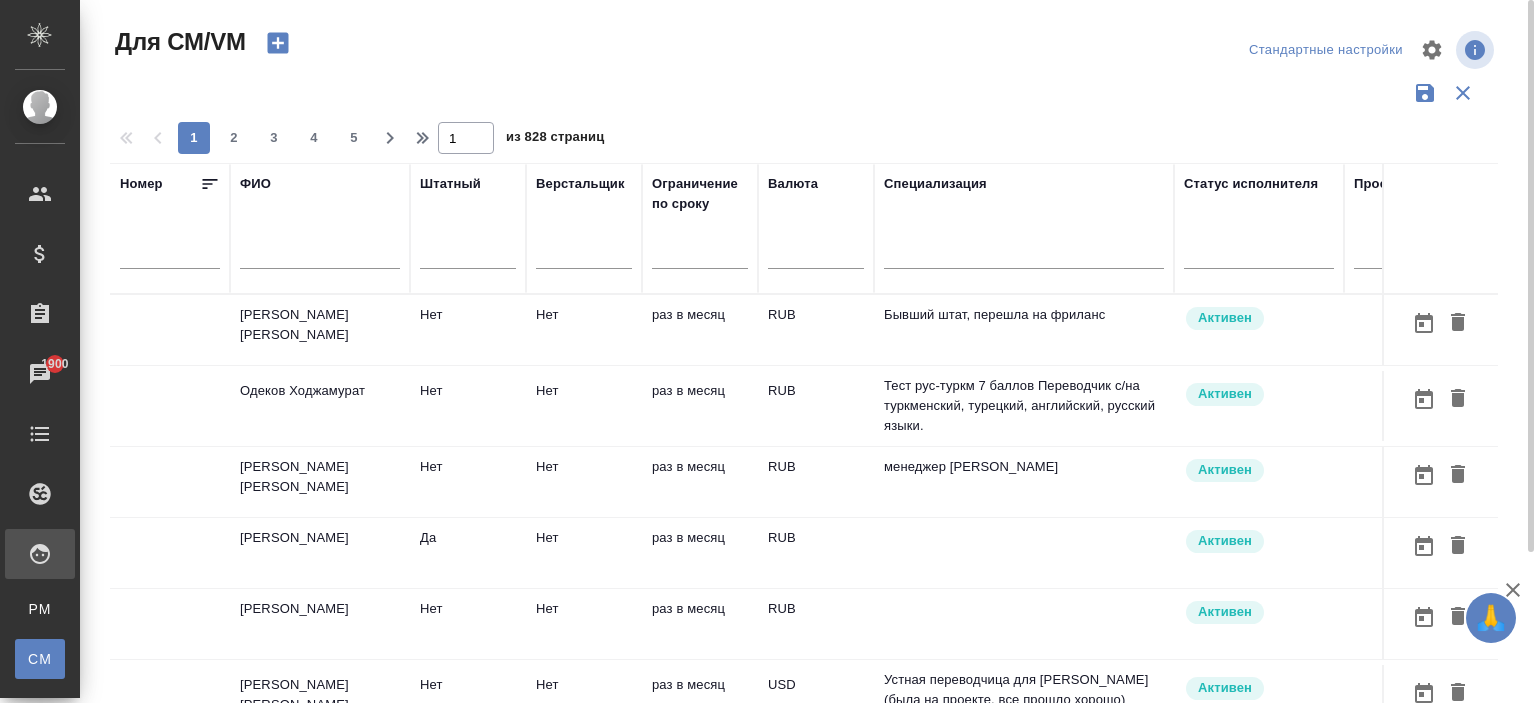type 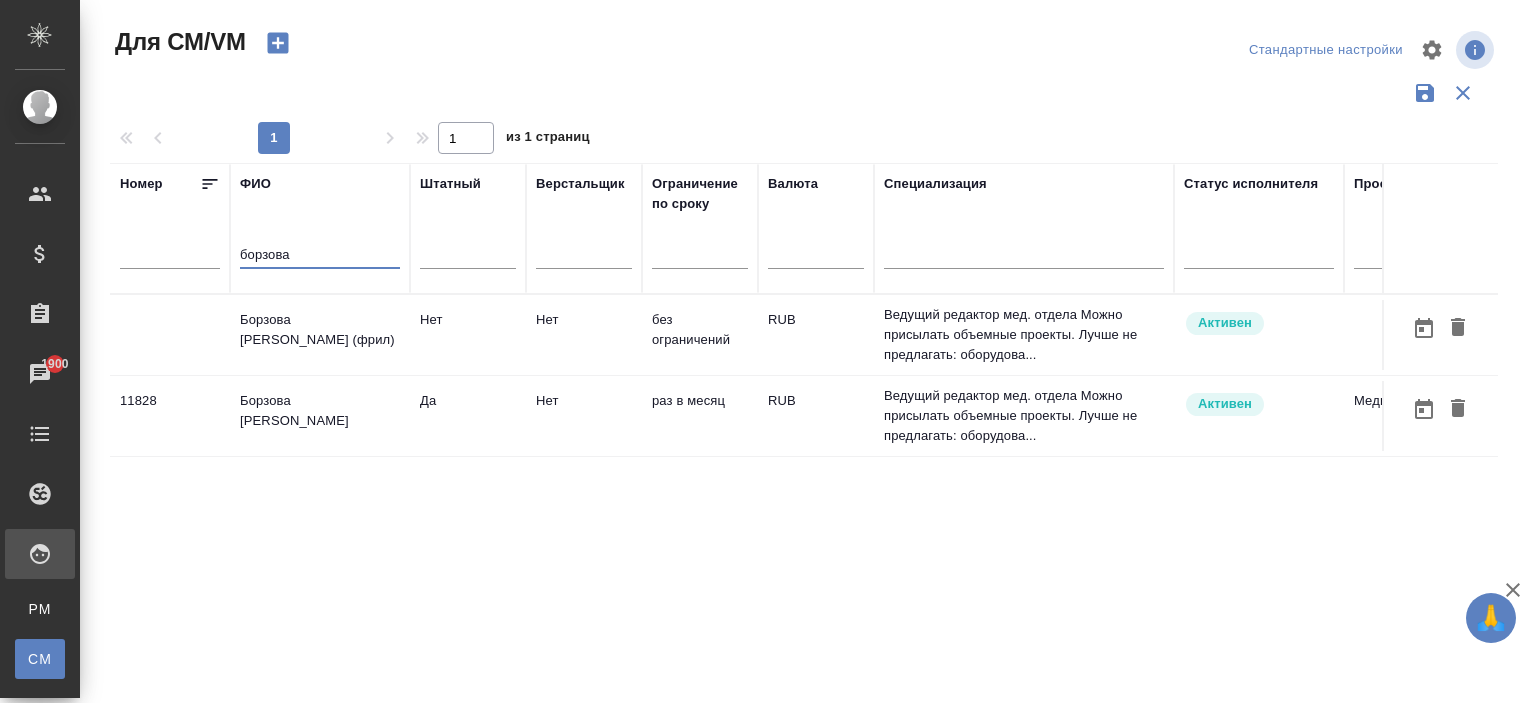 type on "борзова" 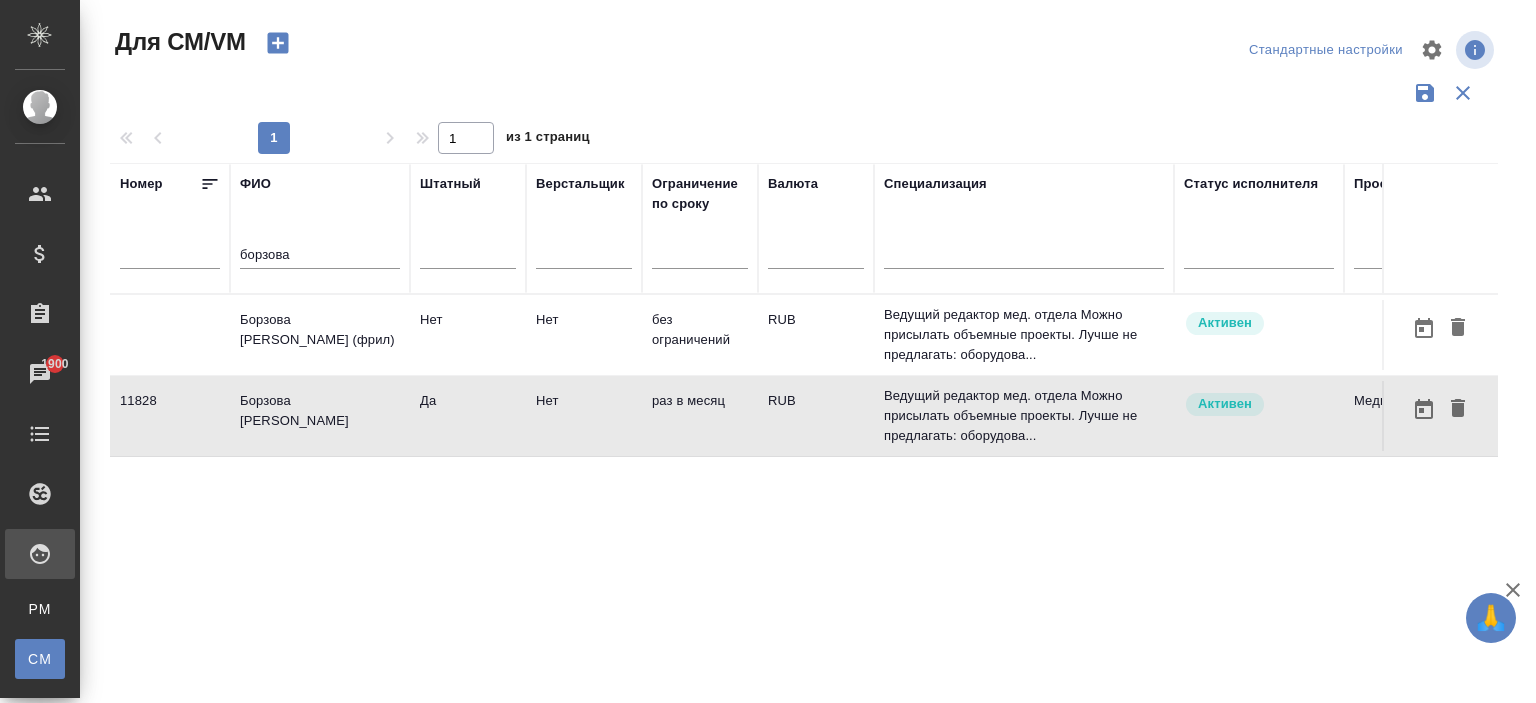 click on "[PERSON_NAME]" at bounding box center (320, 335) 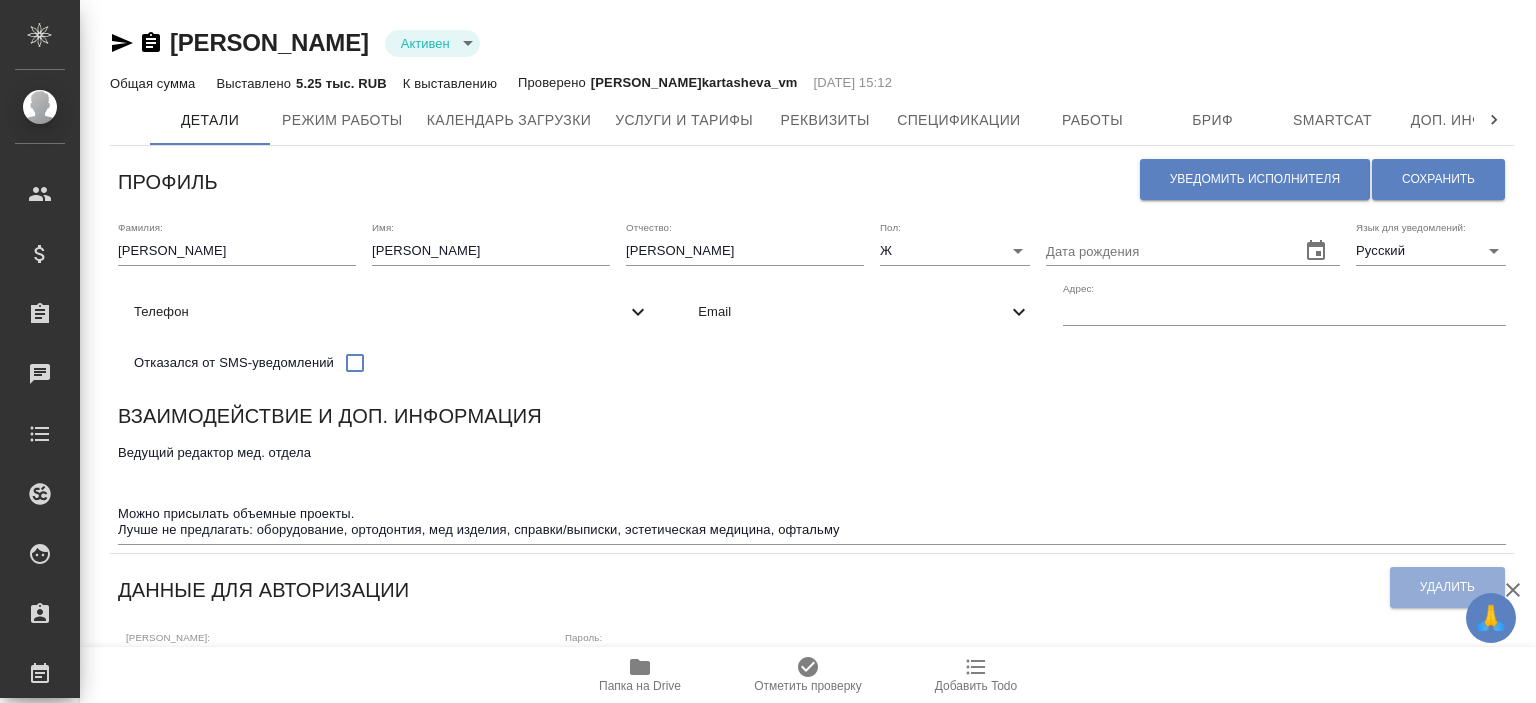 scroll, scrollTop: 0, scrollLeft: 0, axis: both 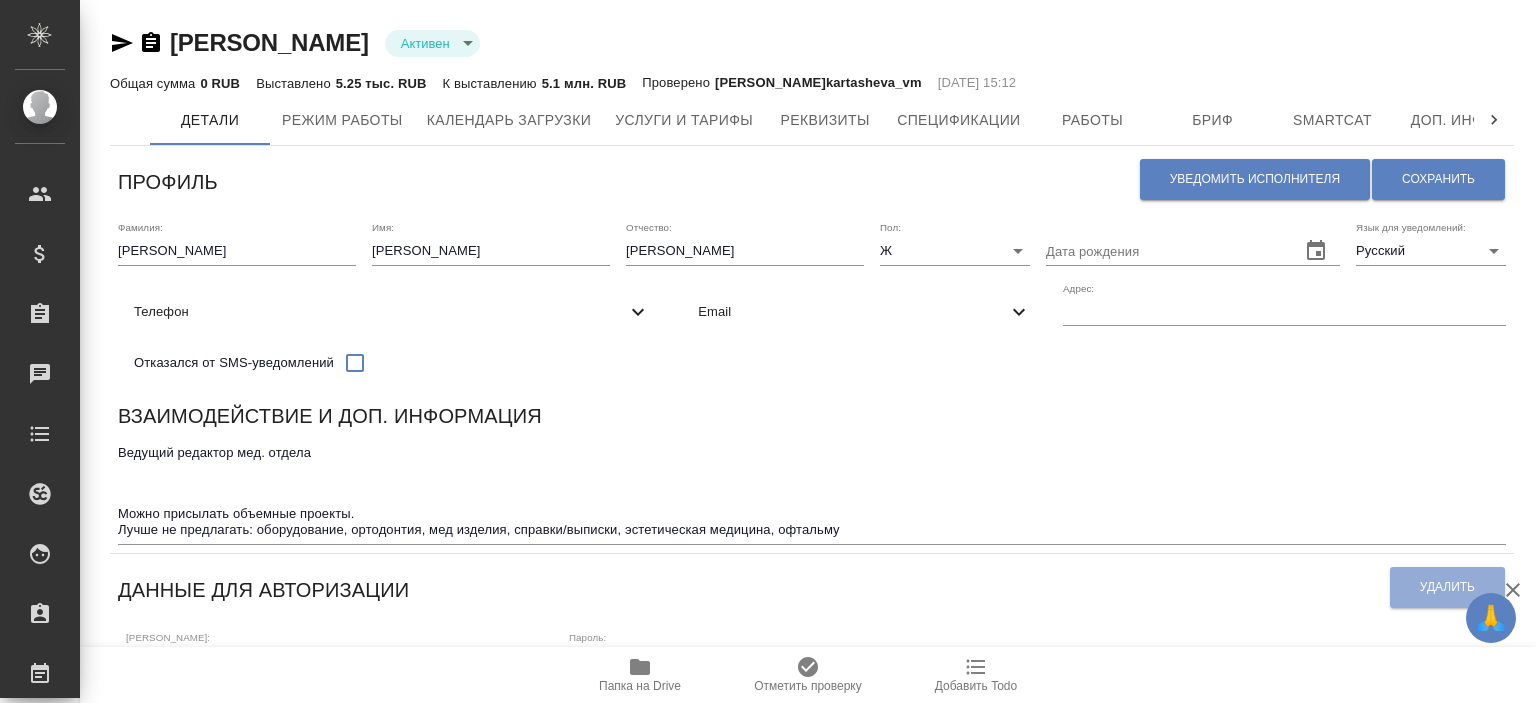 click on "Email" at bounding box center [852, 312] 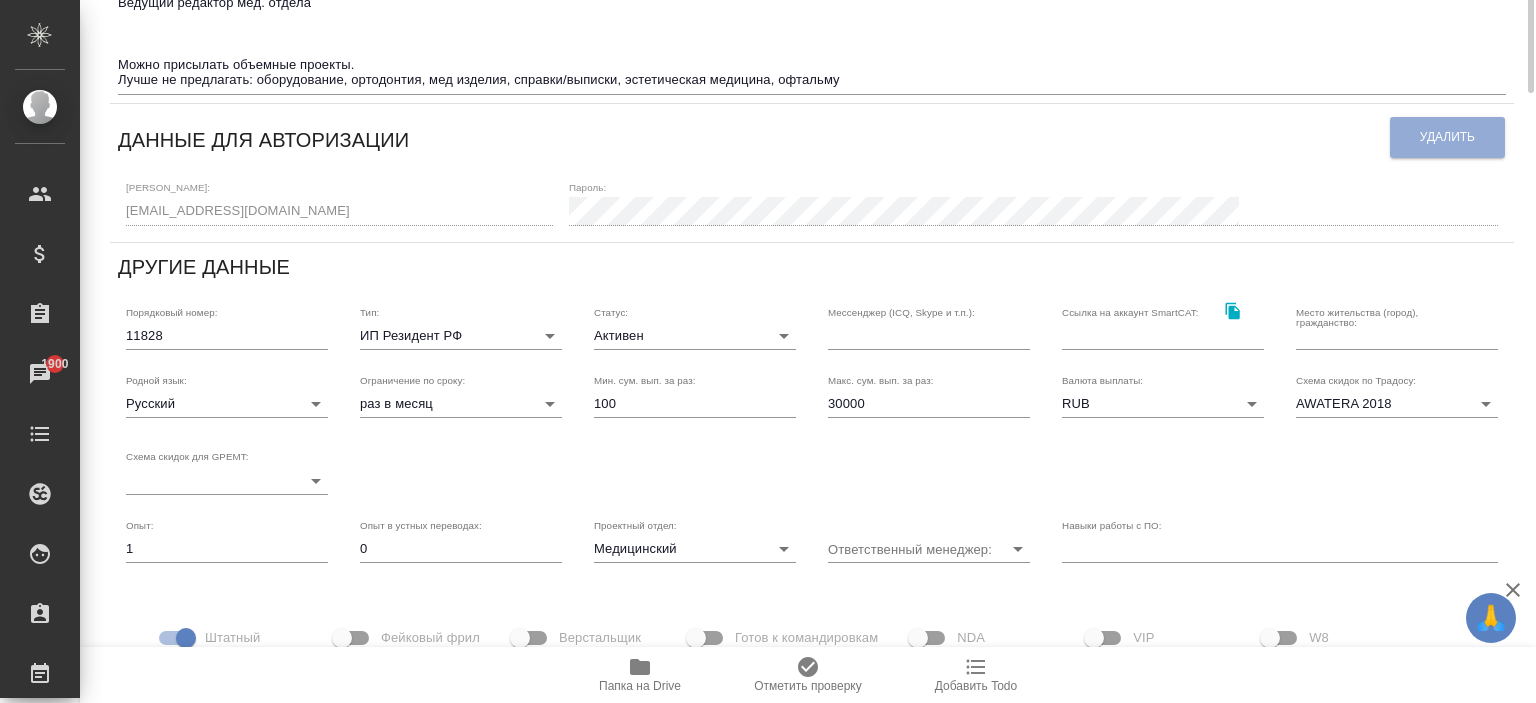 scroll, scrollTop: 0, scrollLeft: 0, axis: both 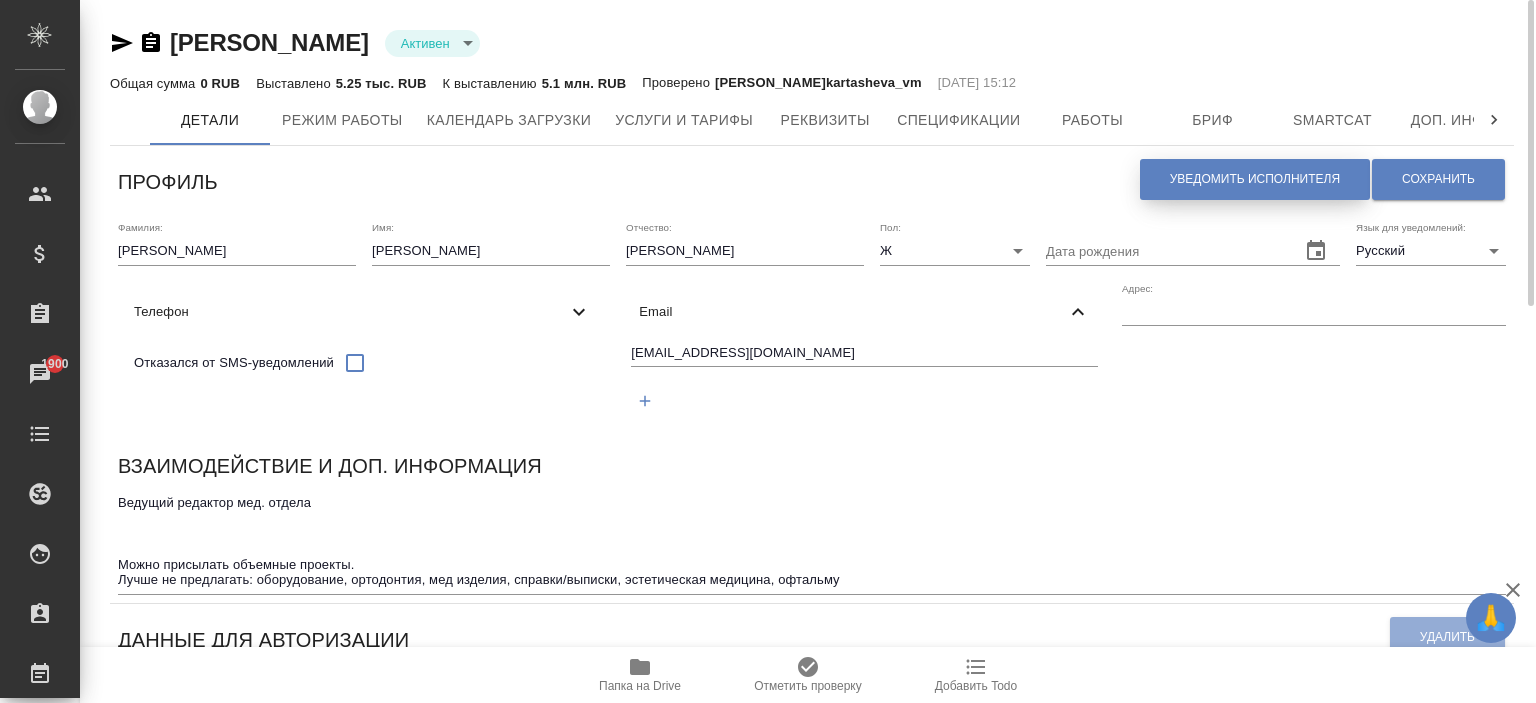 click on "Уведомить исполнителя" at bounding box center (1255, 179) 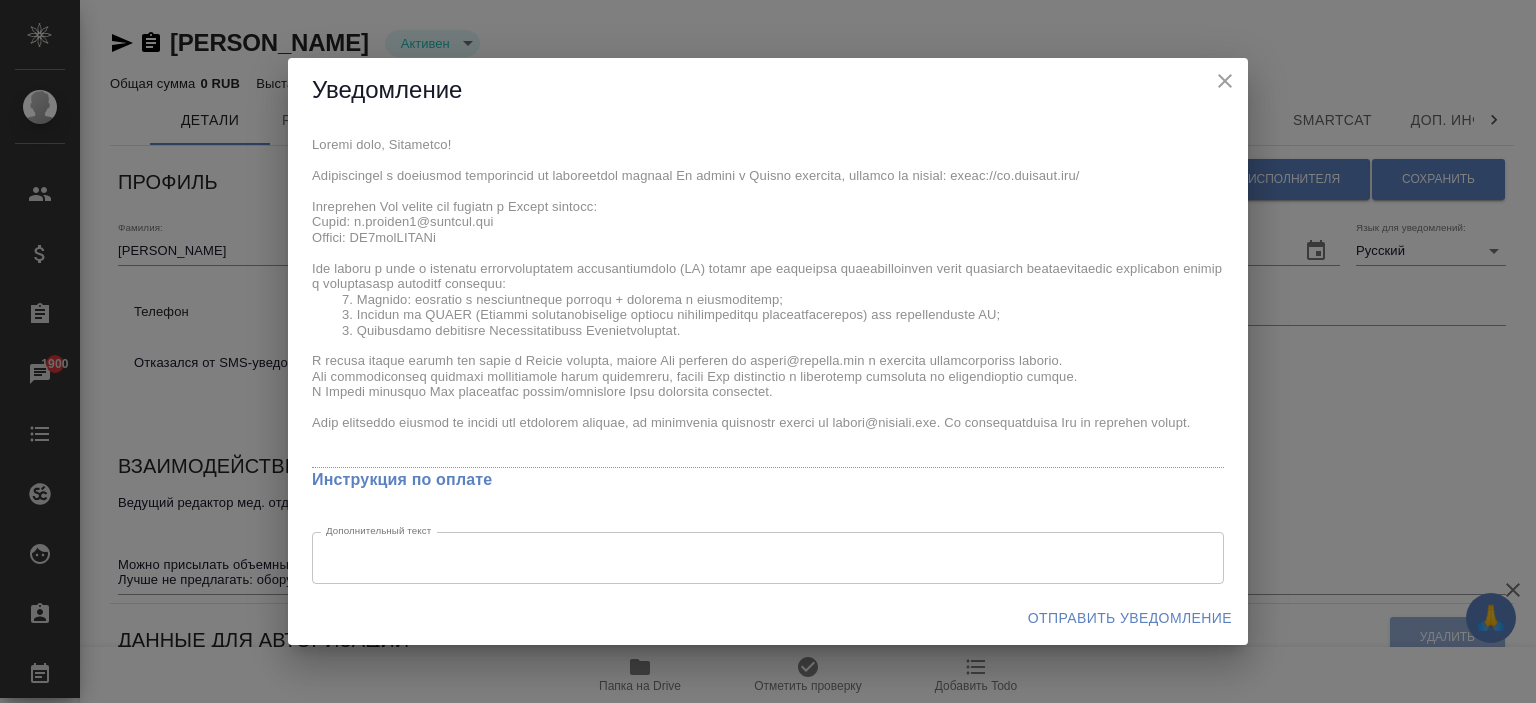 click on "x Инструкция по оплате Дополнительный текст x Дополнительный текст" at bounding box center (768, 357) 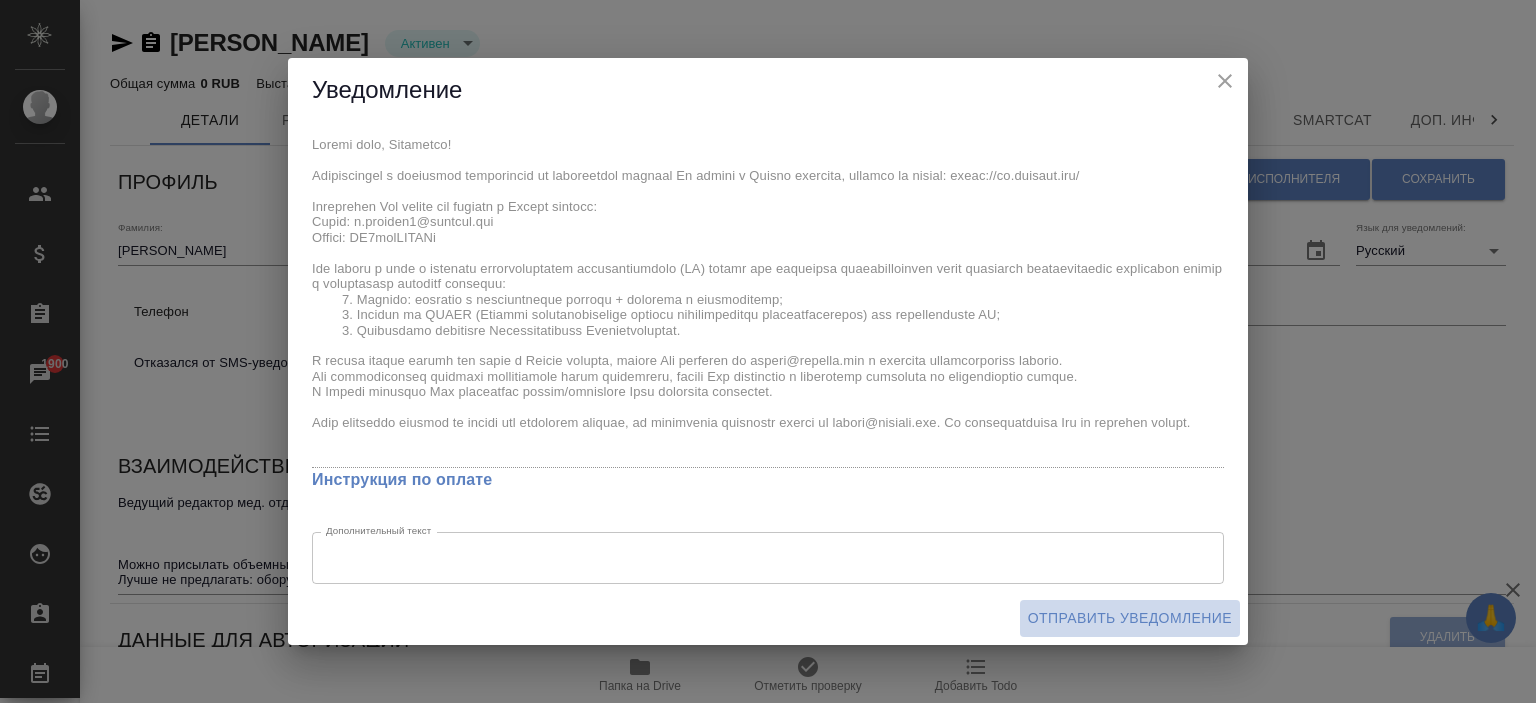 click on "Отправить уведомление" at bounding box center [1130, 618] 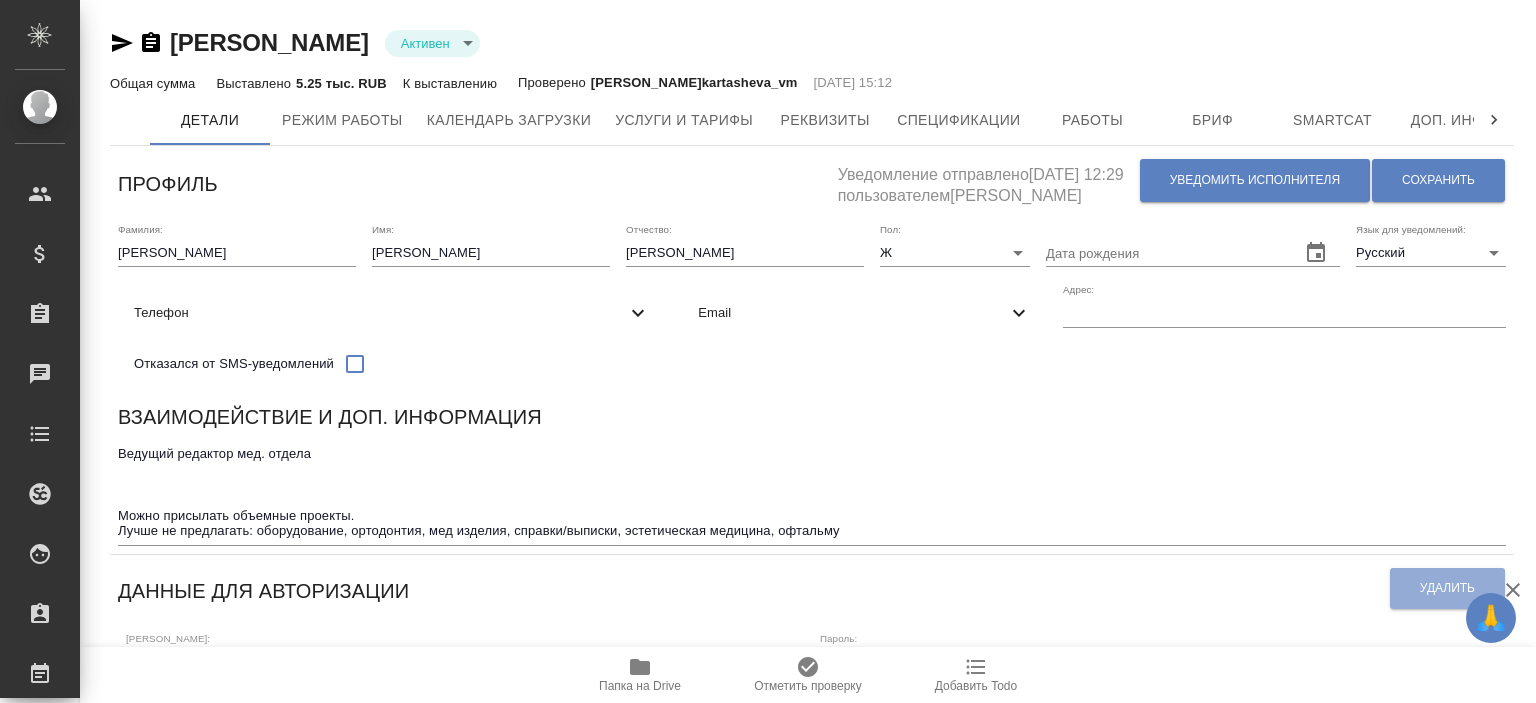 scroll, scrollTop: 0, scrollLeft: 0, axis: both 